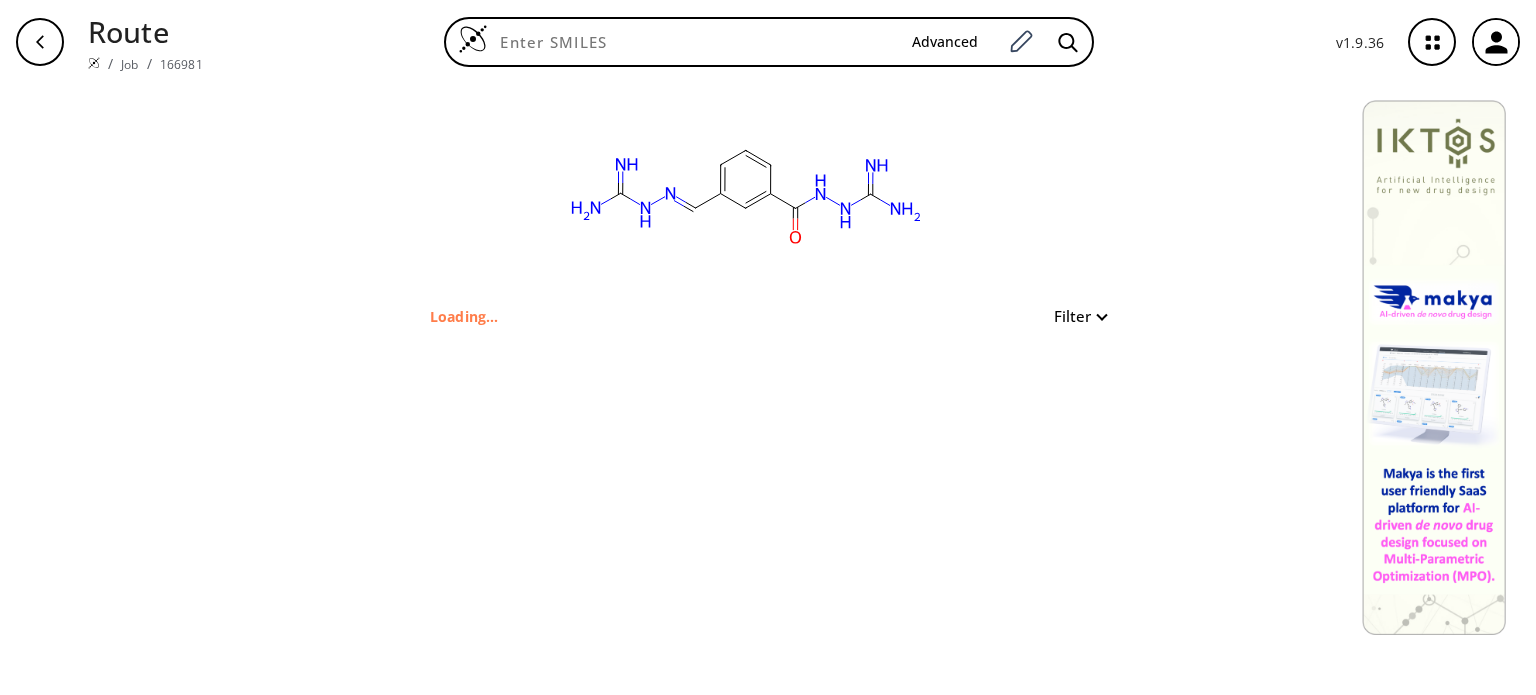 scroll, scrollTop: 0, scrollLeft: 0, axis: both 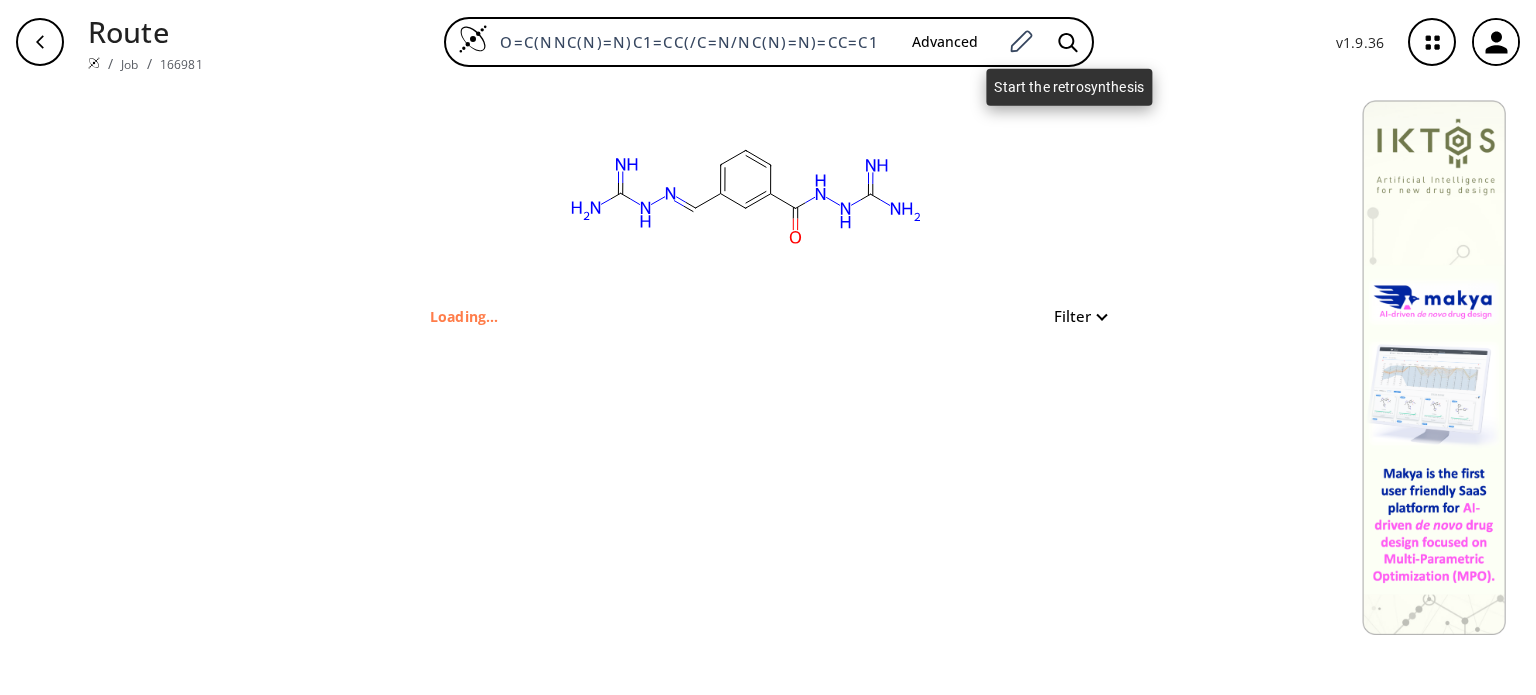 click 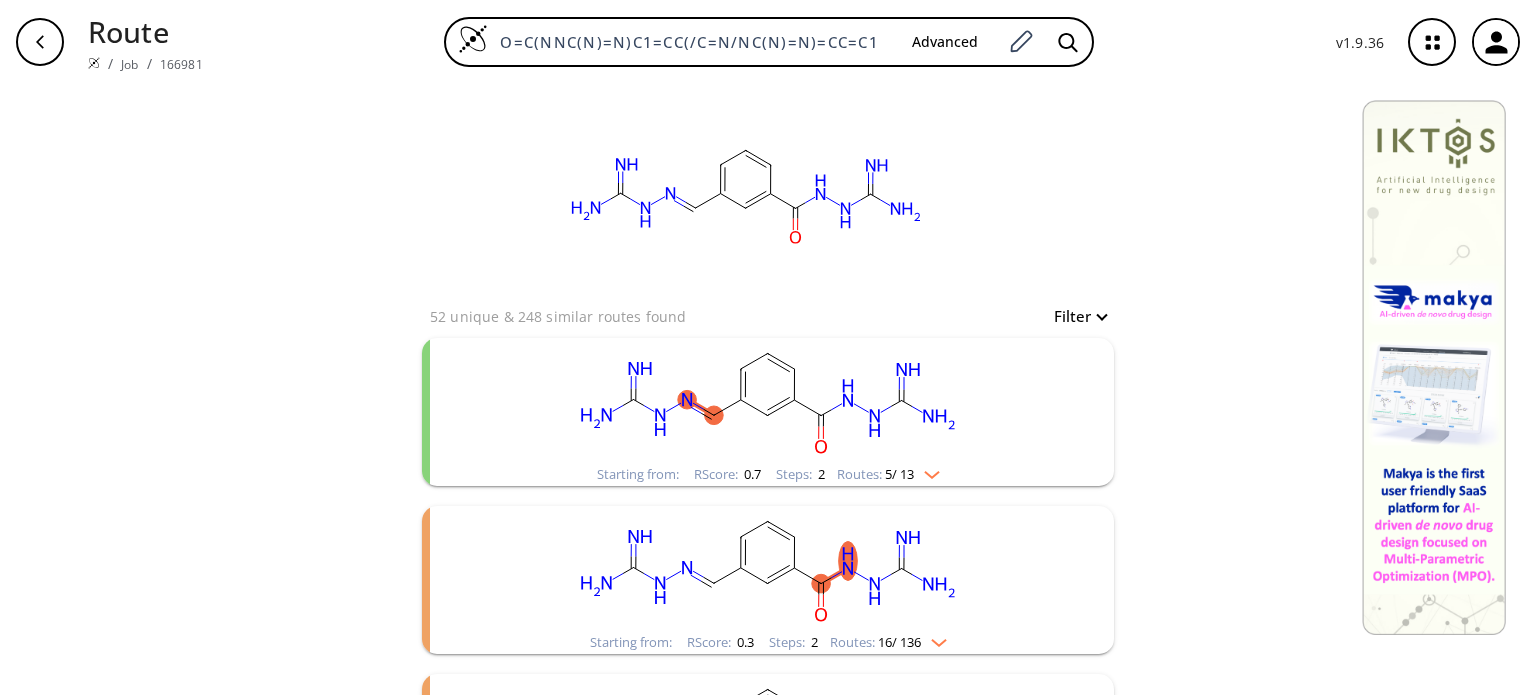 click 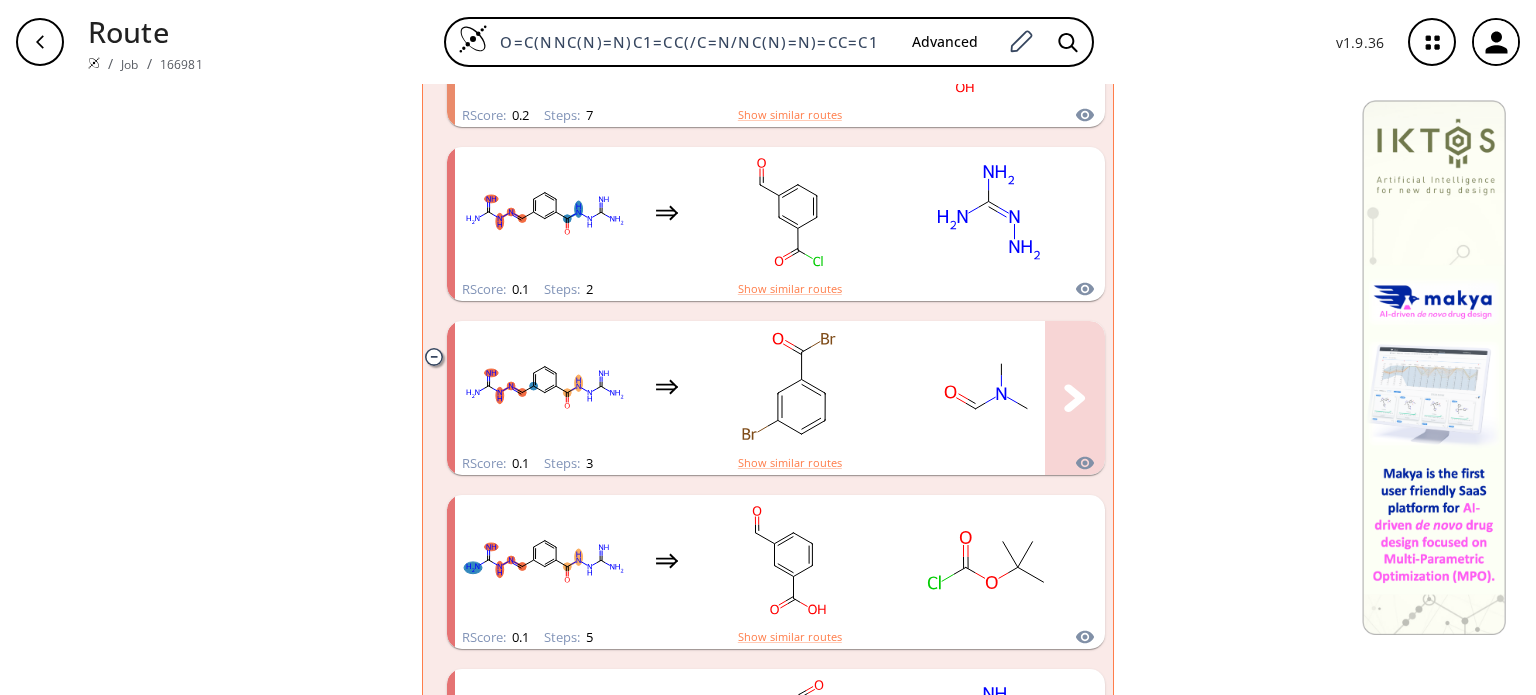 scroll, scrollTop: 1926, scrollLeft: 0, axis: vertical 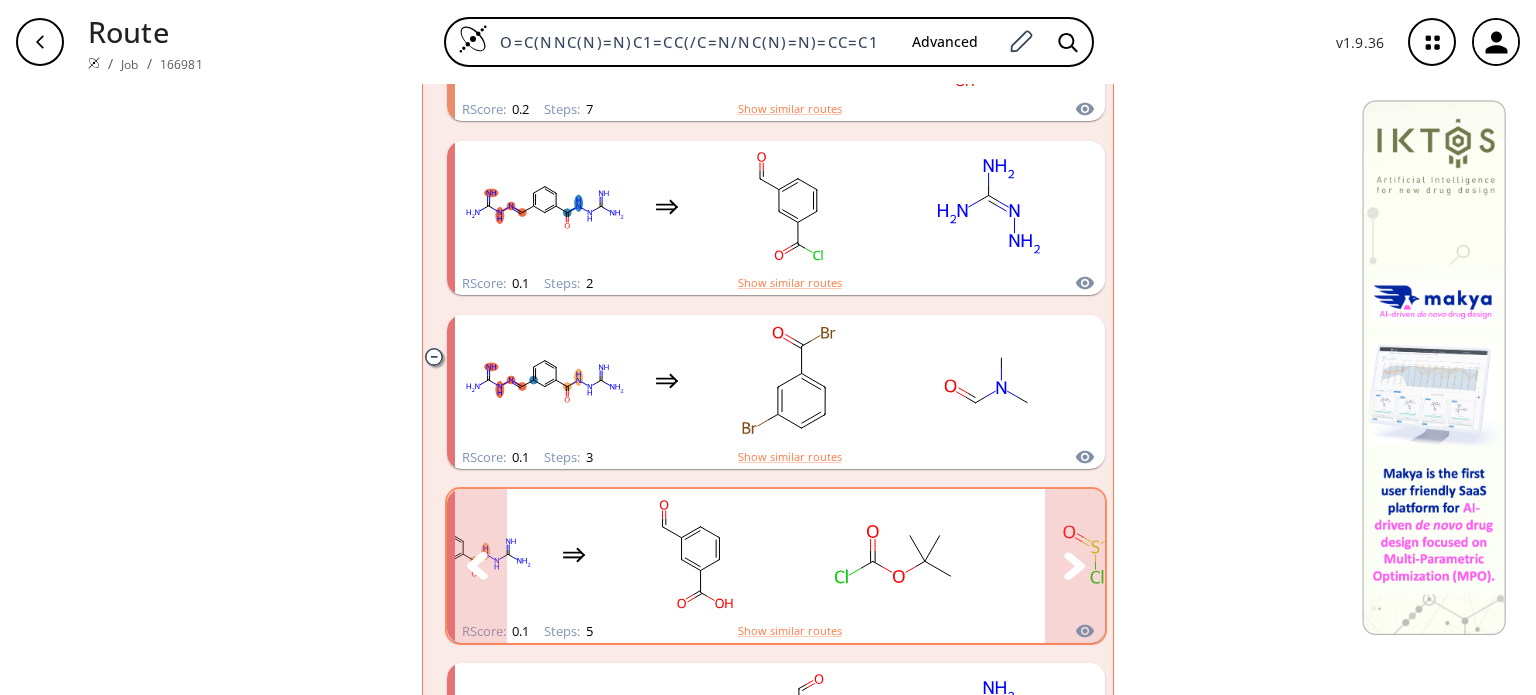 click 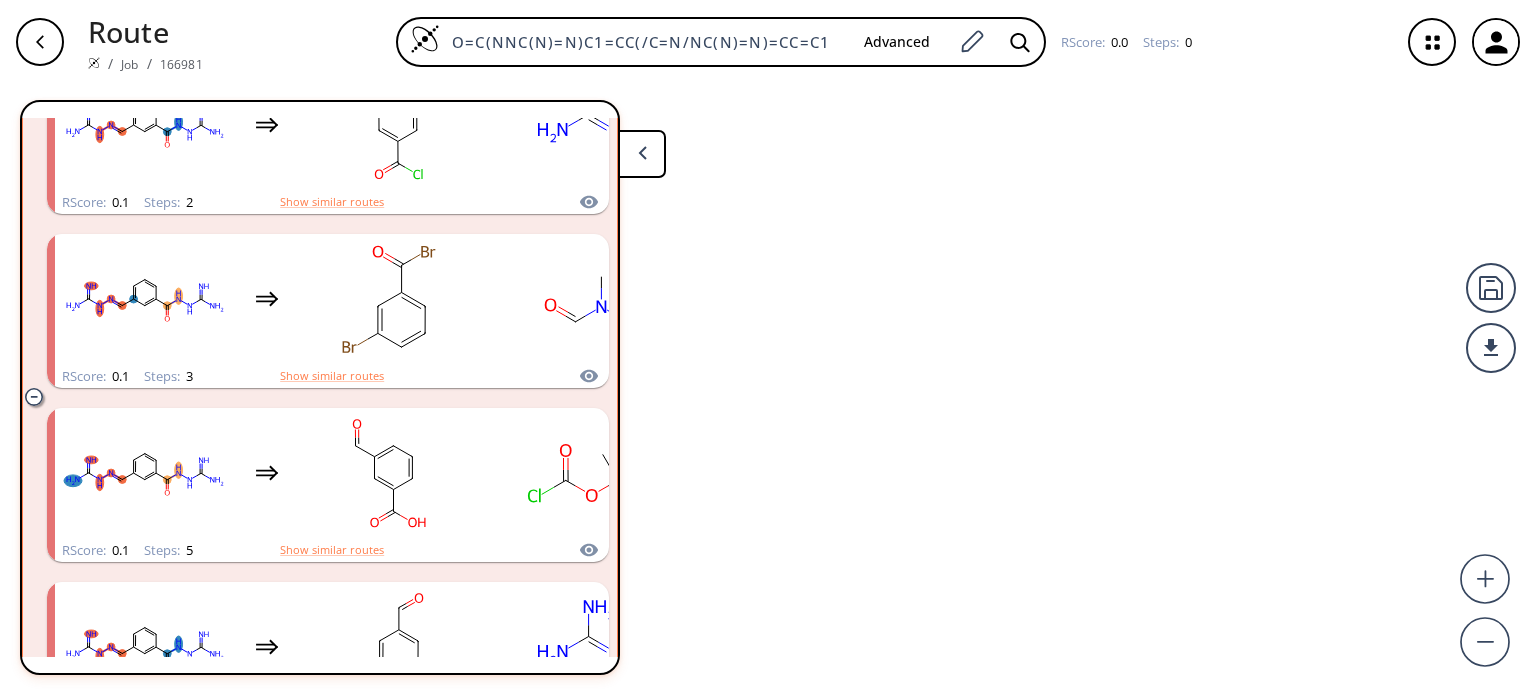 scroll, scrollTop: 1892, scrollLeft: 0, axis: vertical 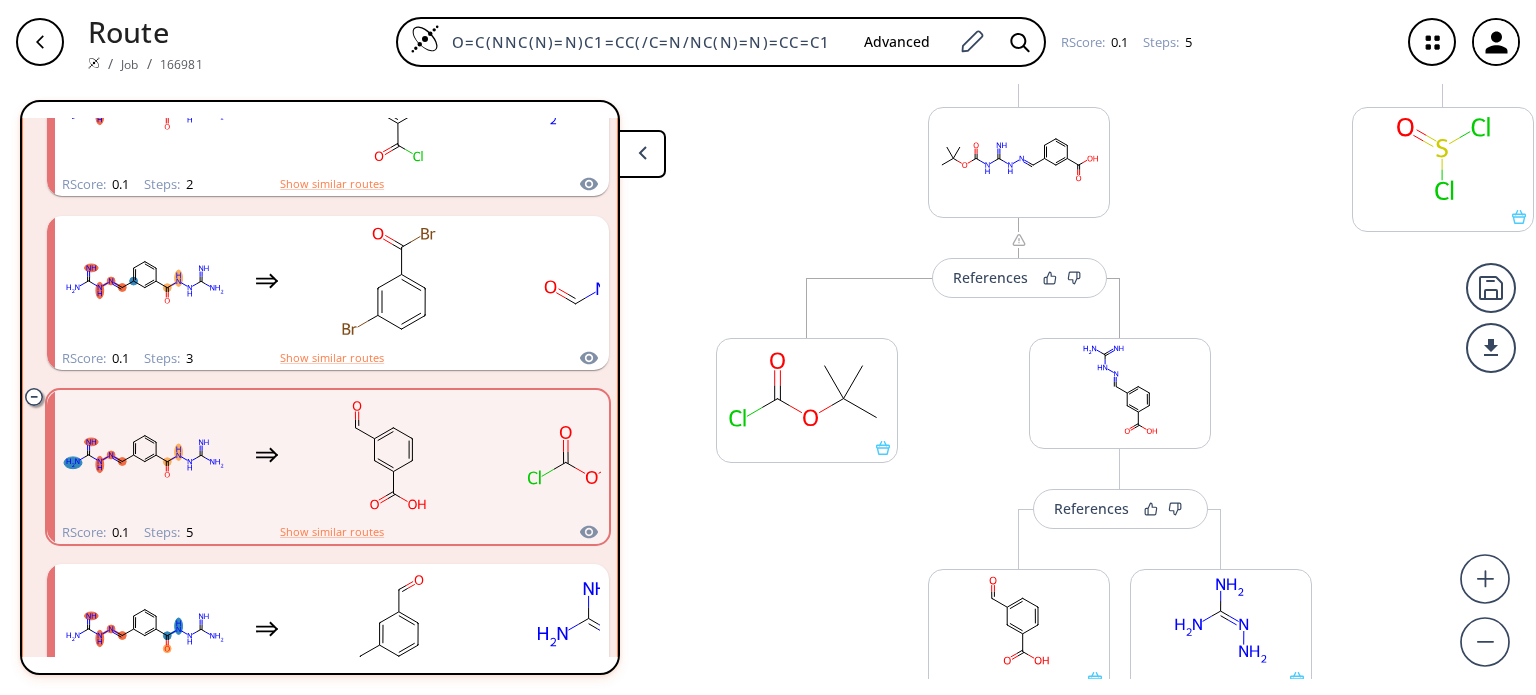 drag, startPoint x: 936, startPoint y: 548, endPoint x: 1006, endPoint y: 529, distance: 72.53275 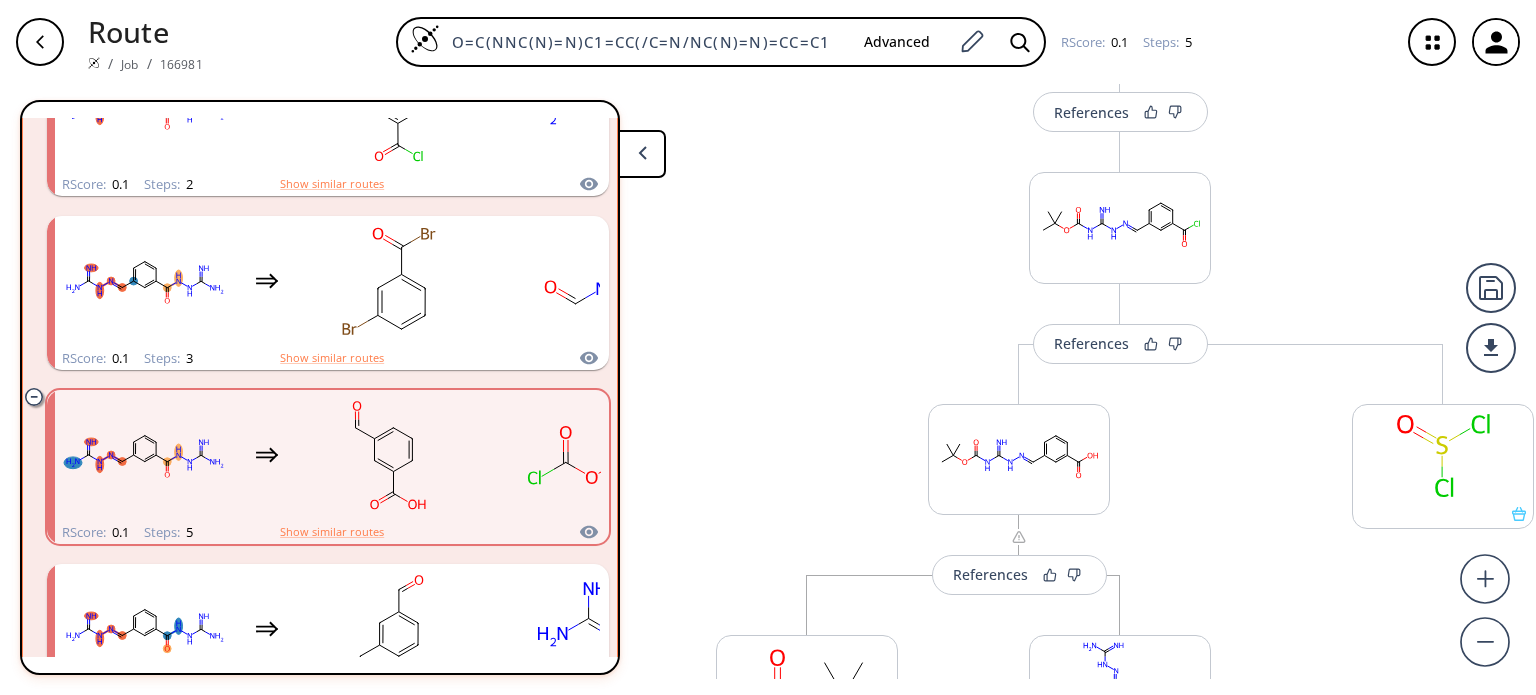 scroll, scrollTop: 446, scrollLeft: 0, axis: vertical 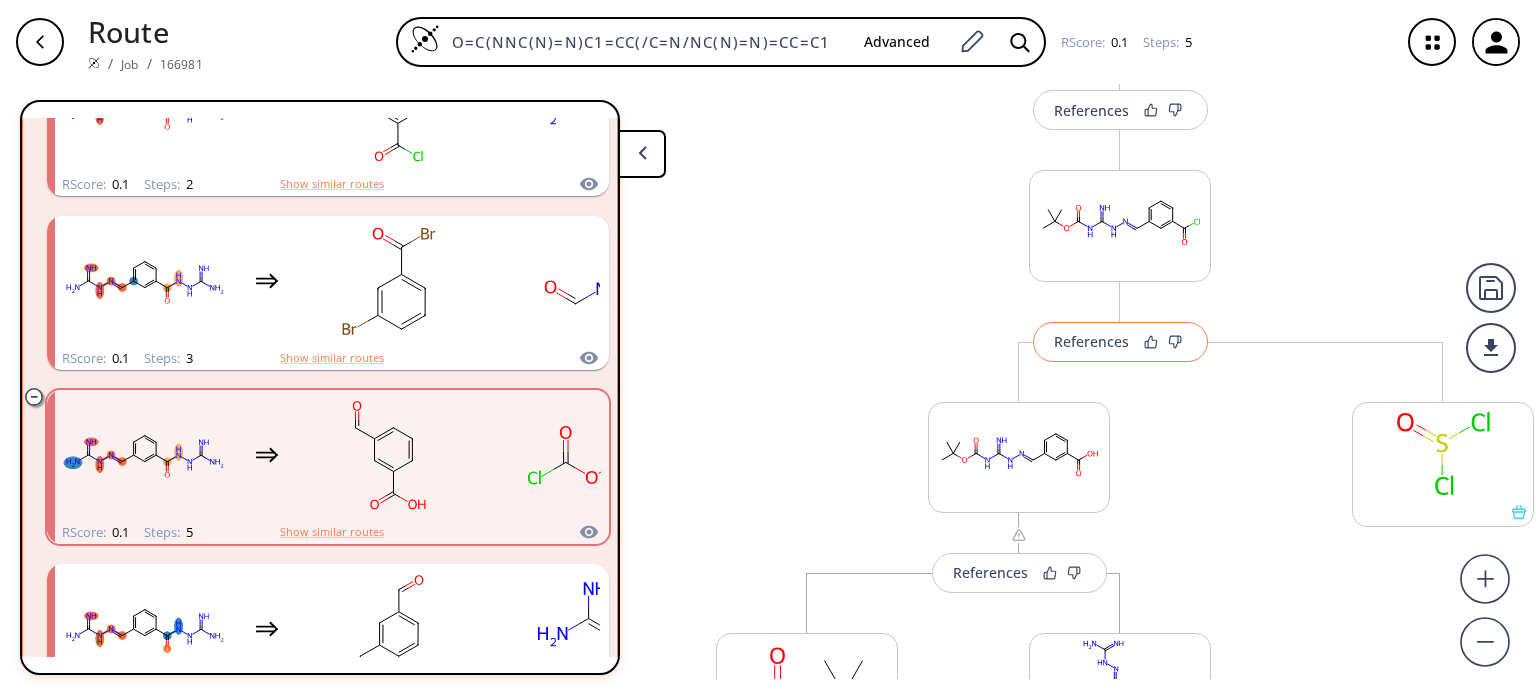 click on "References" at bounding box center [1091, 341] 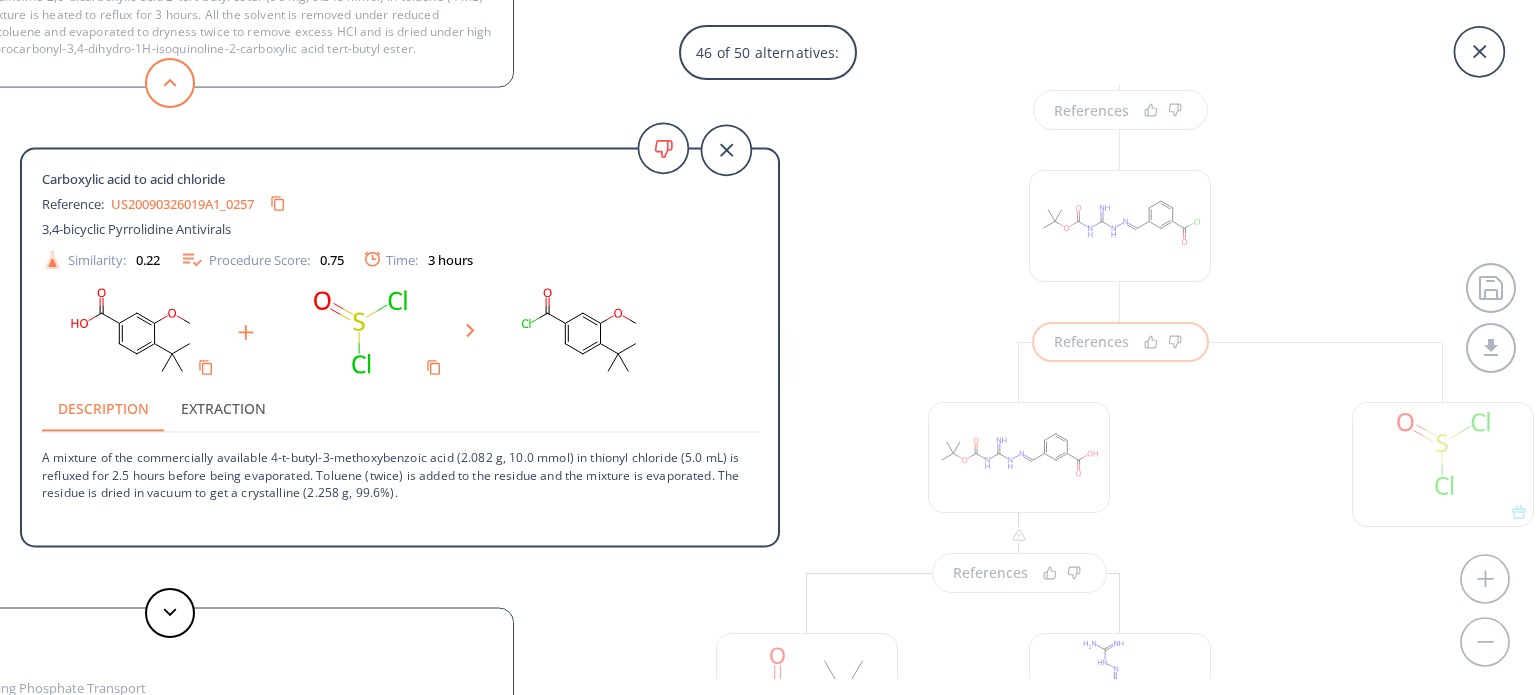 click 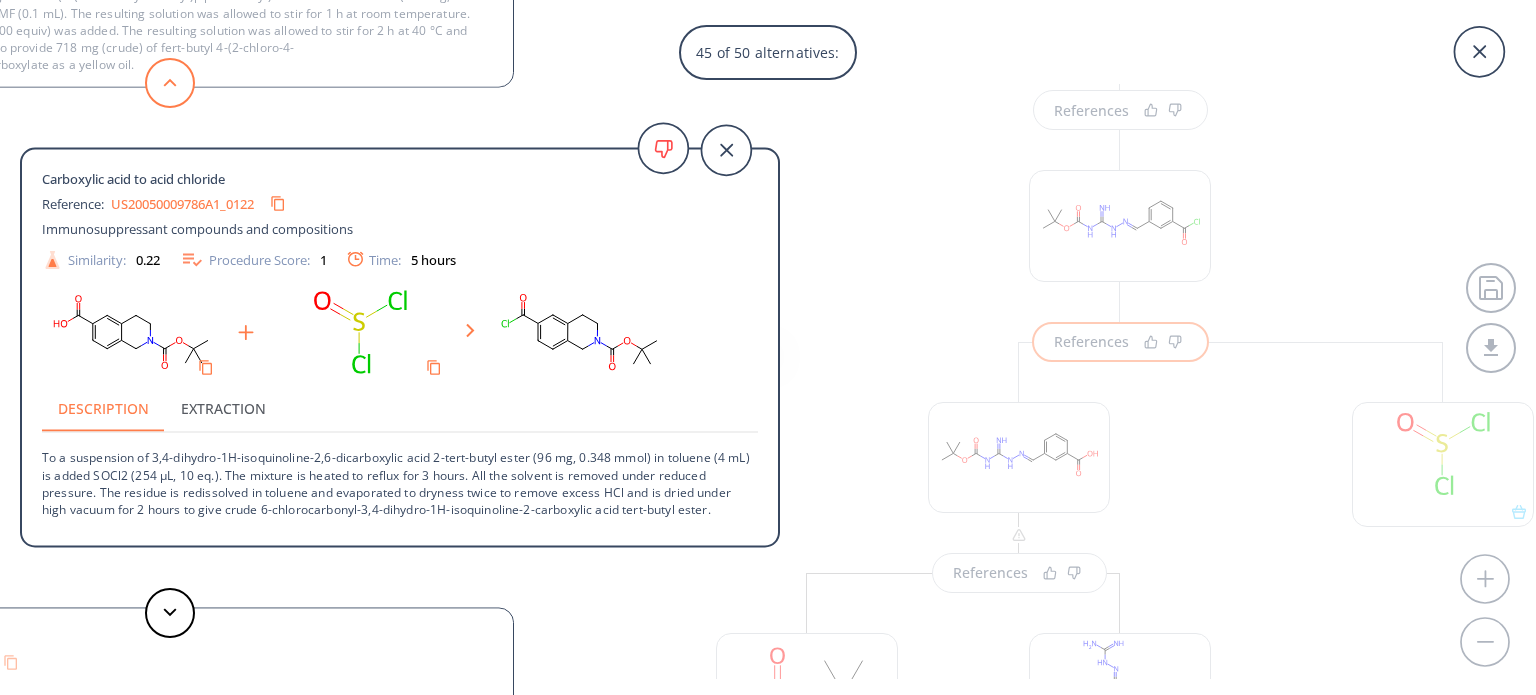 click 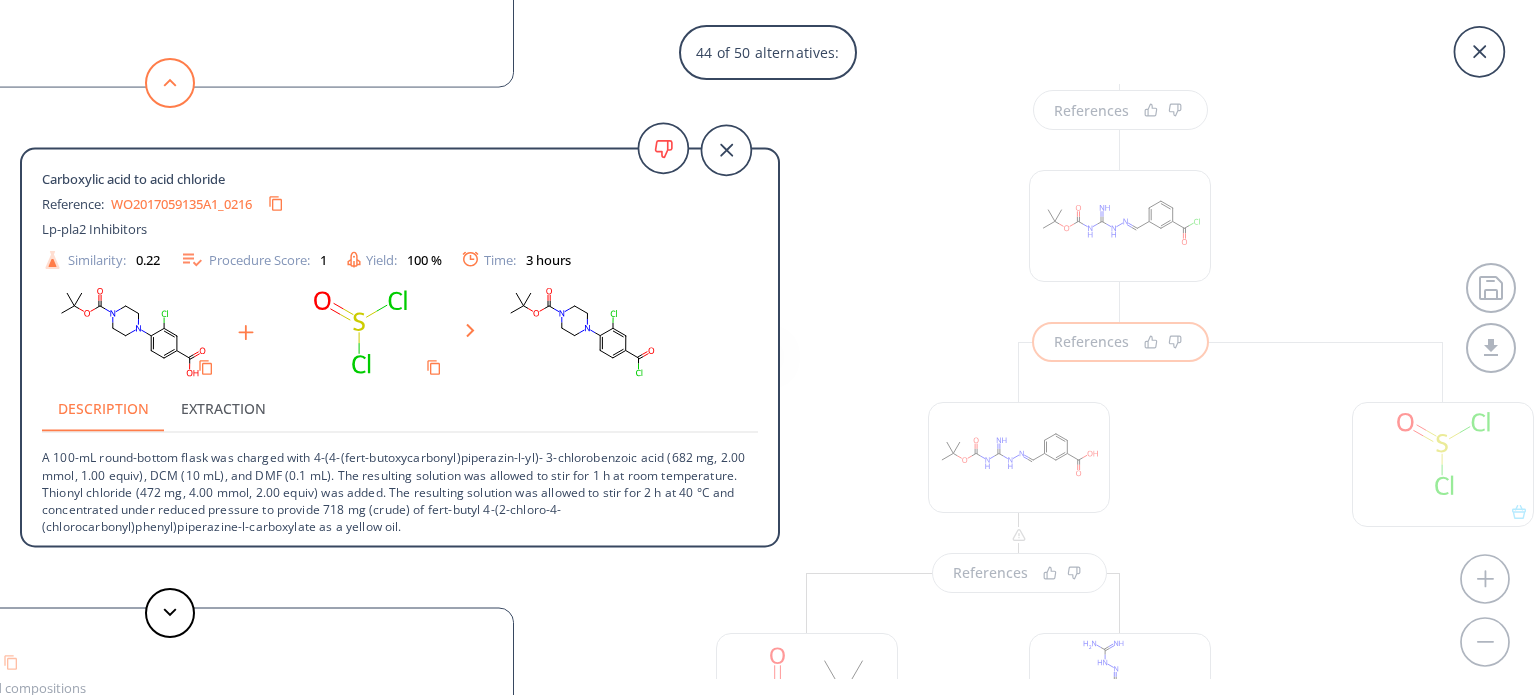 click 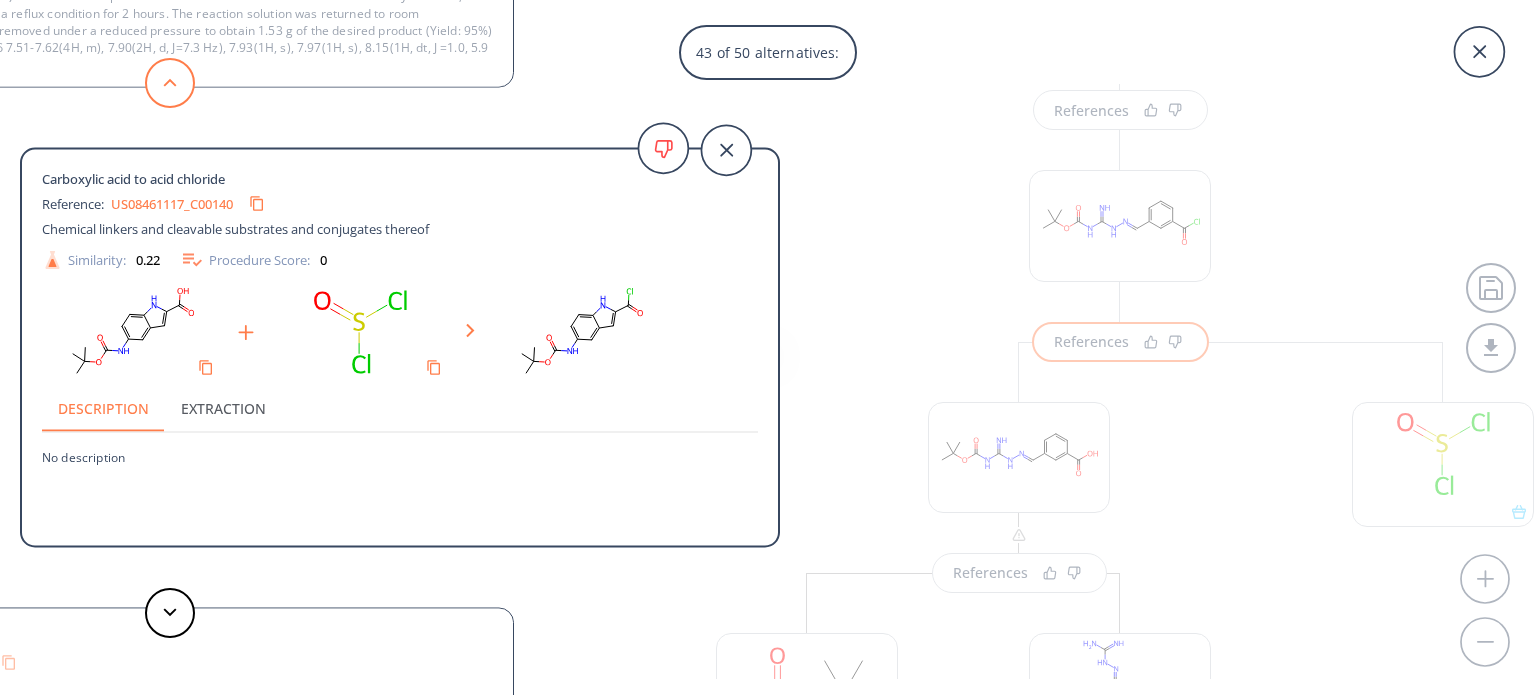 click 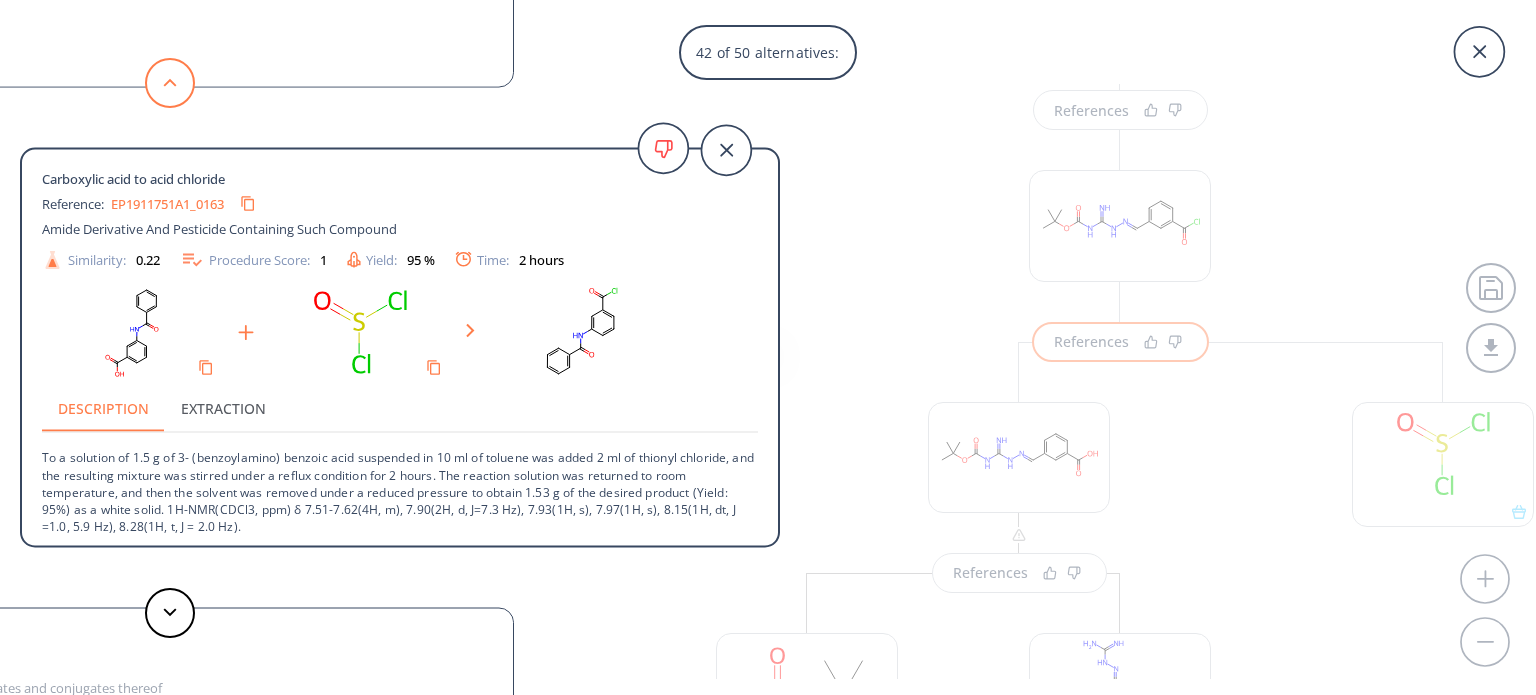 click 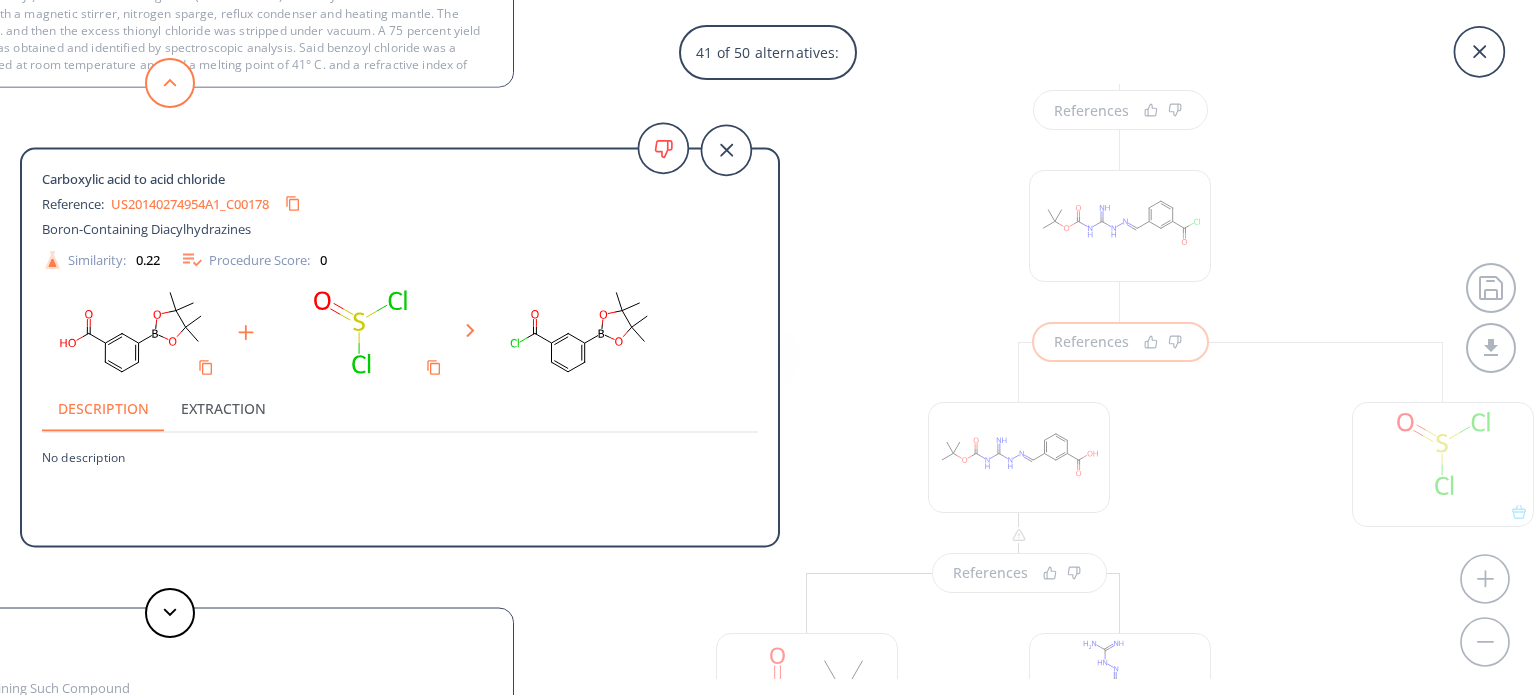 click 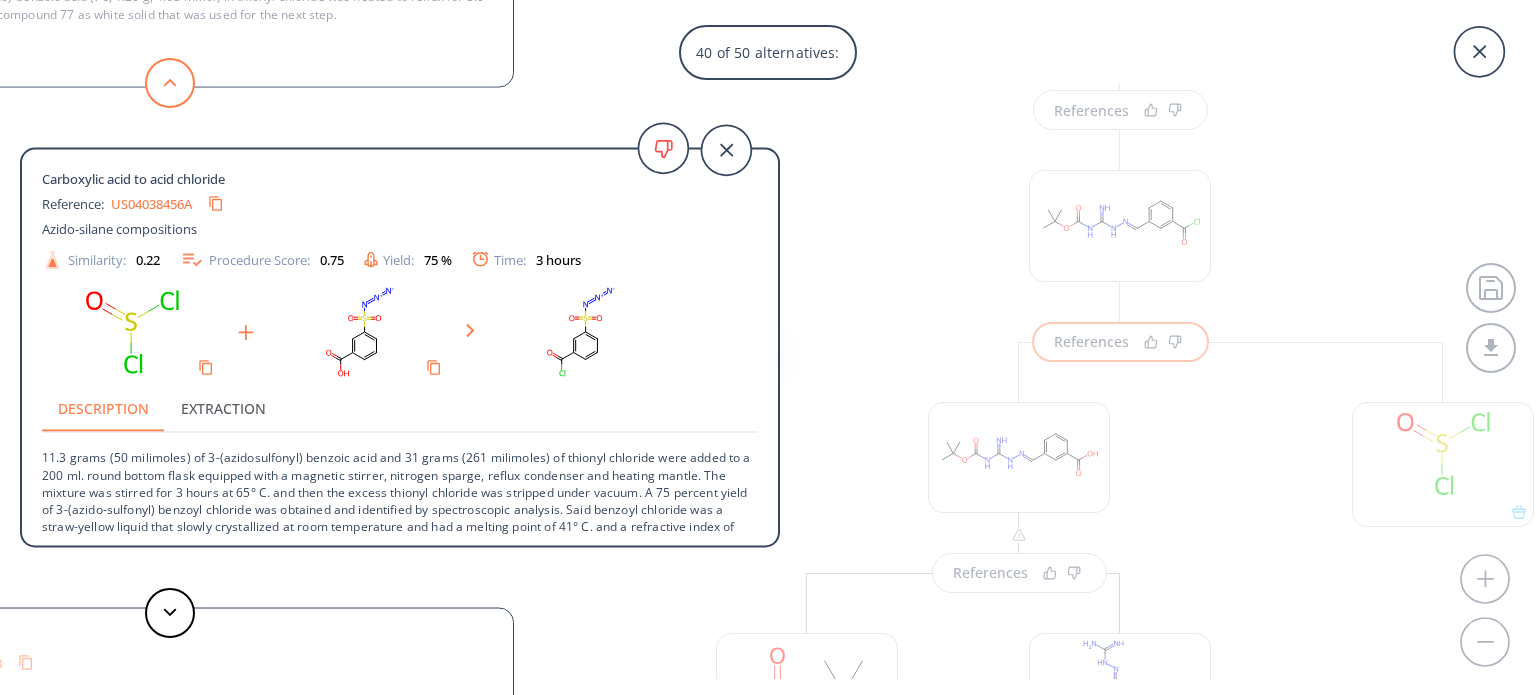 click 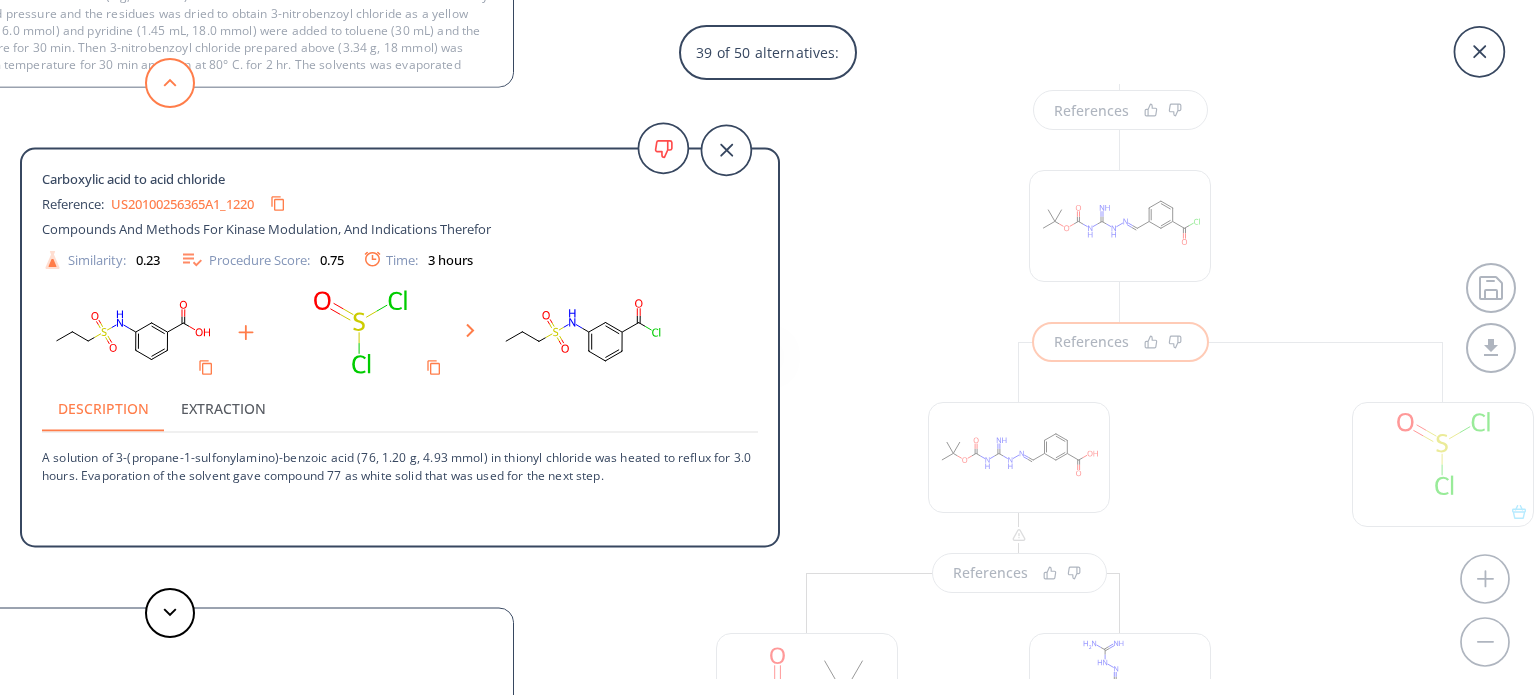 click 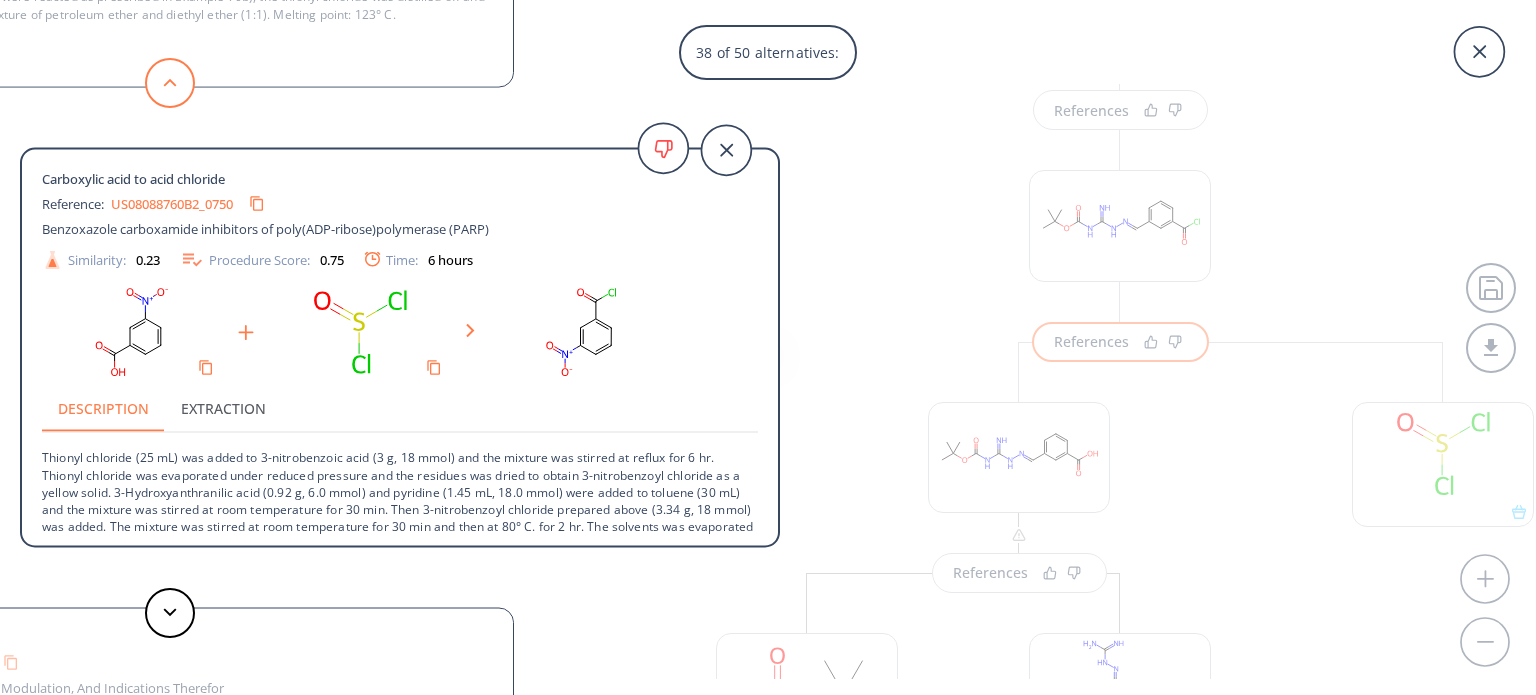 click 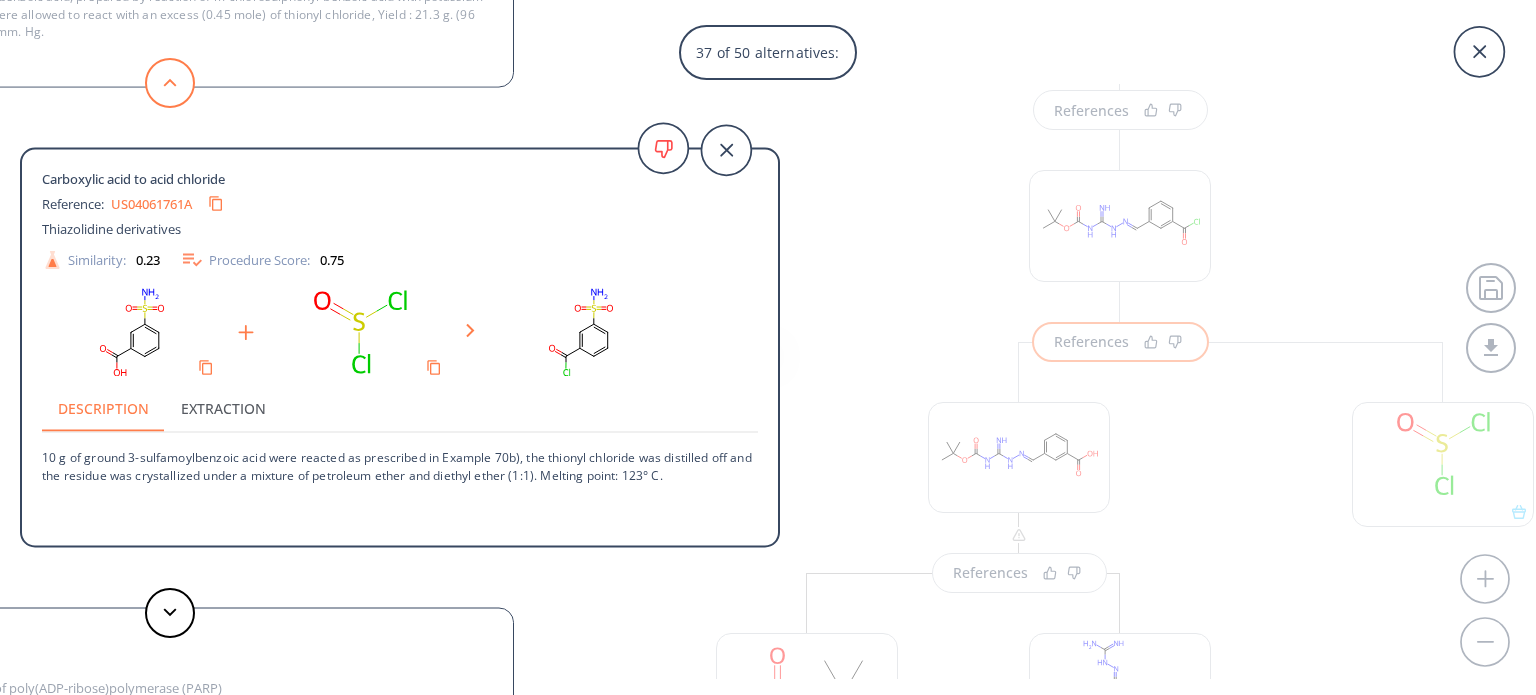 click 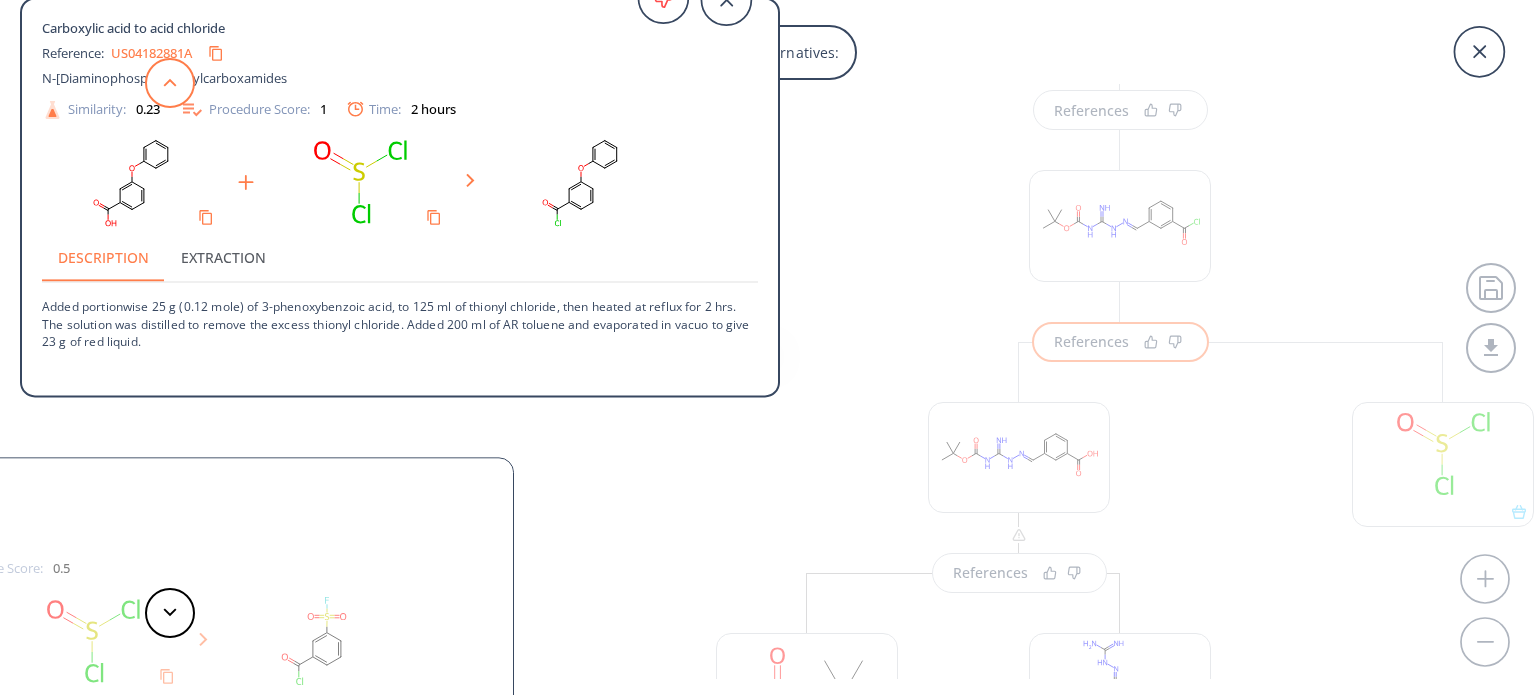 click 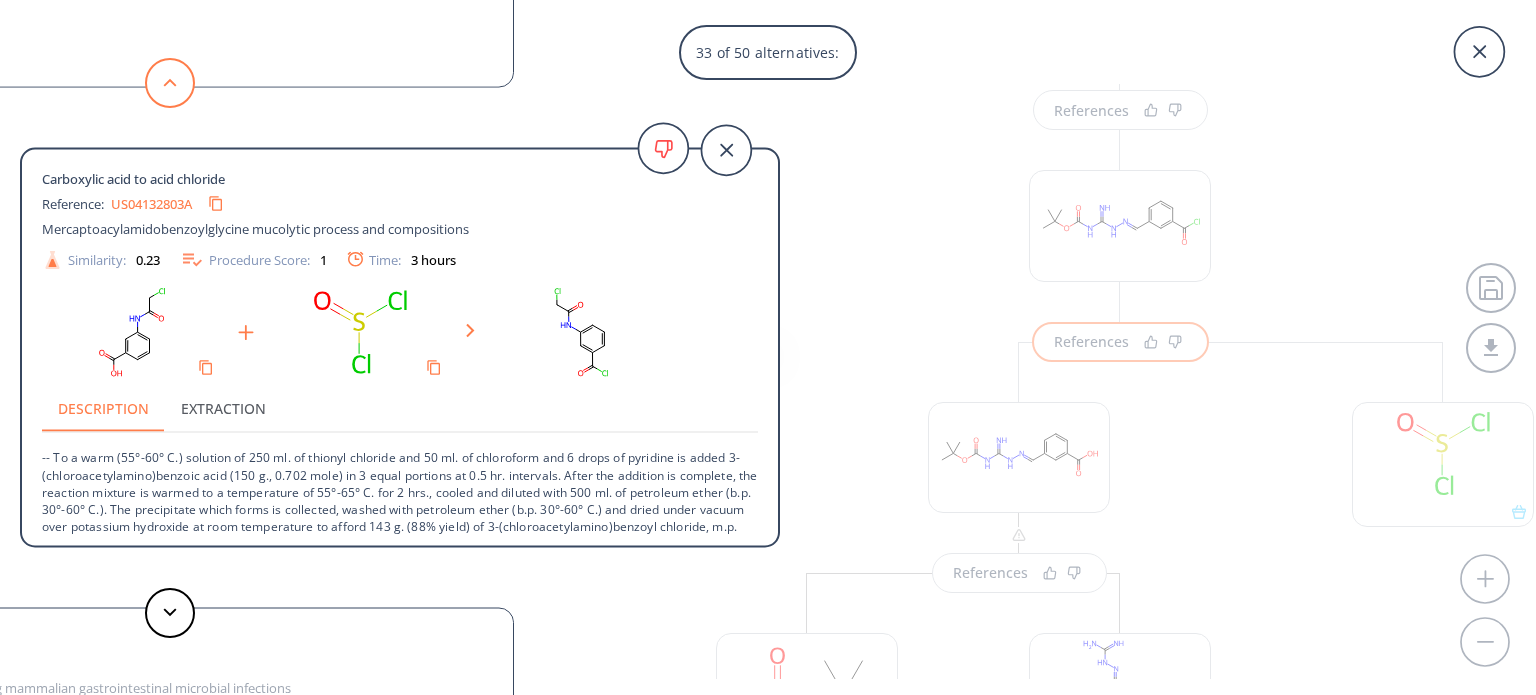 click 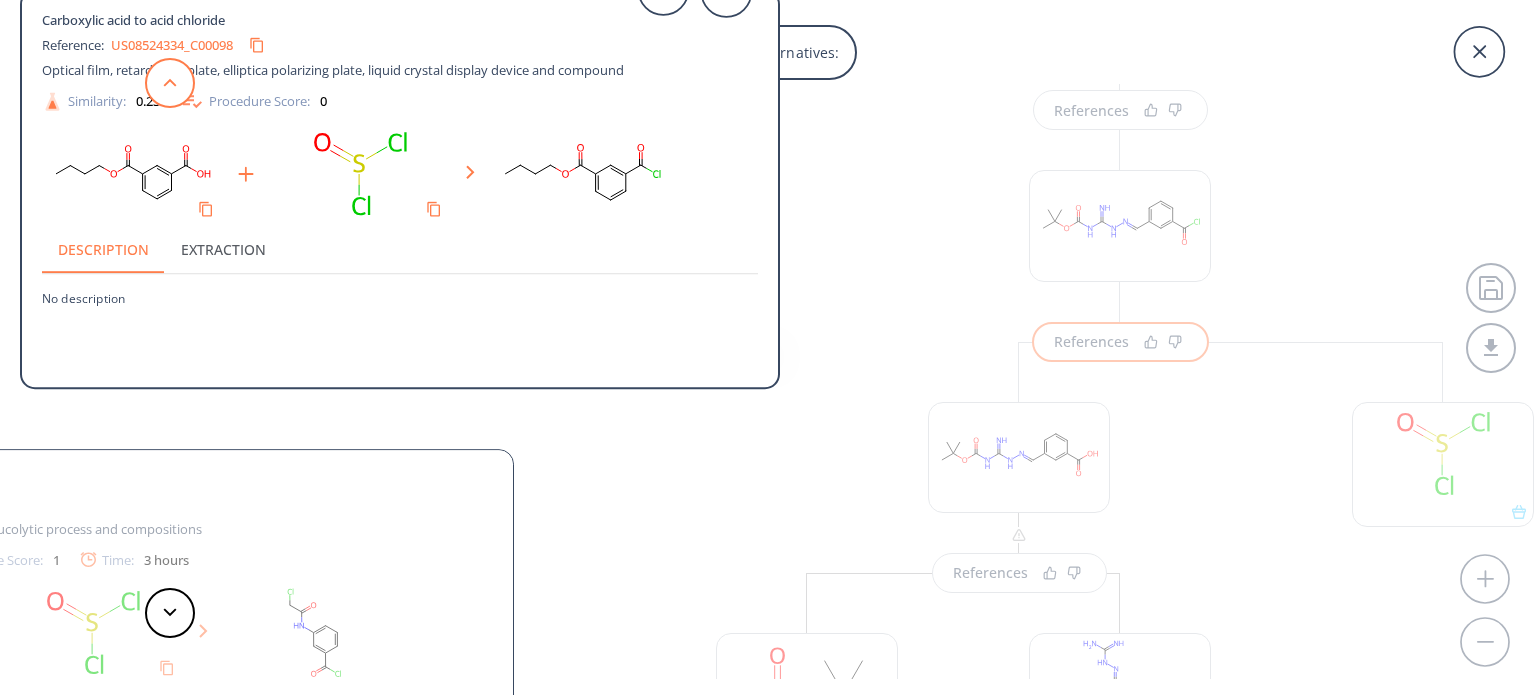 click 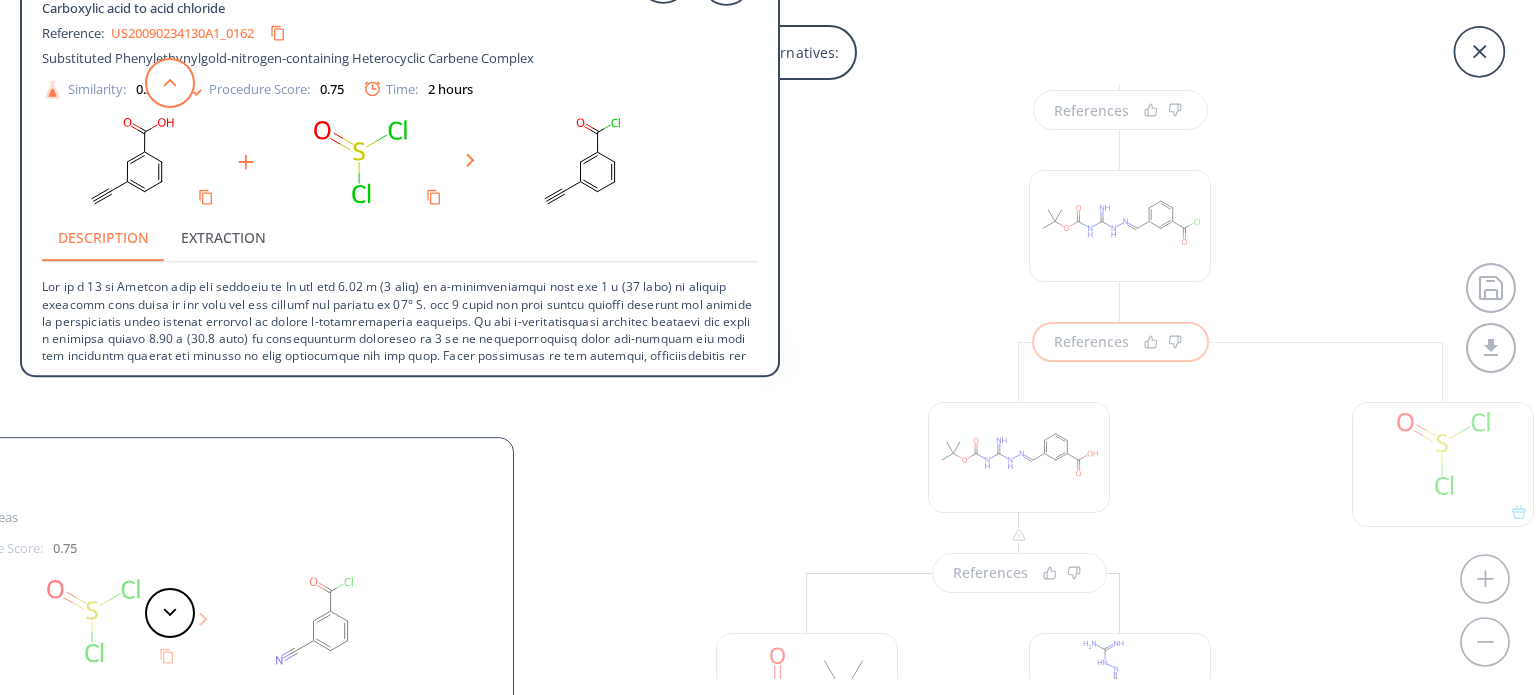 click 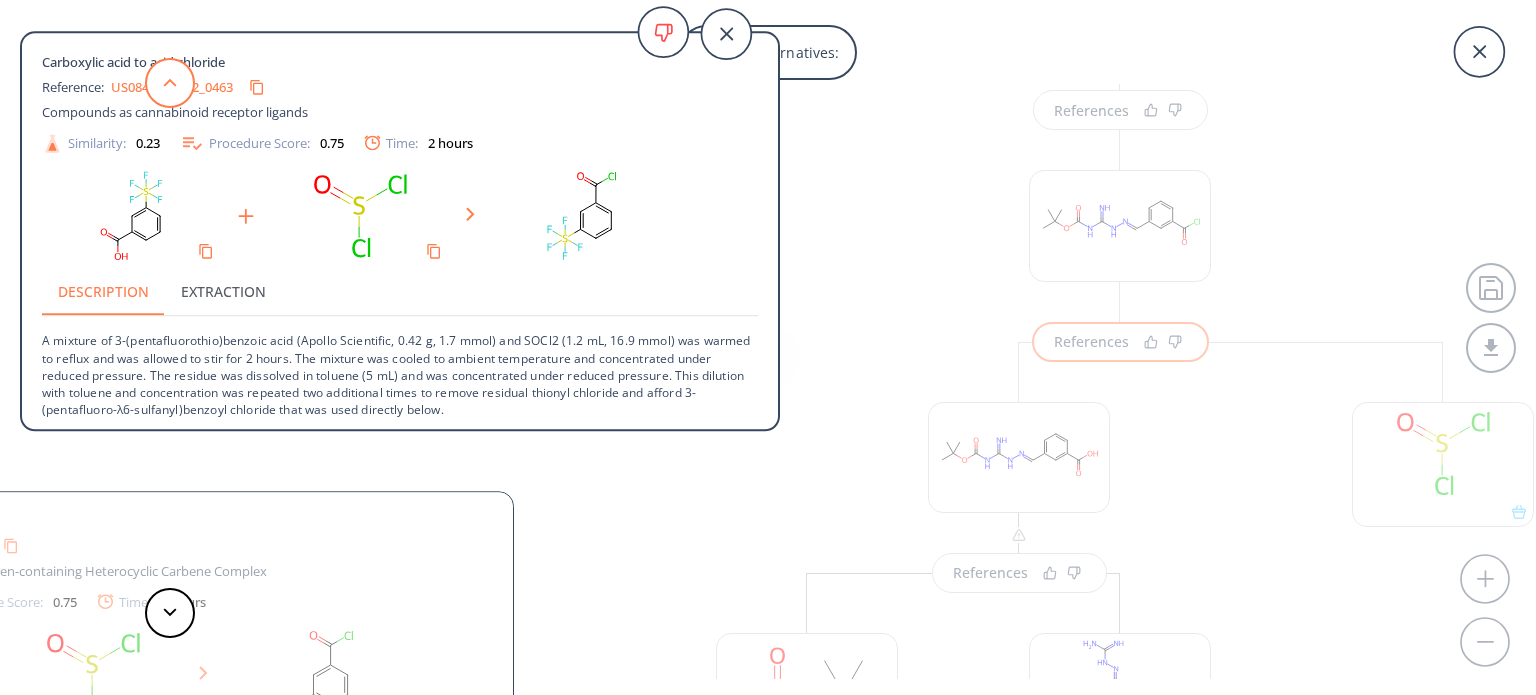 click 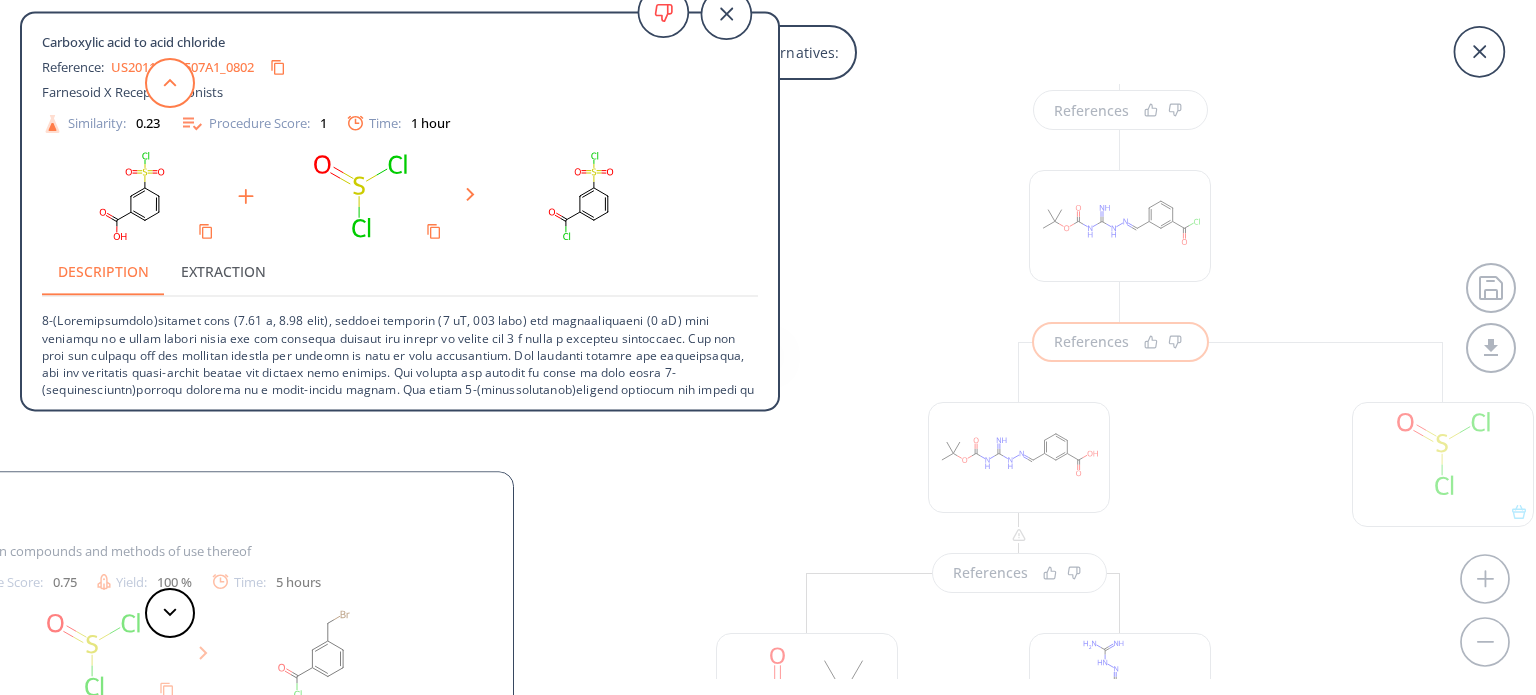 click 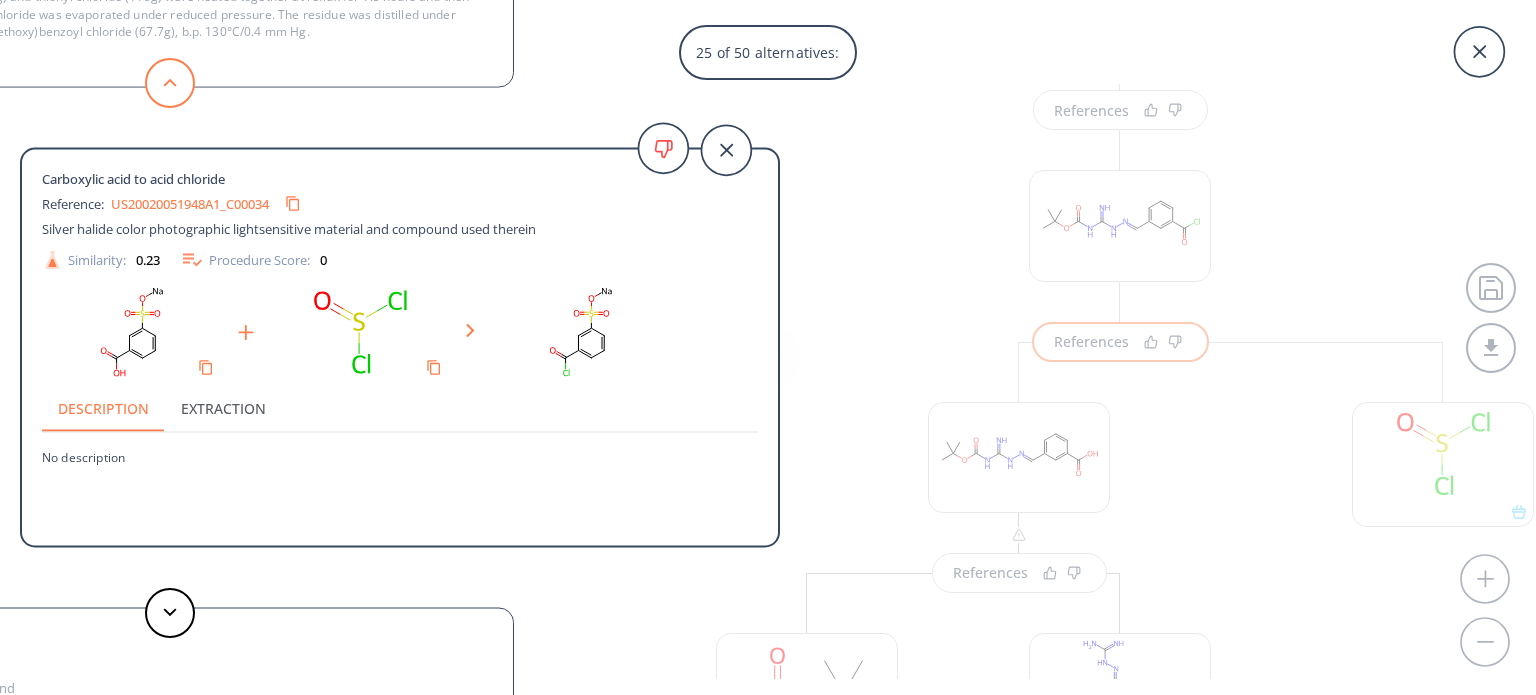 click 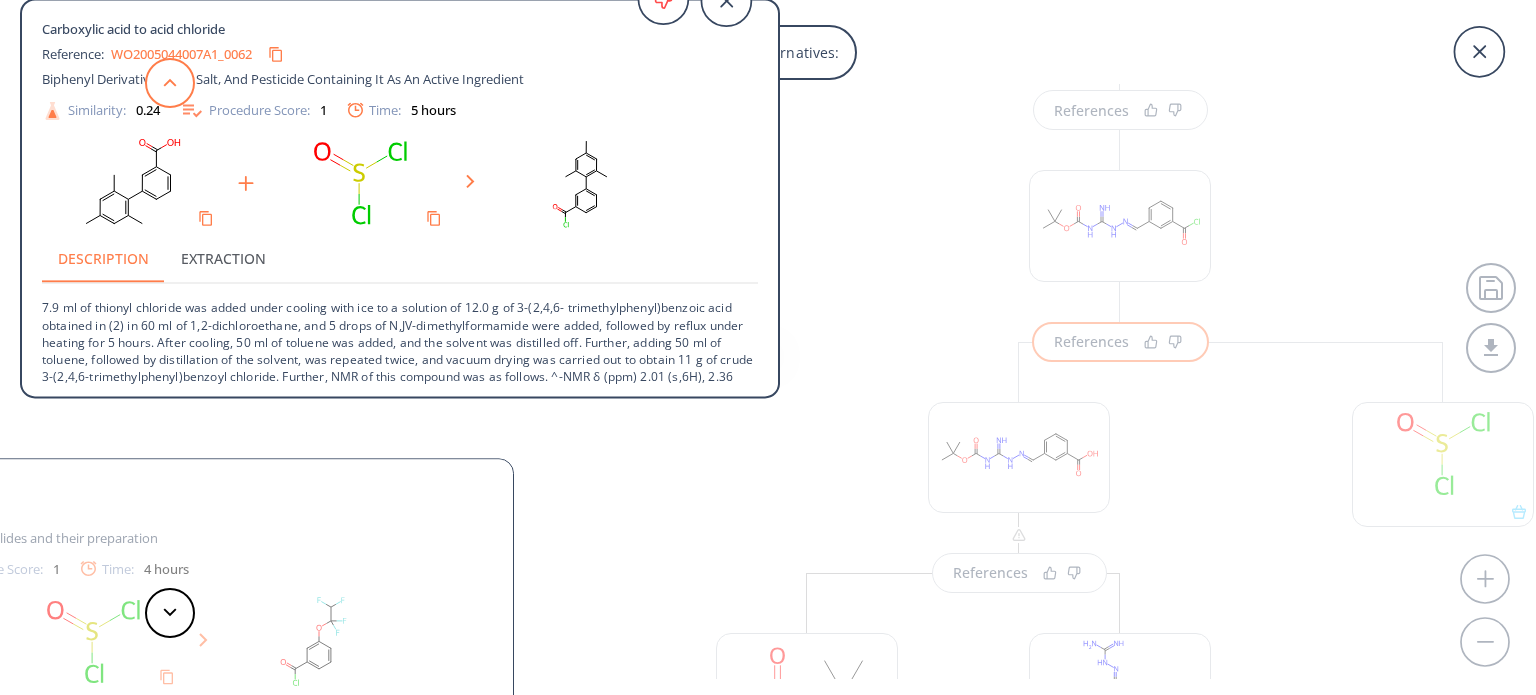 click 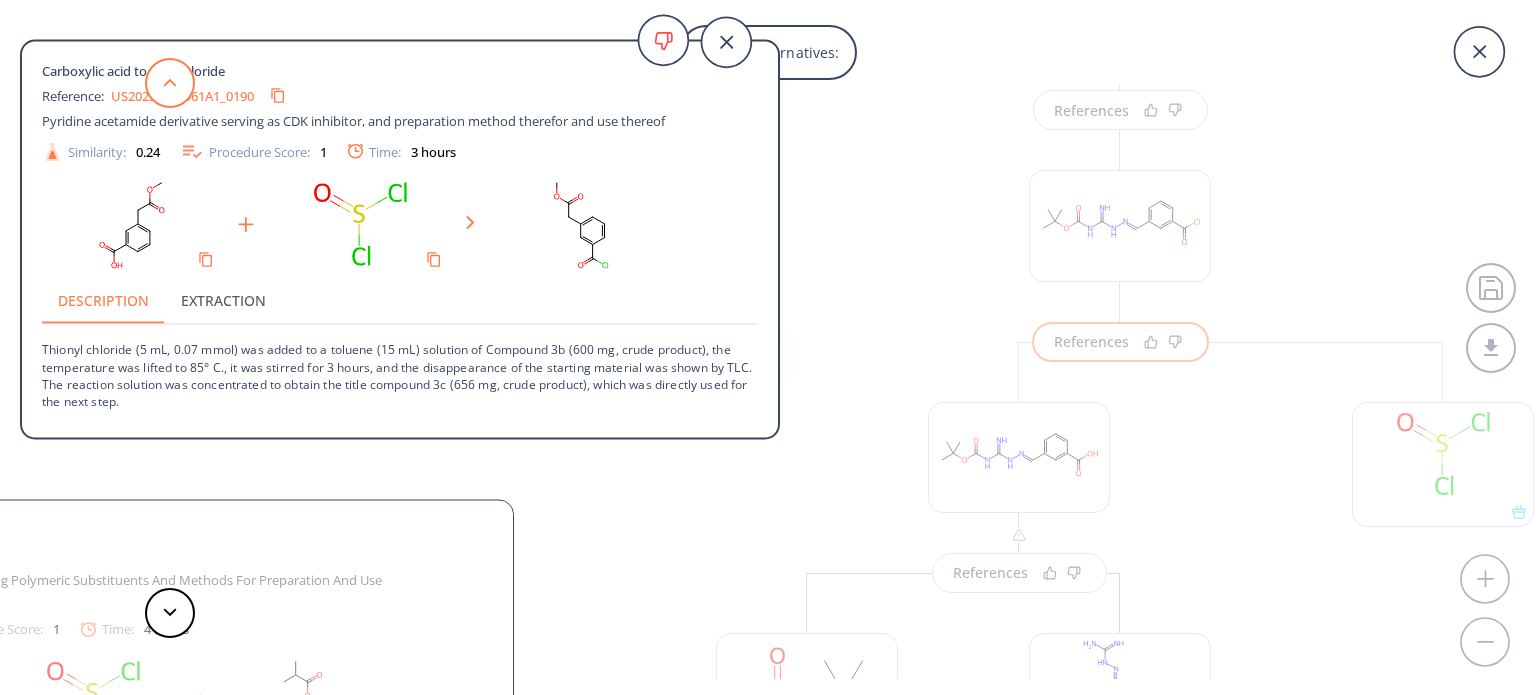click 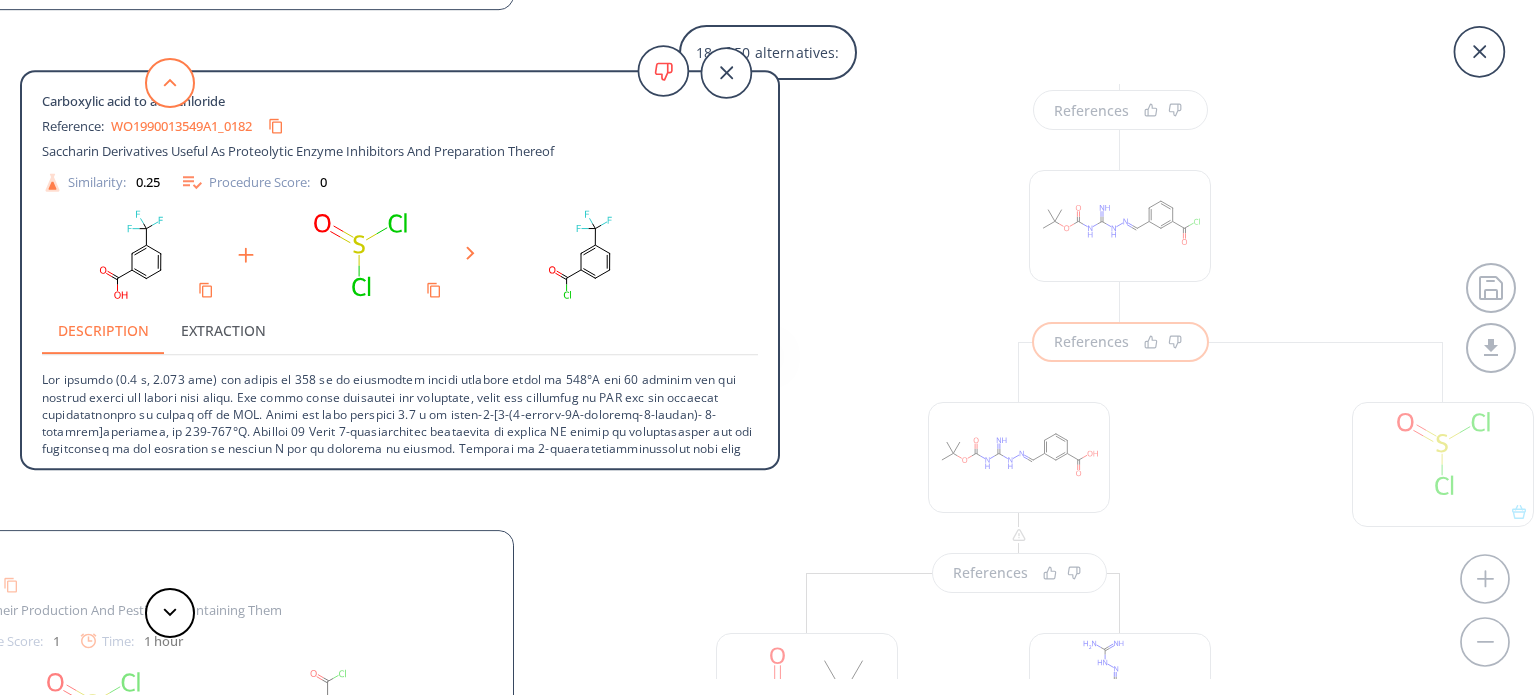 click 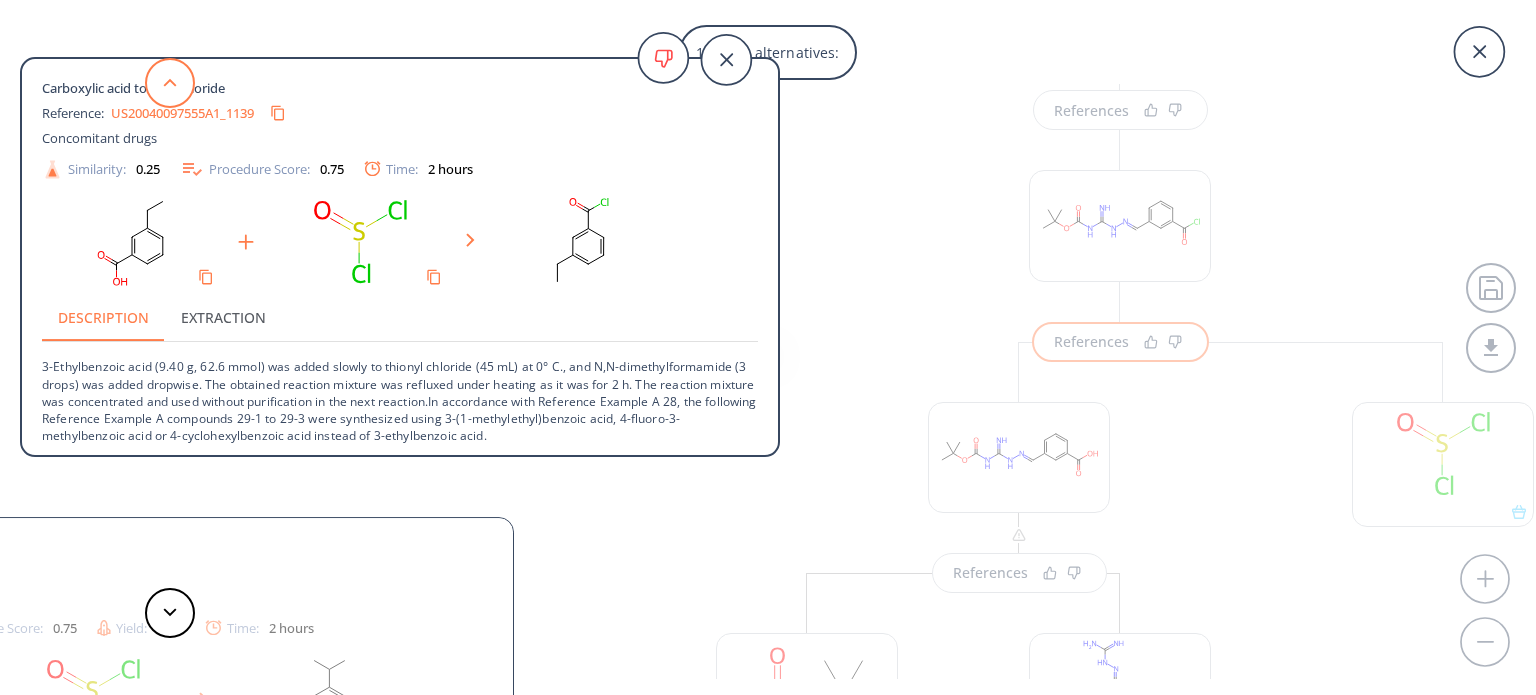 click 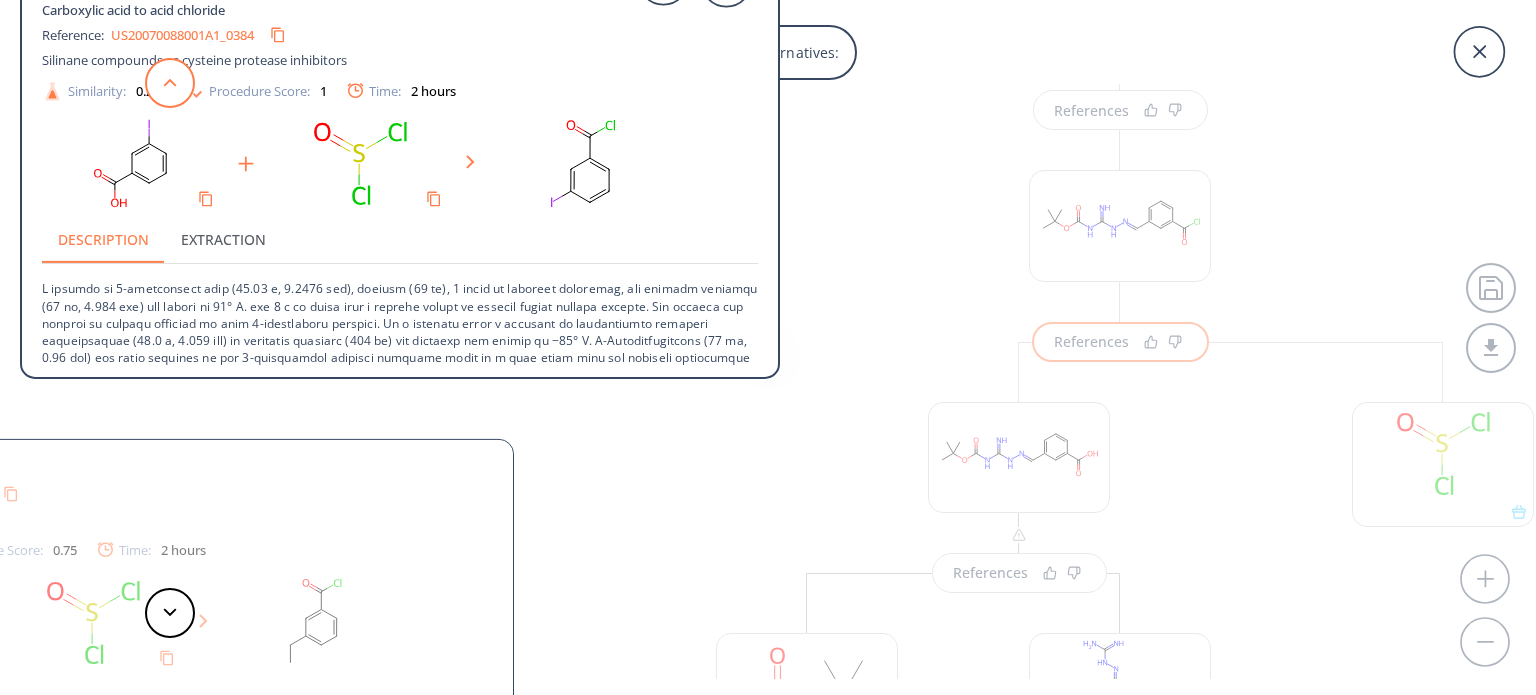 click 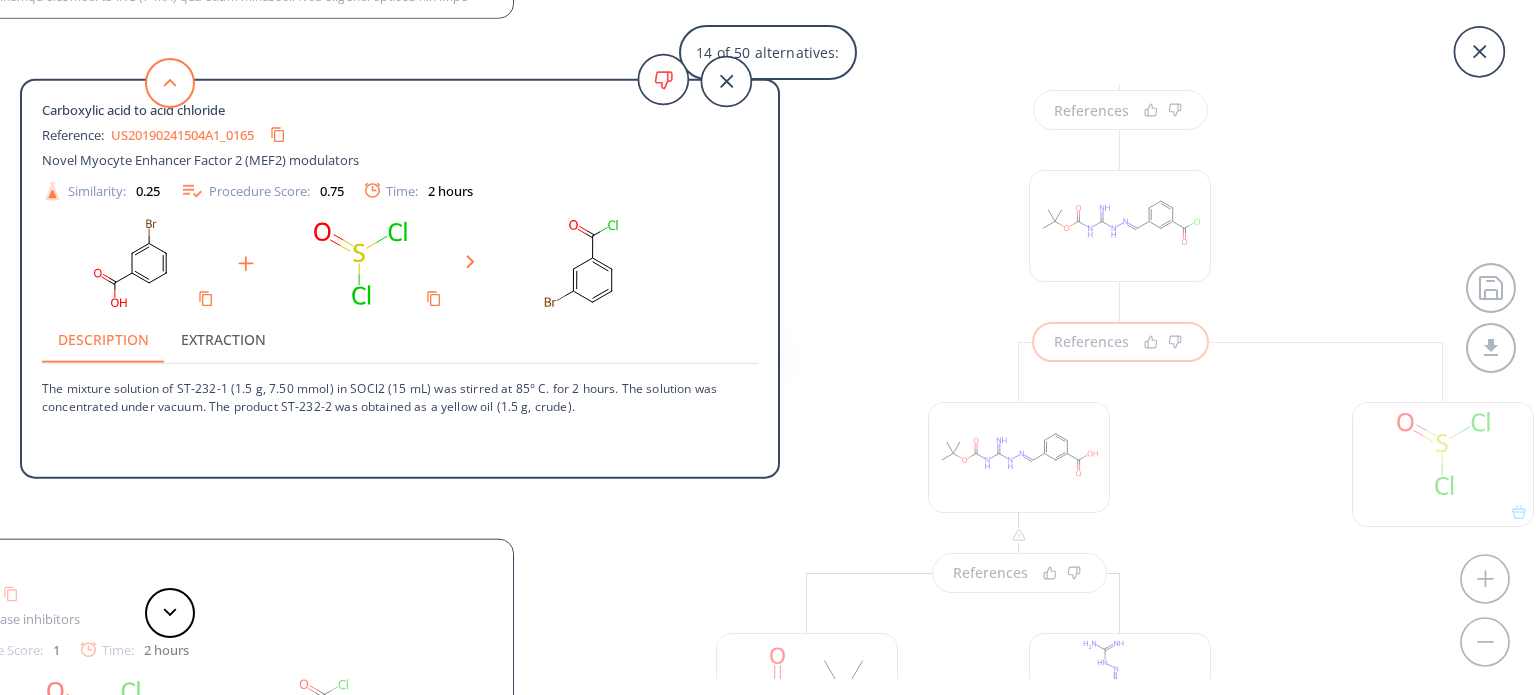 click 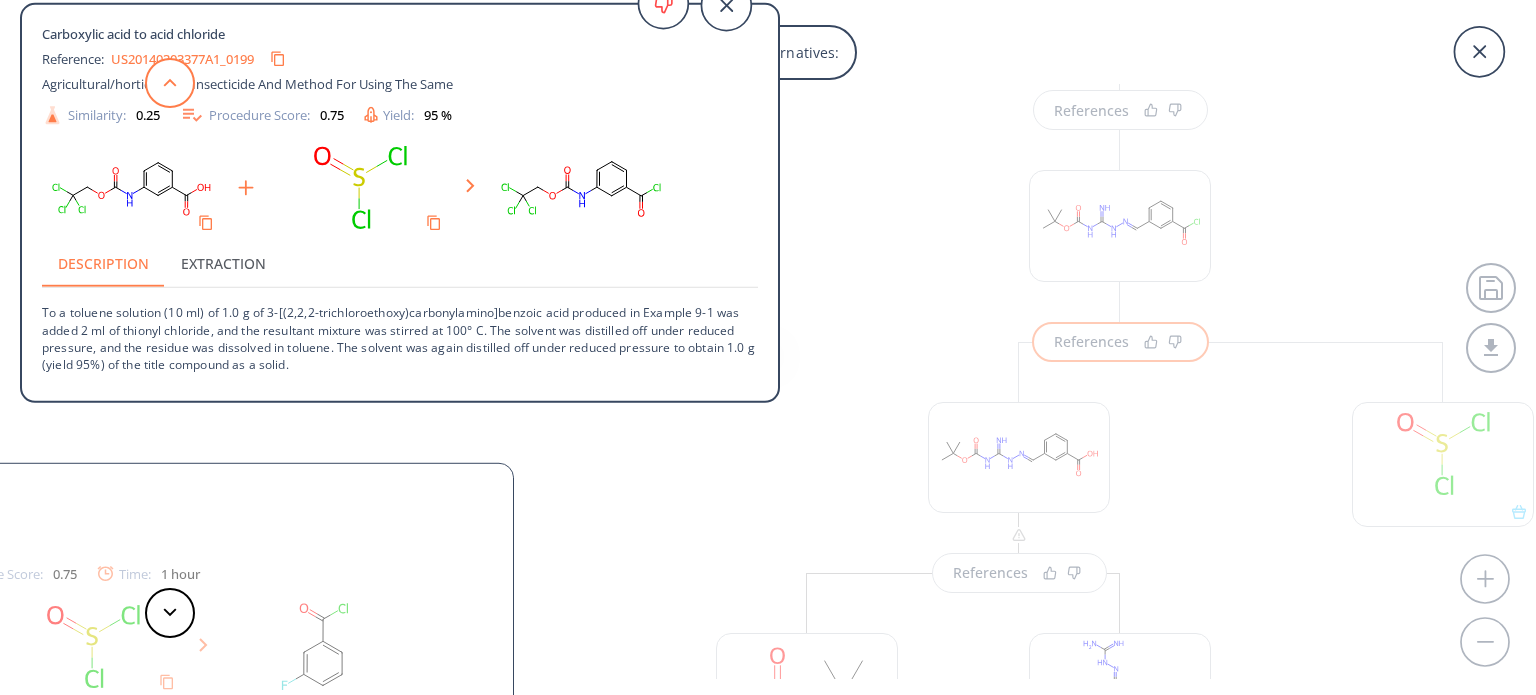 click 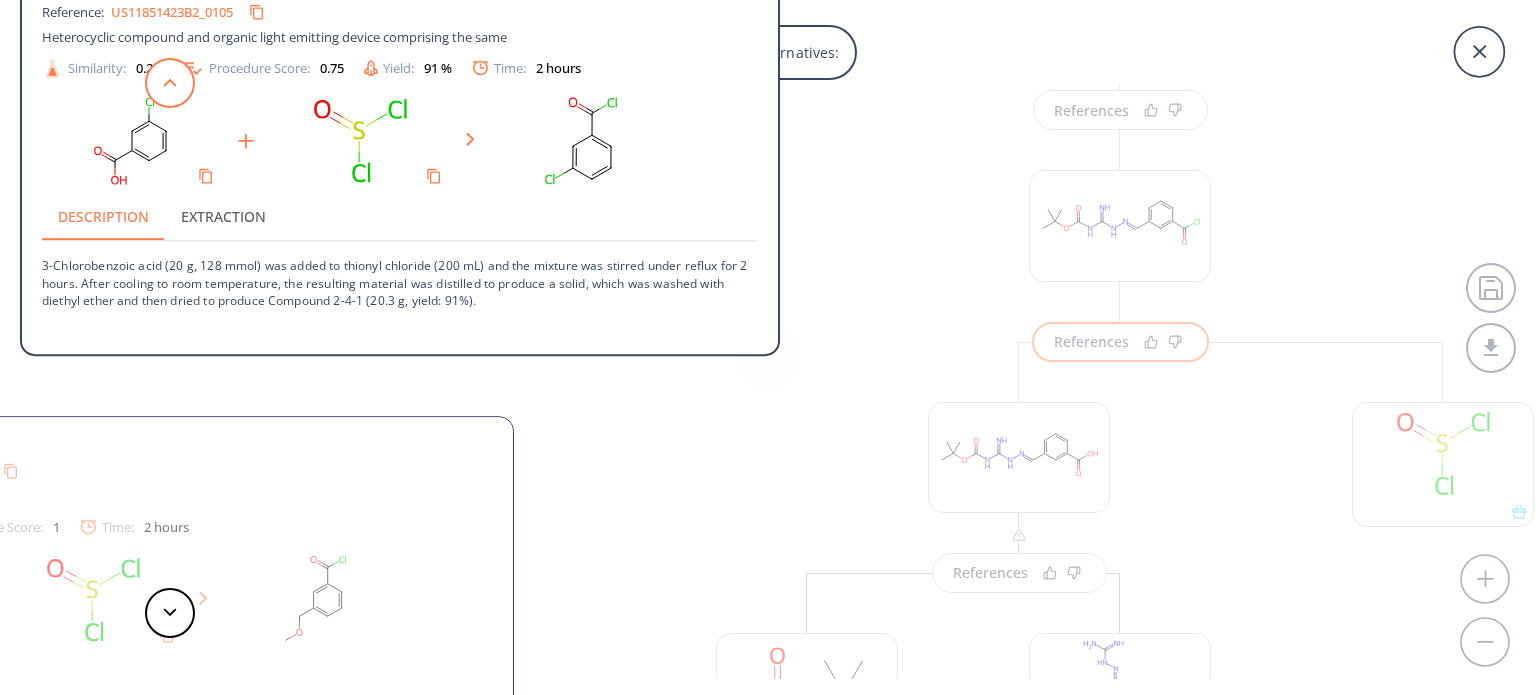 click 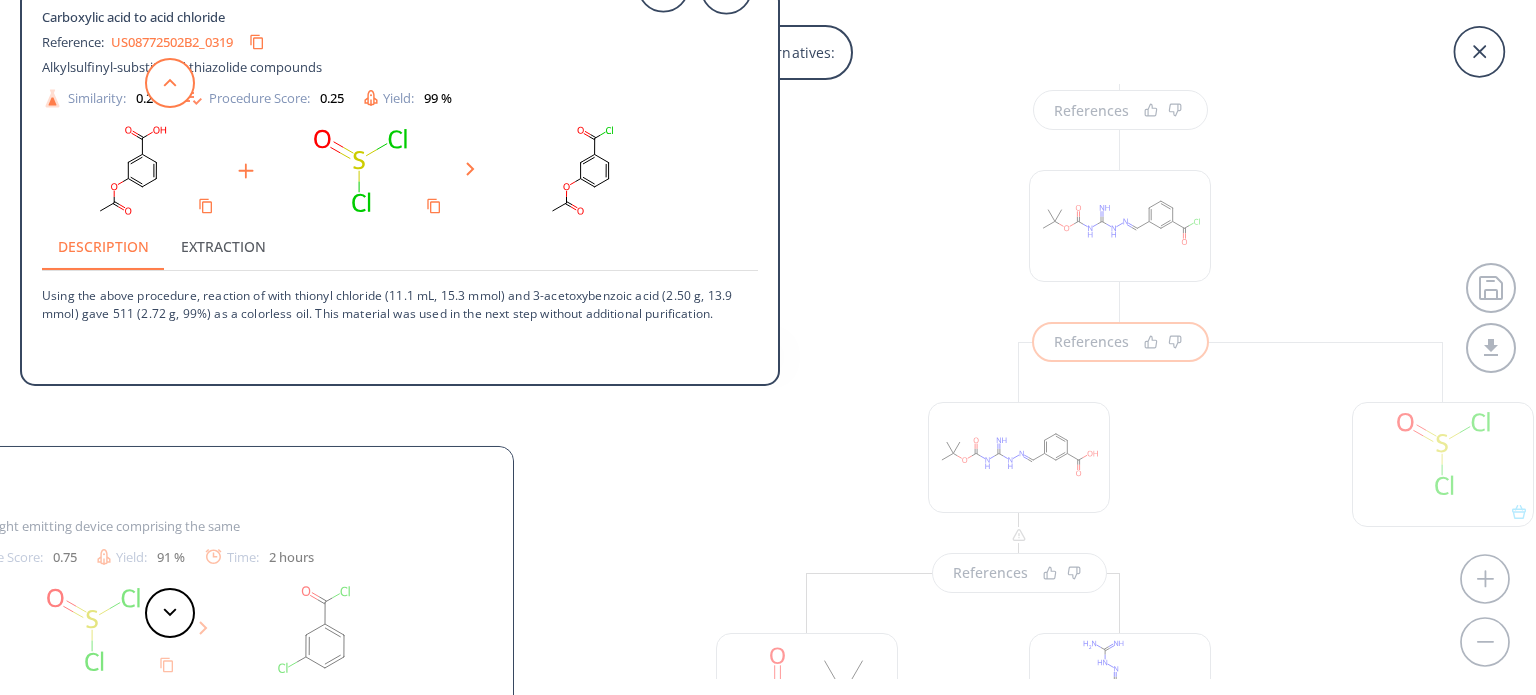 click 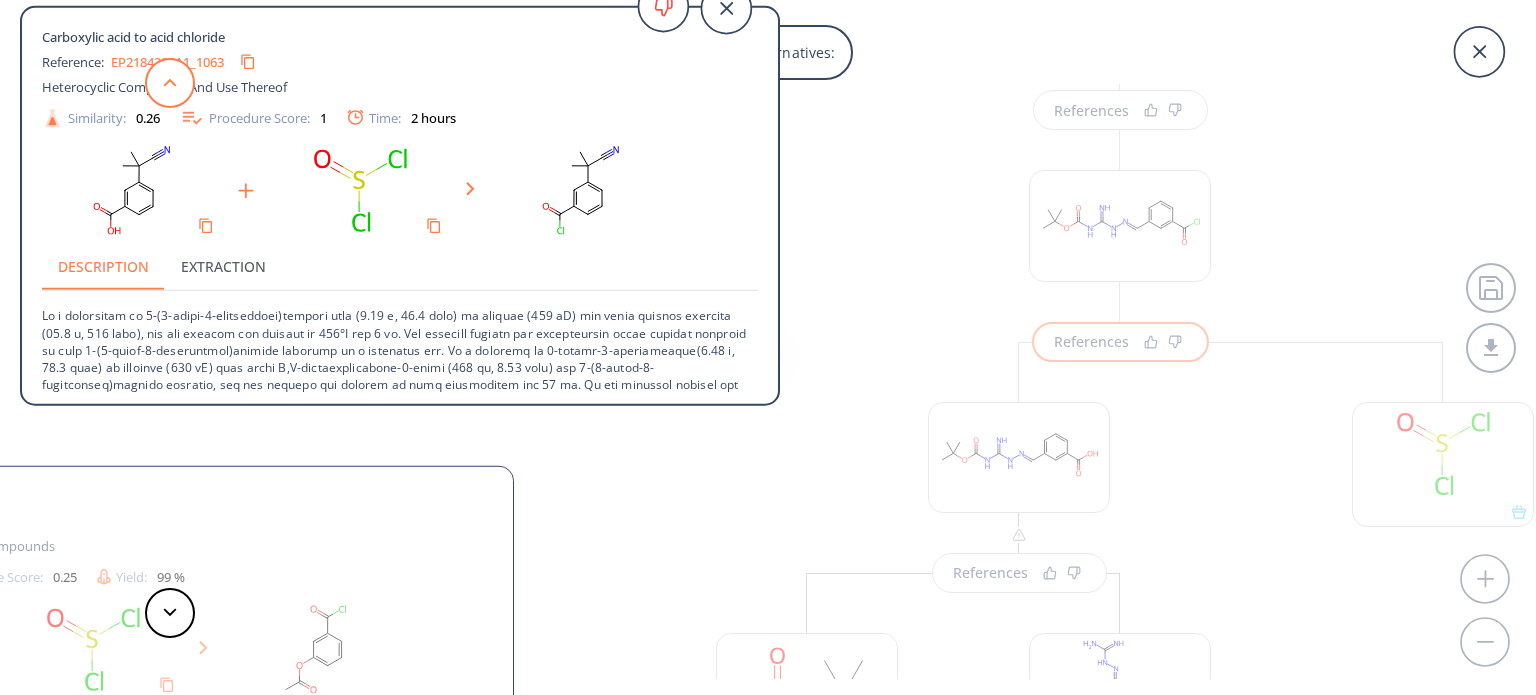 click 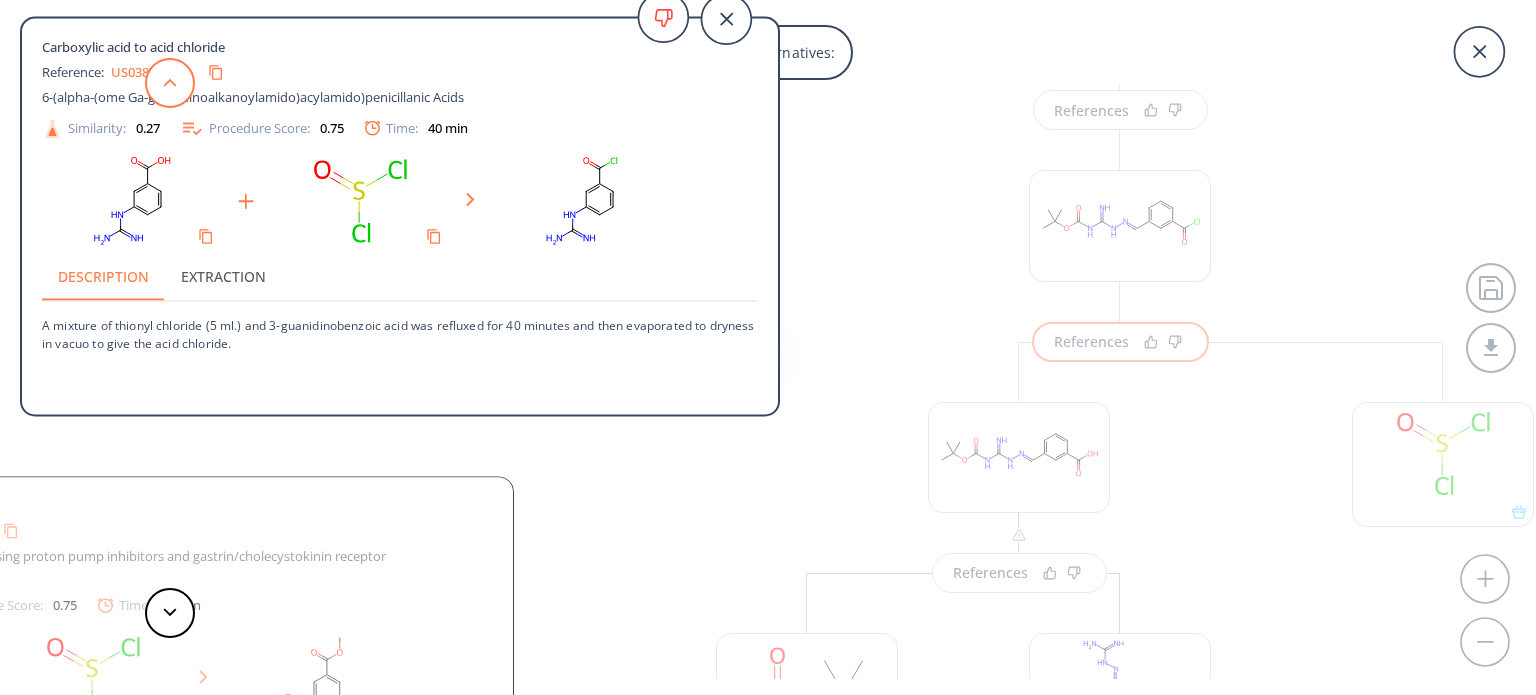 click 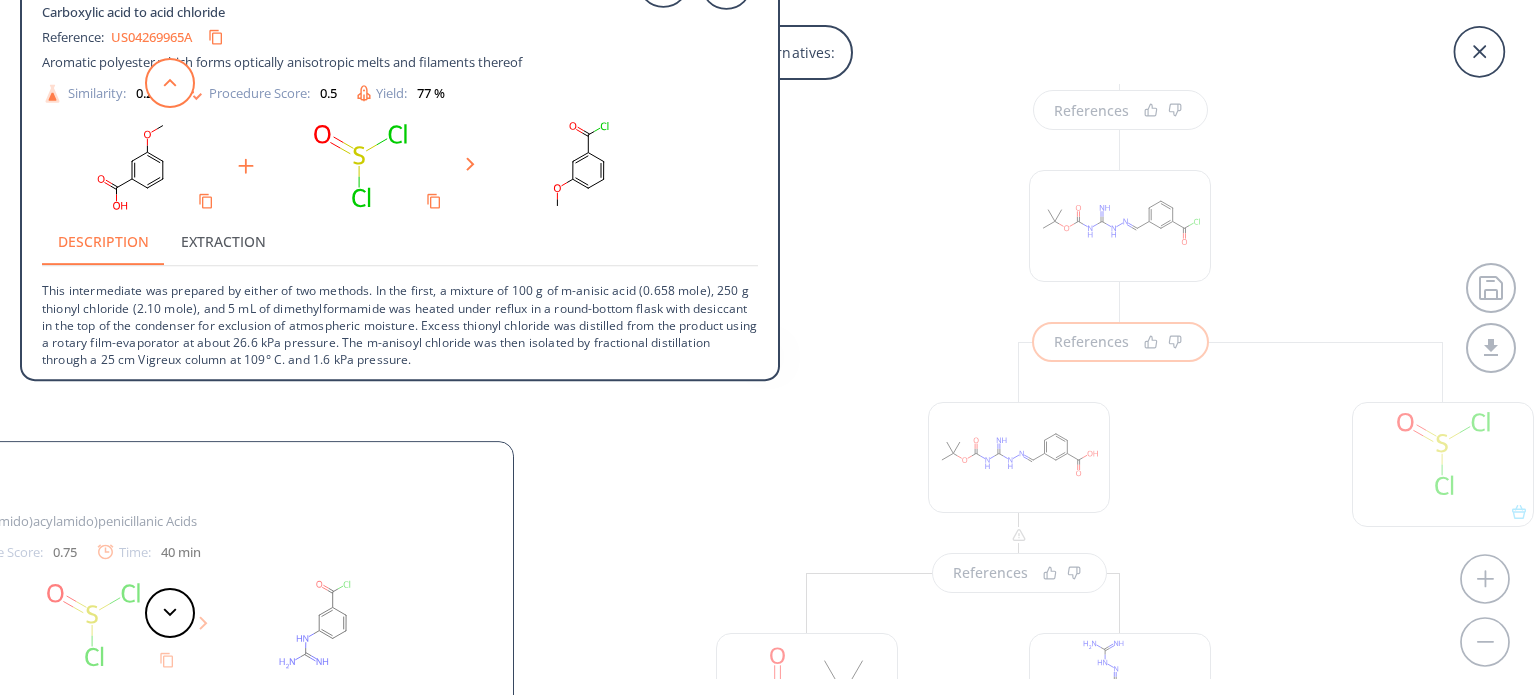 click 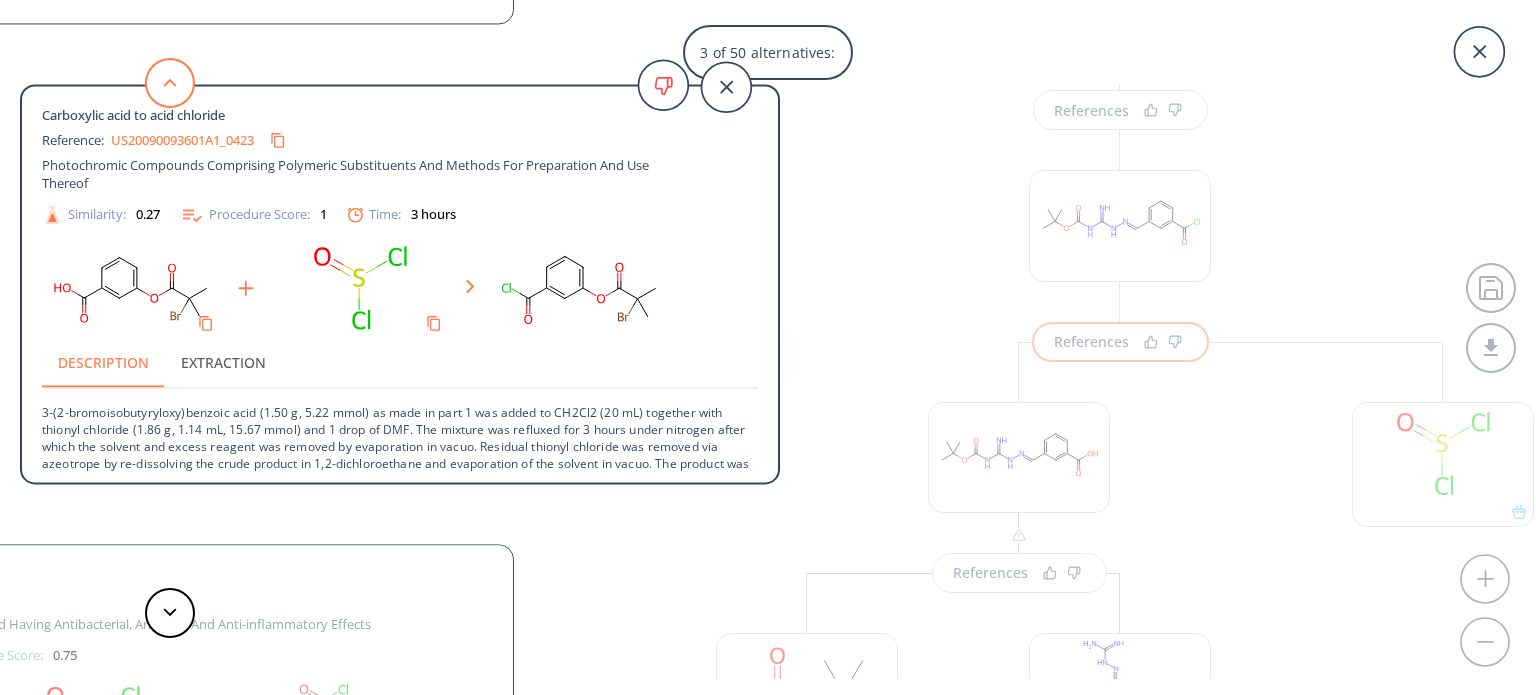 click 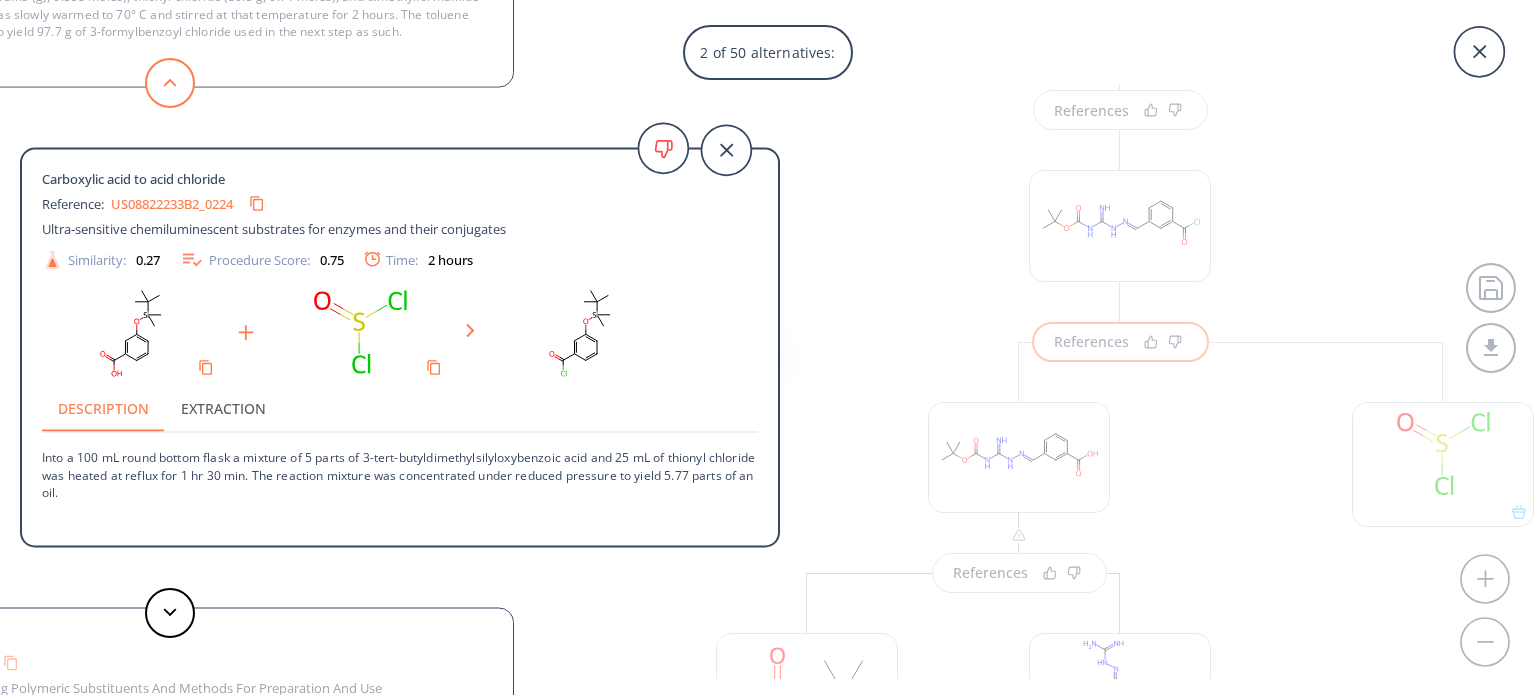 click 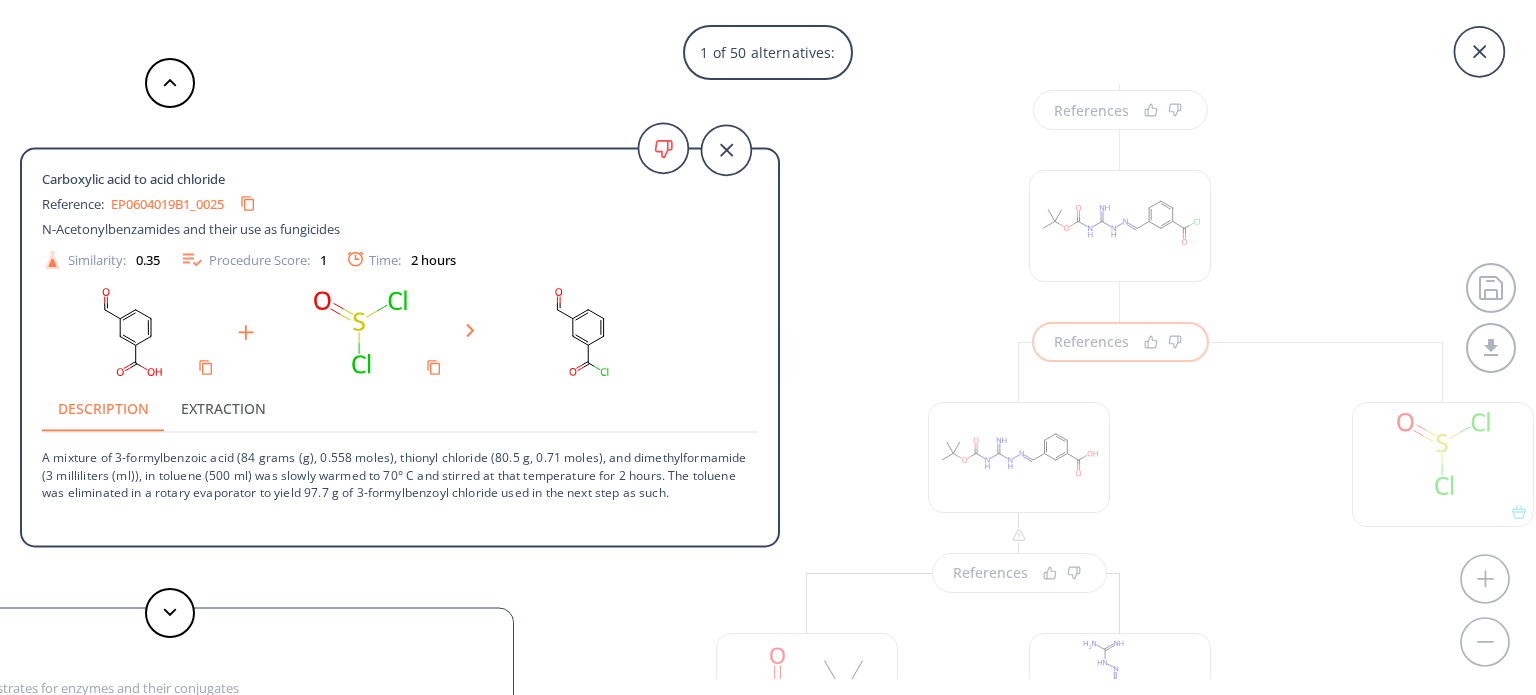 click on "EP0604019B1_0025" at bounding box center (167, 203) 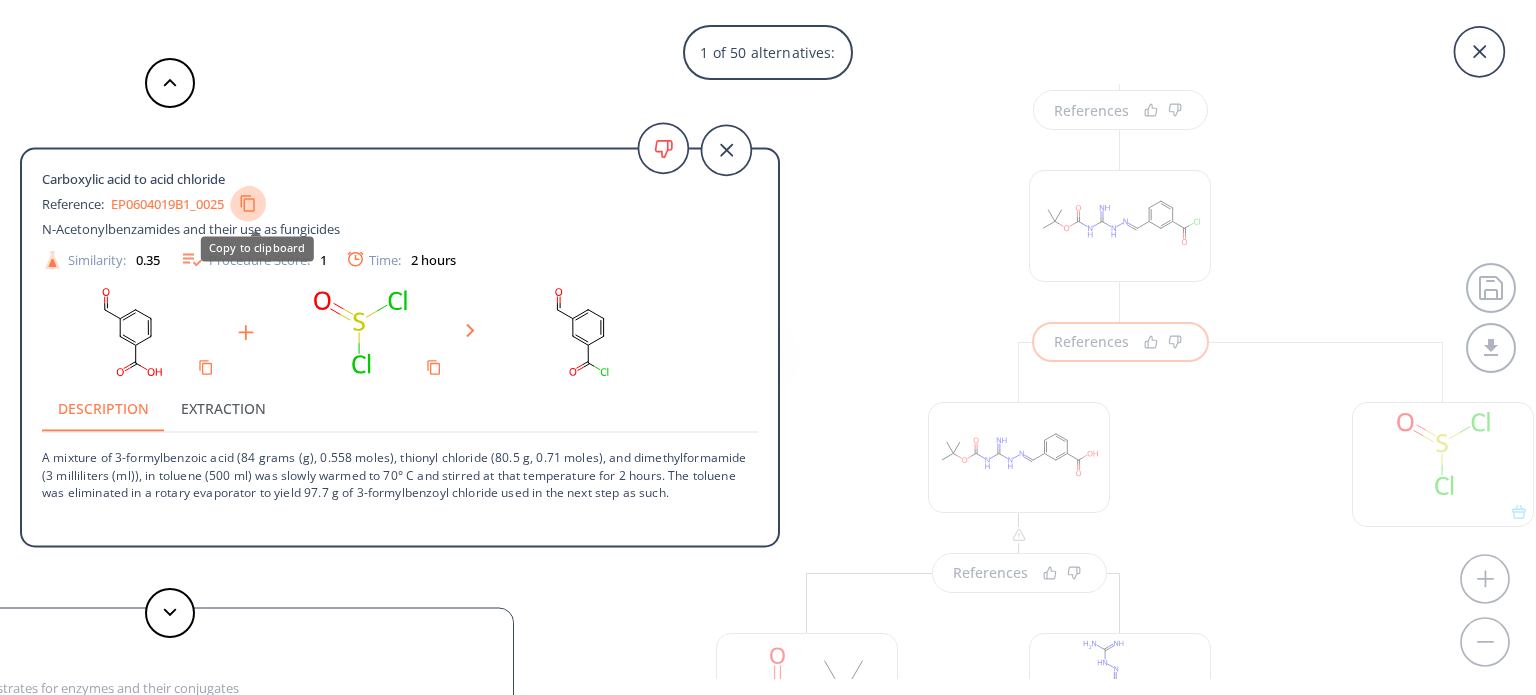 click 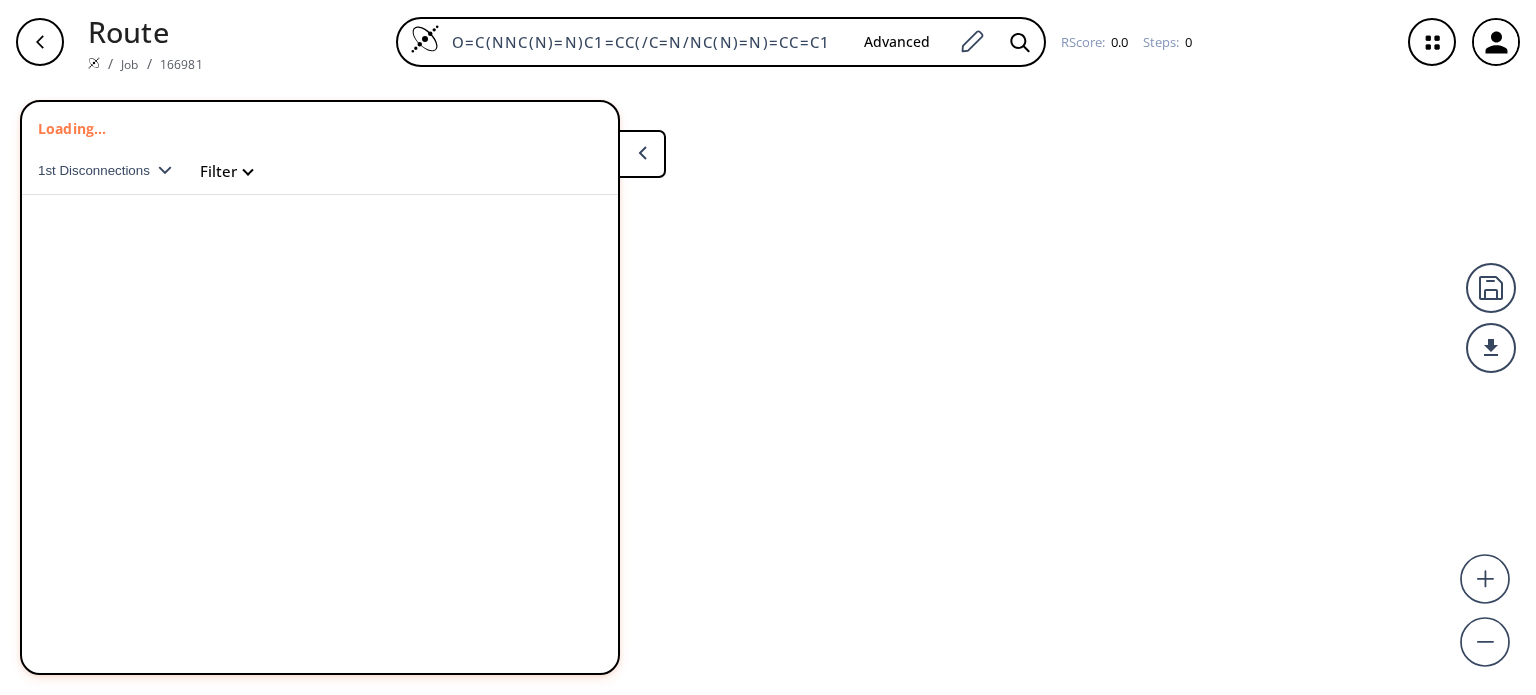 scroll, scrollTop: 0, scrollLeft: 0, axis: both 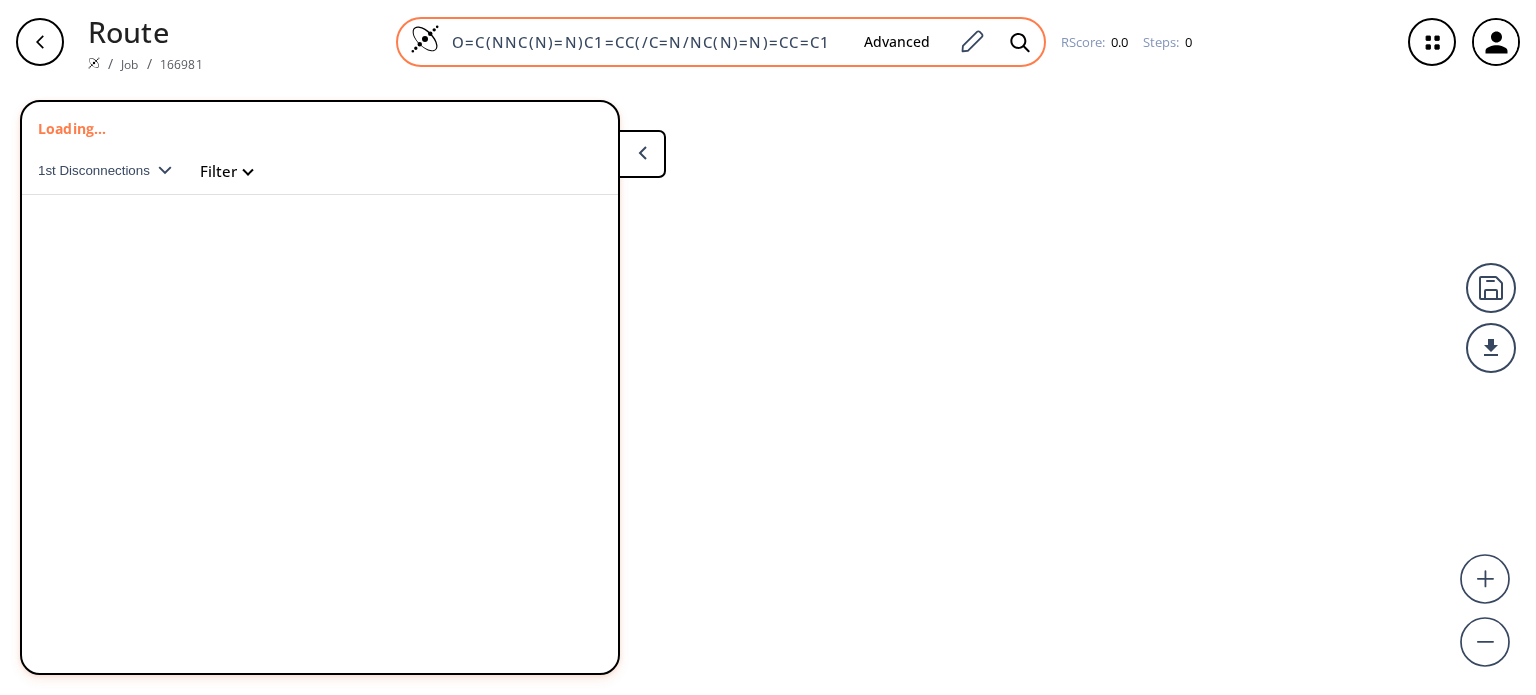 click on "O=C(NNC(N)=N)C1=CC(/C=N/NC(N)=N)=CC=C1" at bounding box center [644, 42] 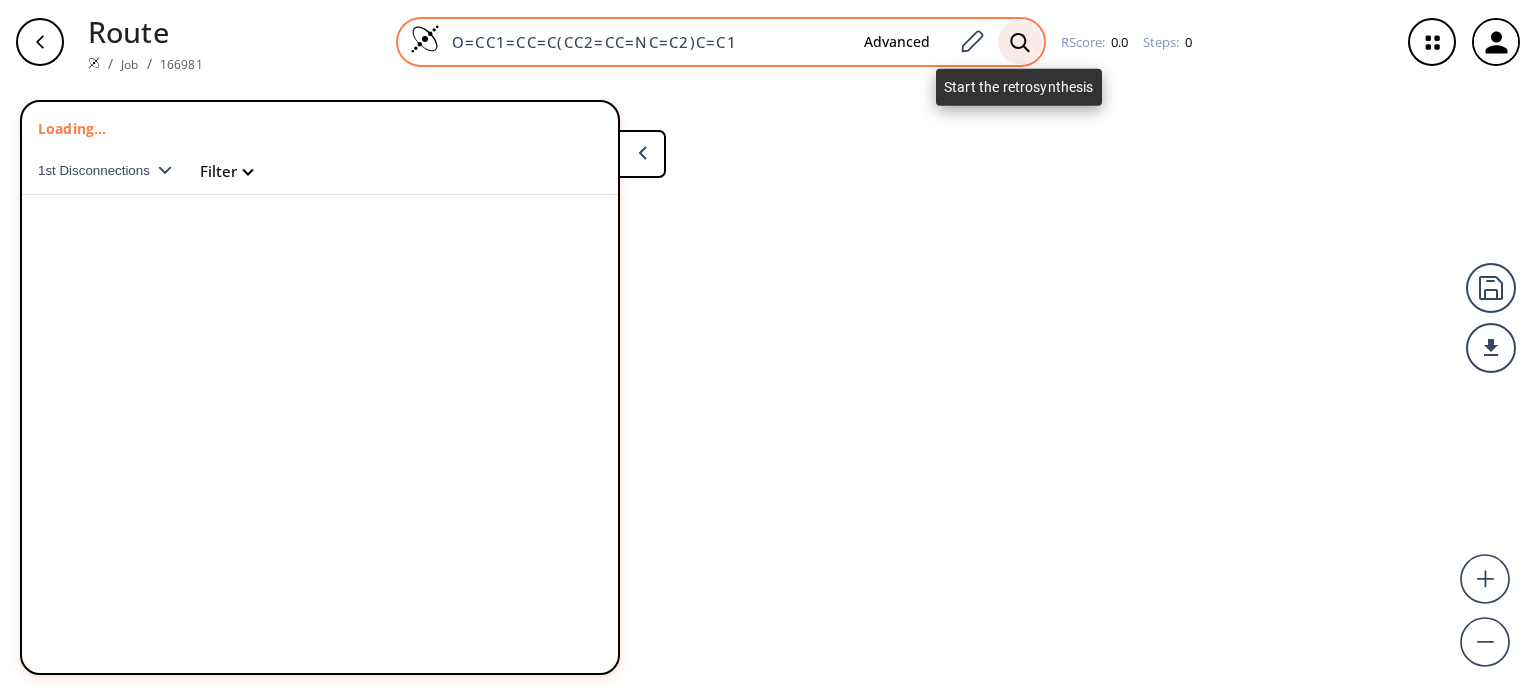 type on "O=CC1=CC=C(CC2=CC=NC=C2)C=C1" 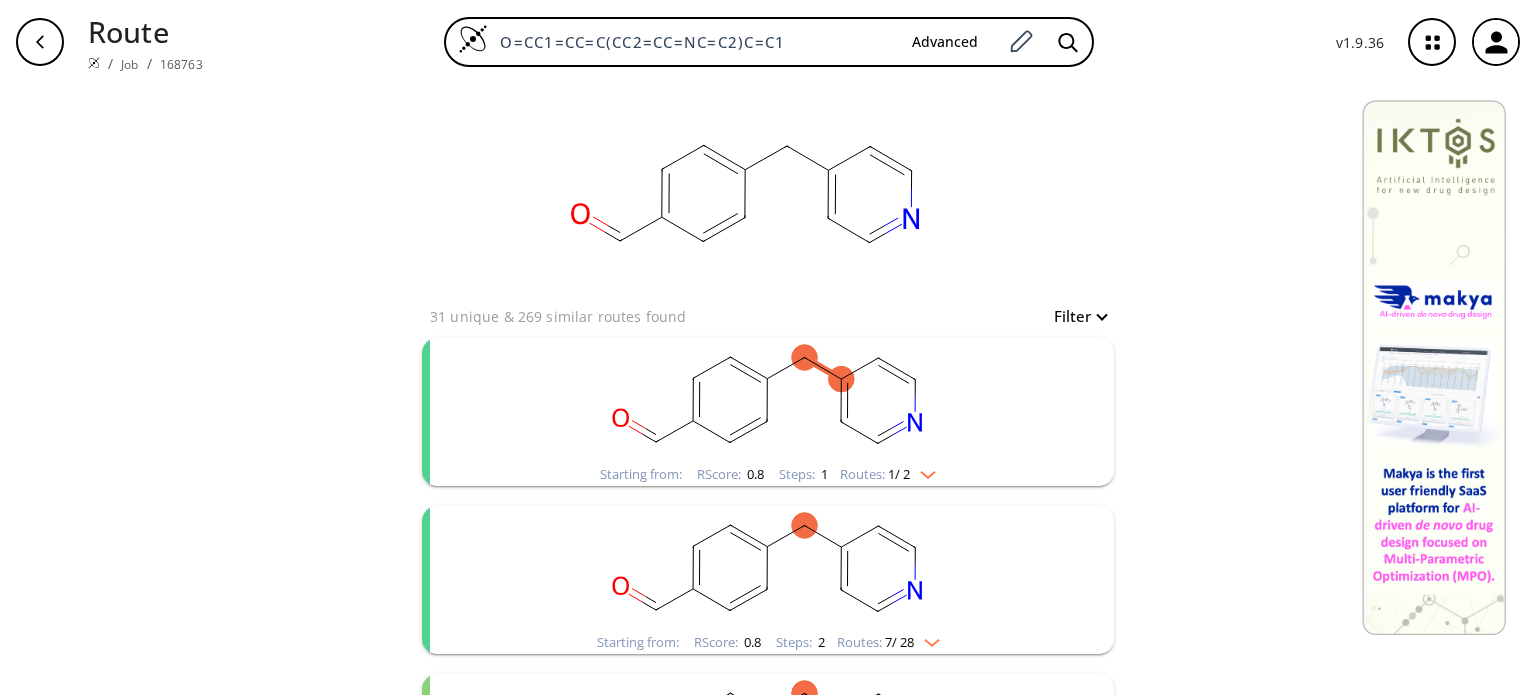 click 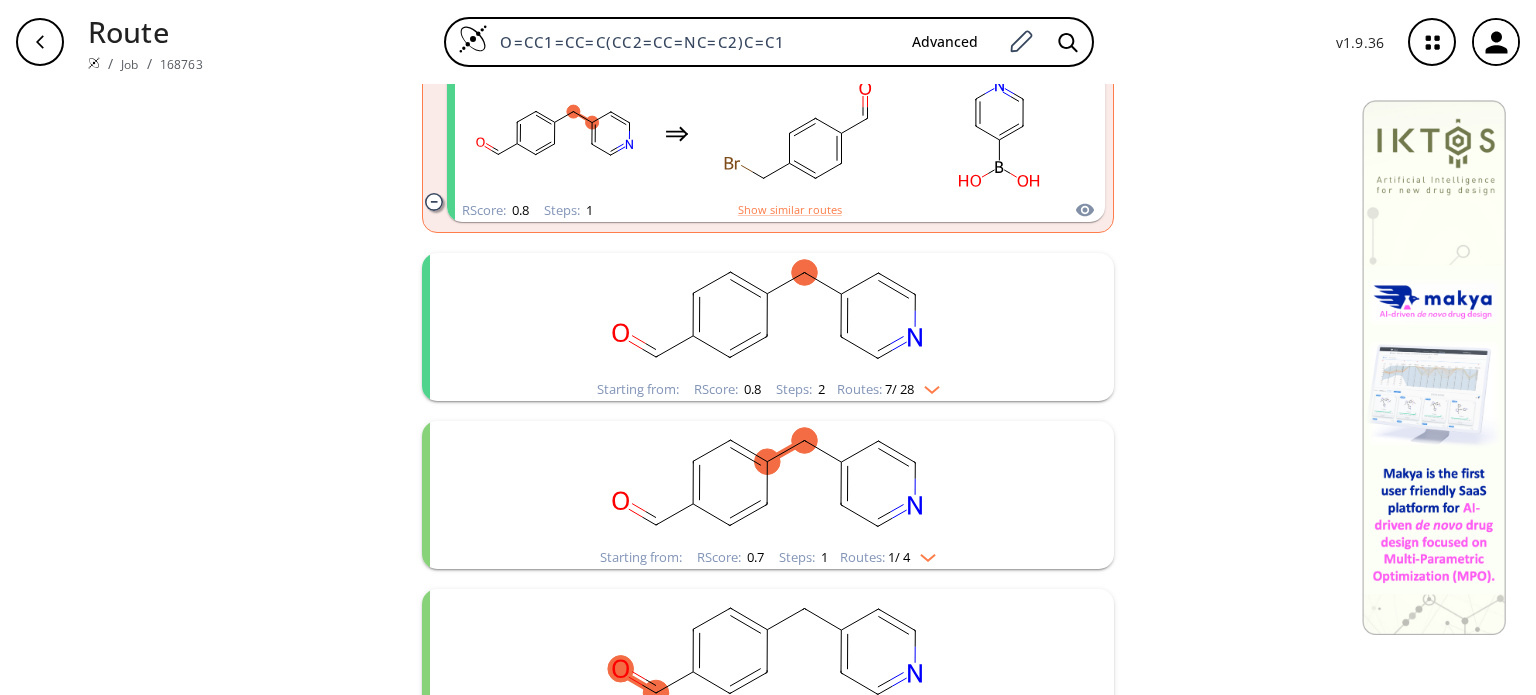 scroll, scrollTop: 440, scrollLeft: 0, axis: vertical 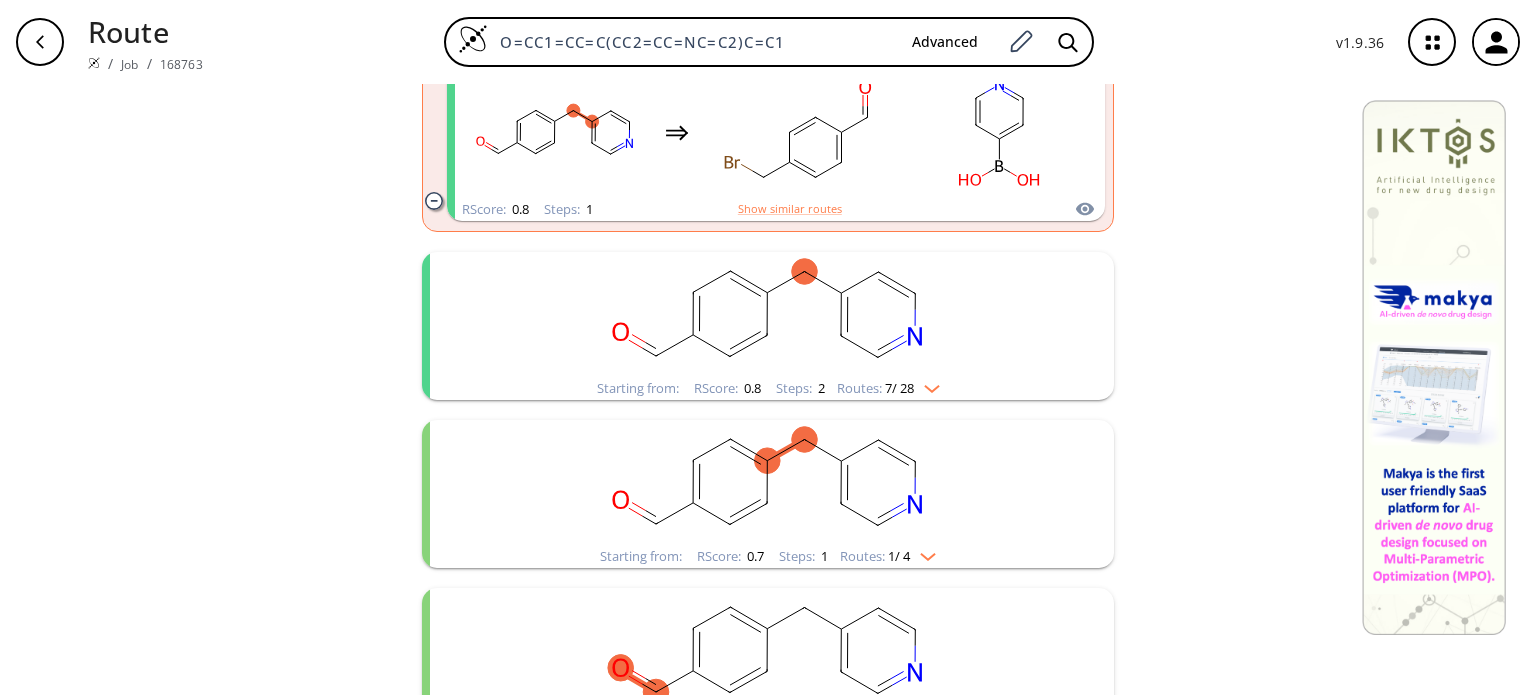 click 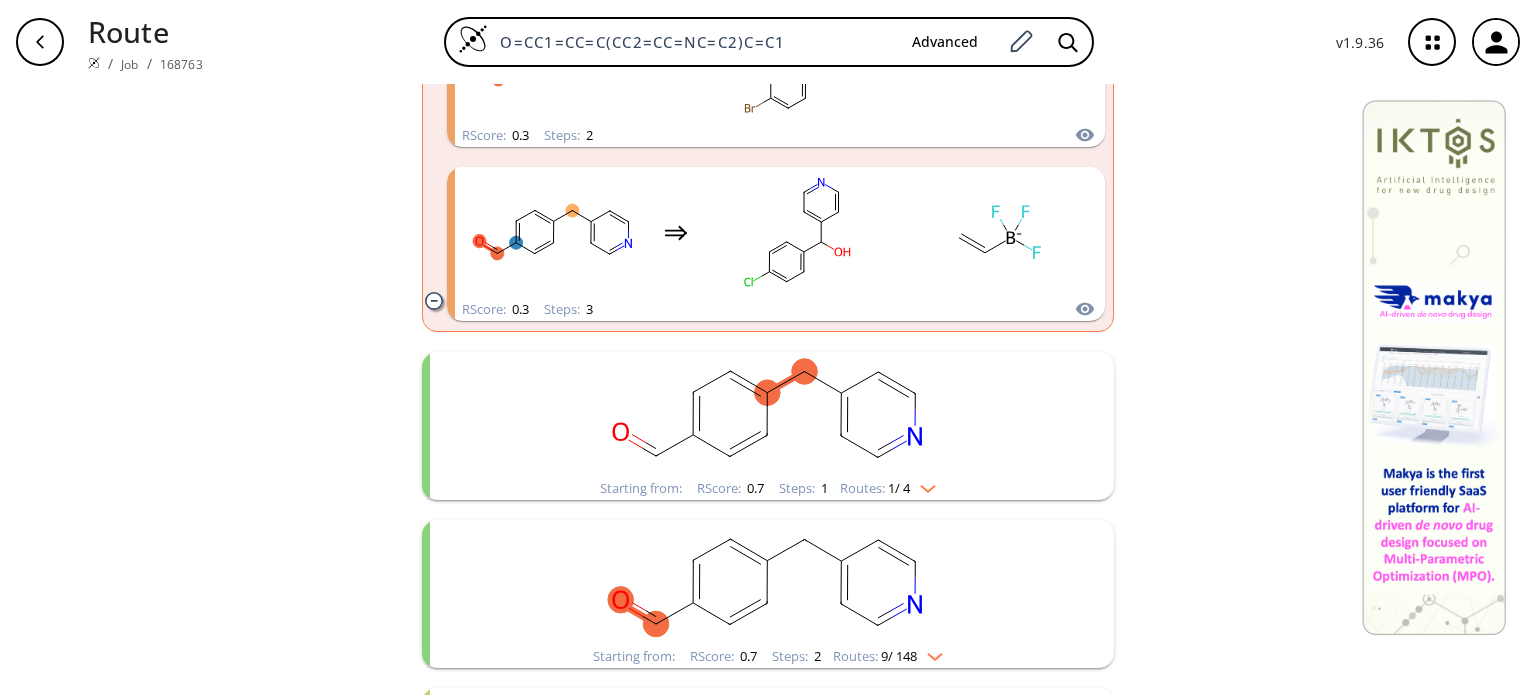 scroll, scrollTop: 1739, scrollLeft: 0, axis: vertical 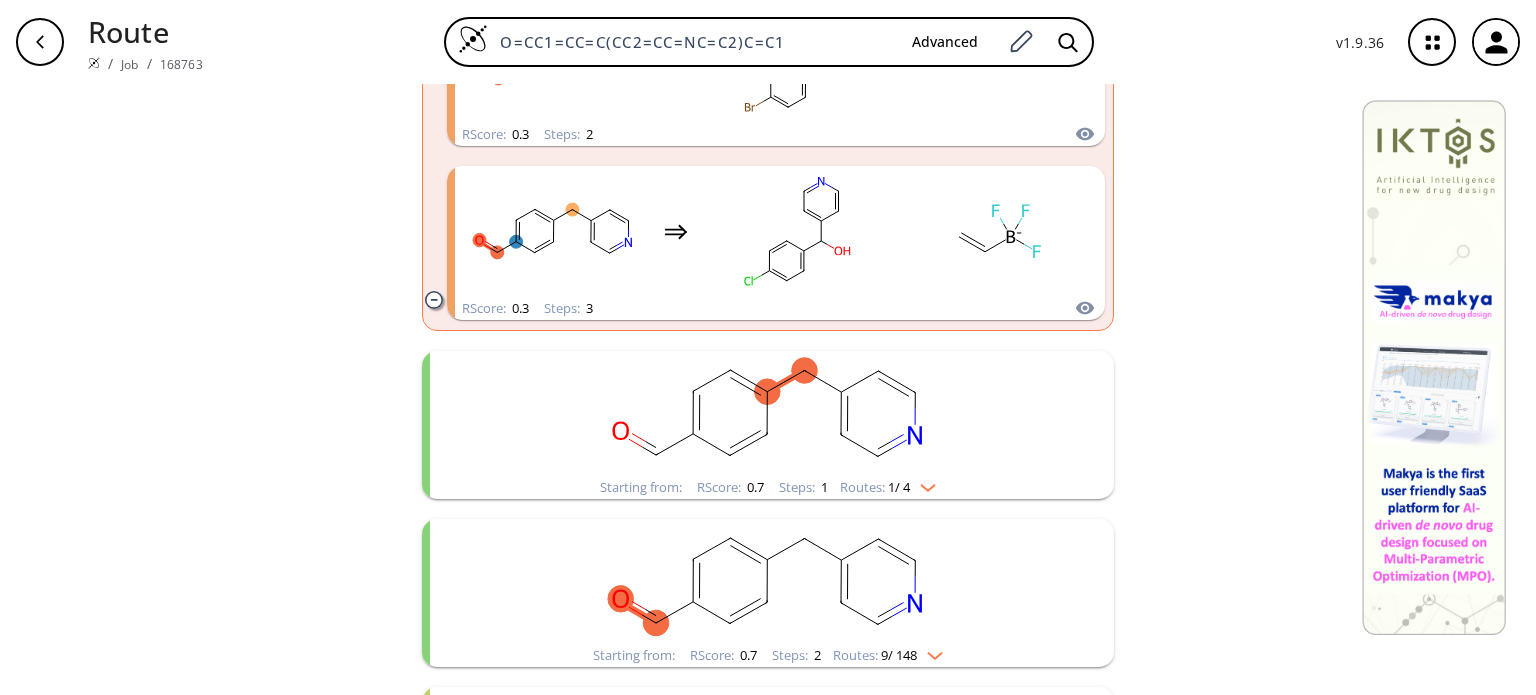 click 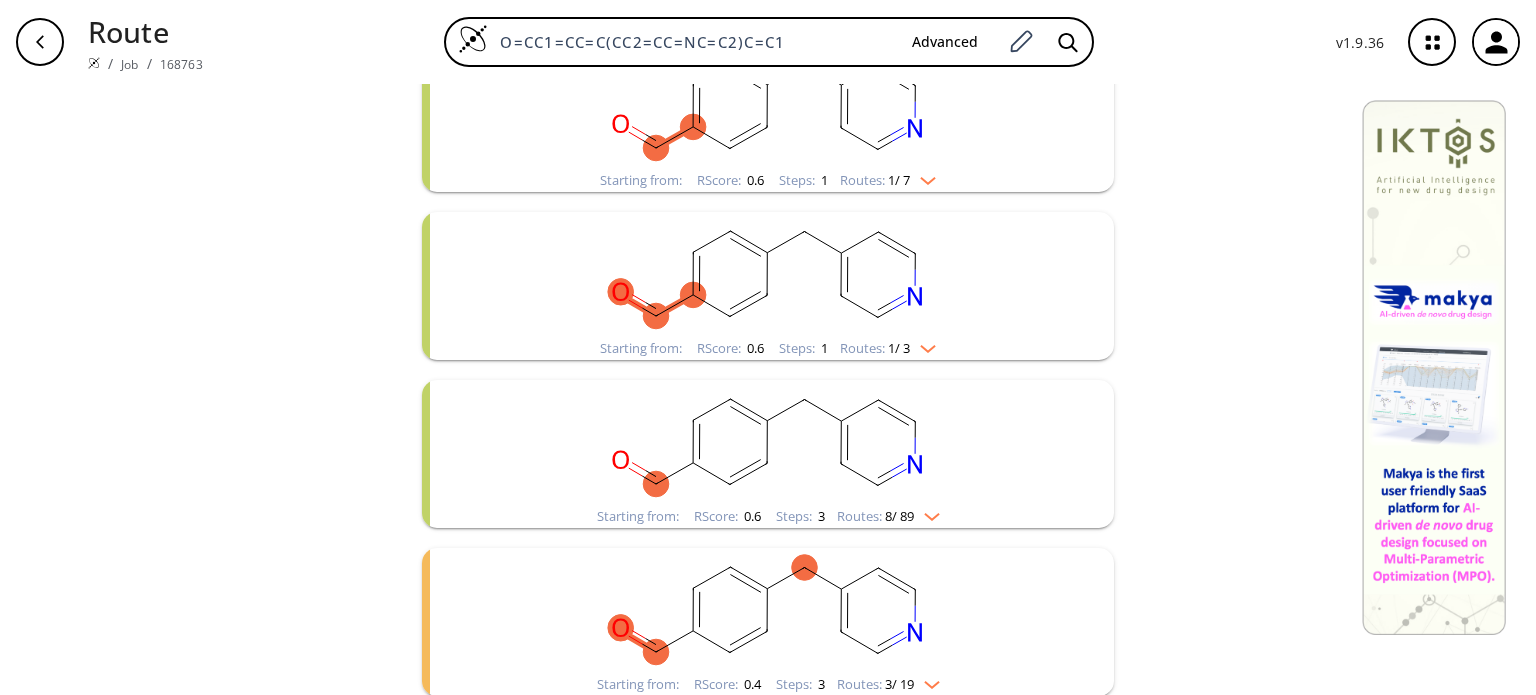 scroll, scrollTop: 2581, scrollLeft: 0, axis: vertical 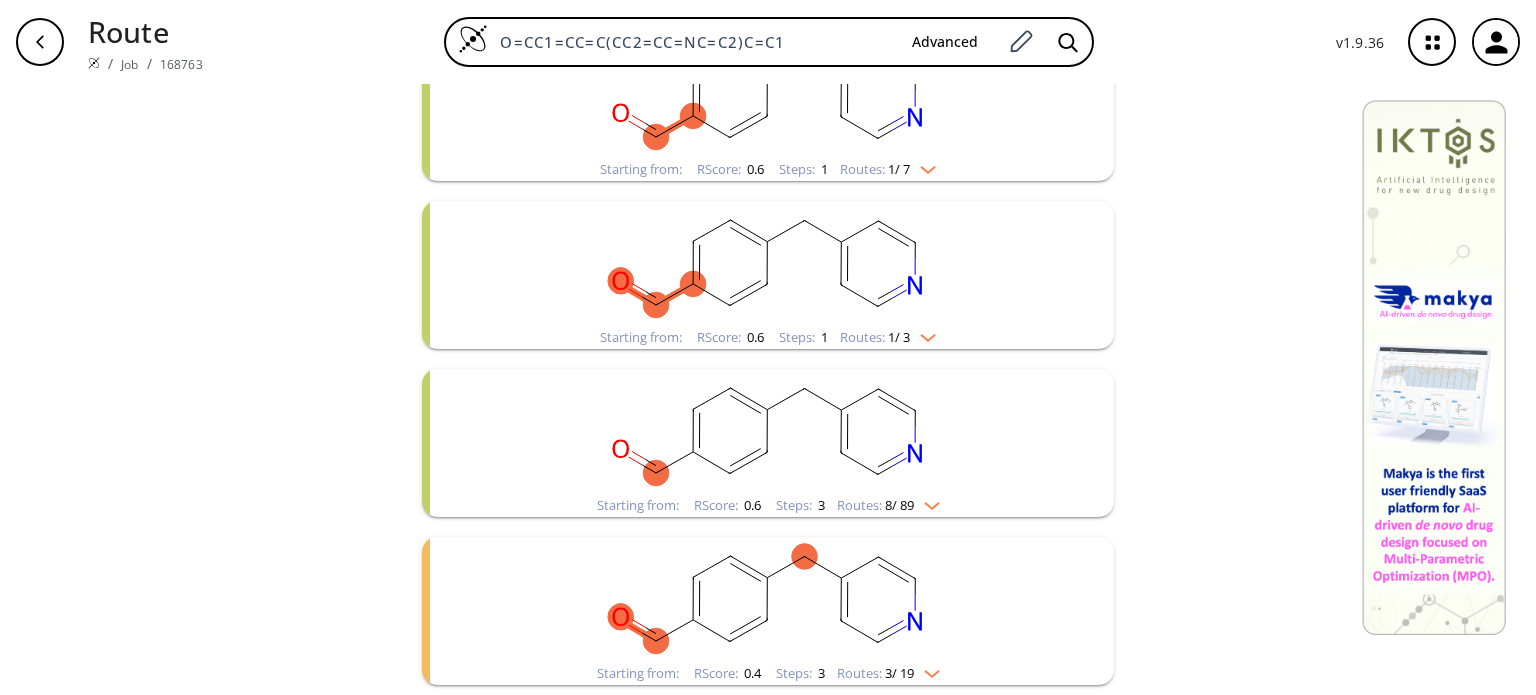 click 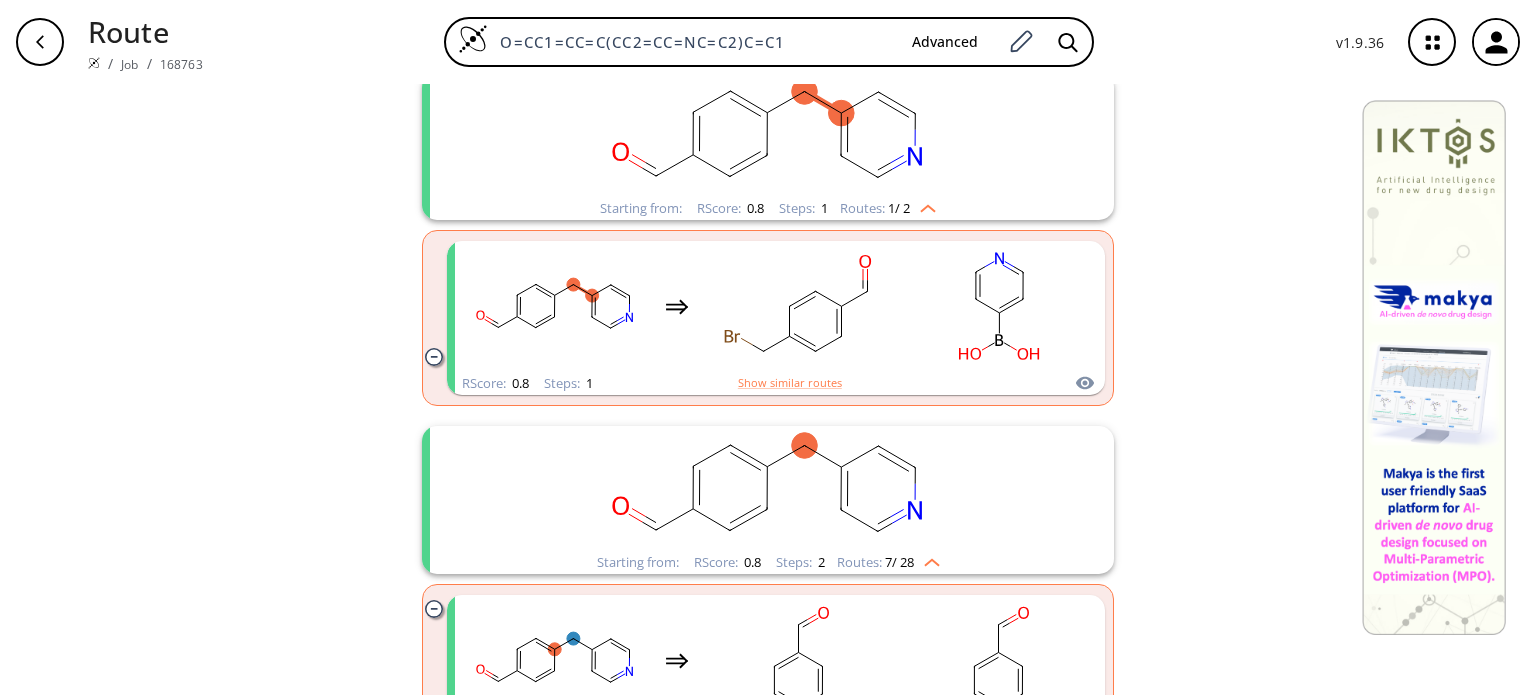 scroll, scrollTop: 0, scrollLeft: 0, axis: both 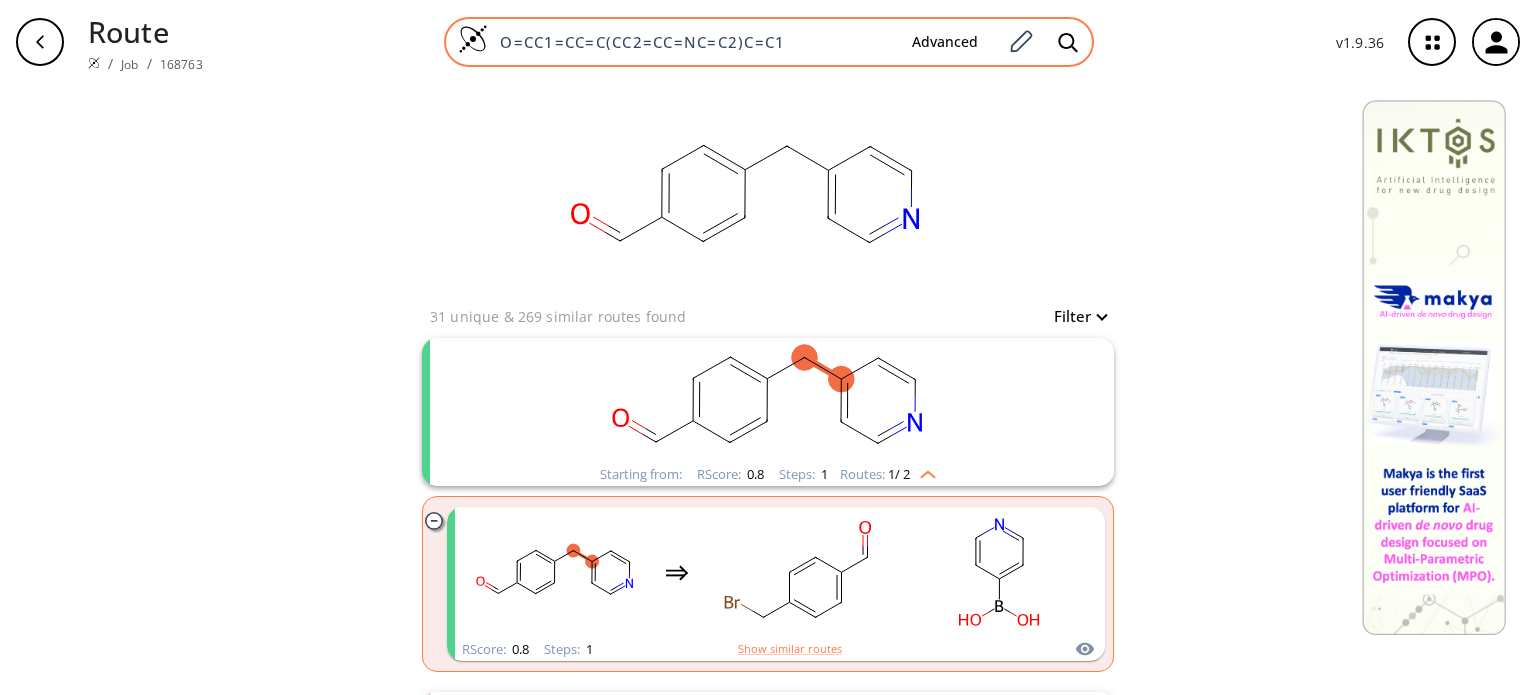 drag, startPoint x: 816, startPoint y: 38, endPoint x: 492, endPoint y: 44, distance: 324.05554 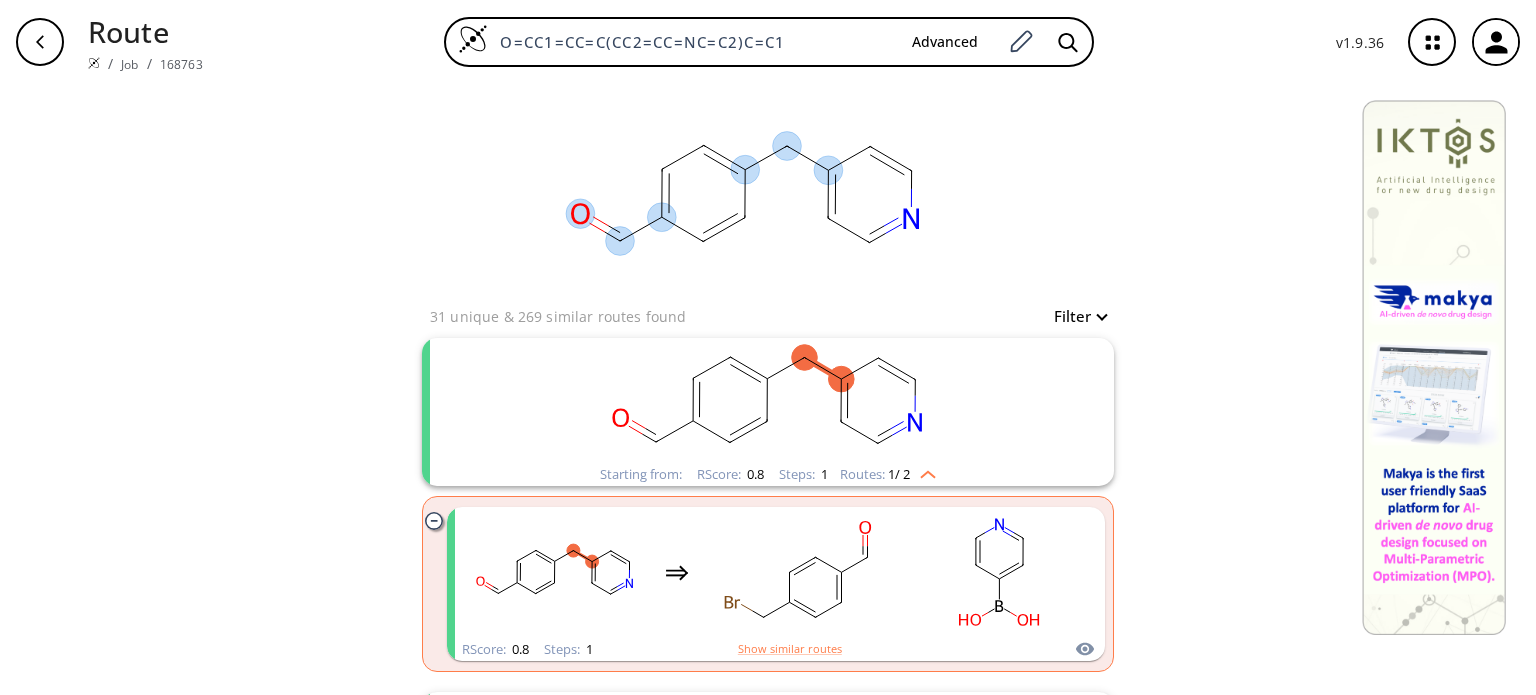paste on "CCOC(OCC)C1=CC=C(C[Mg]Cl" 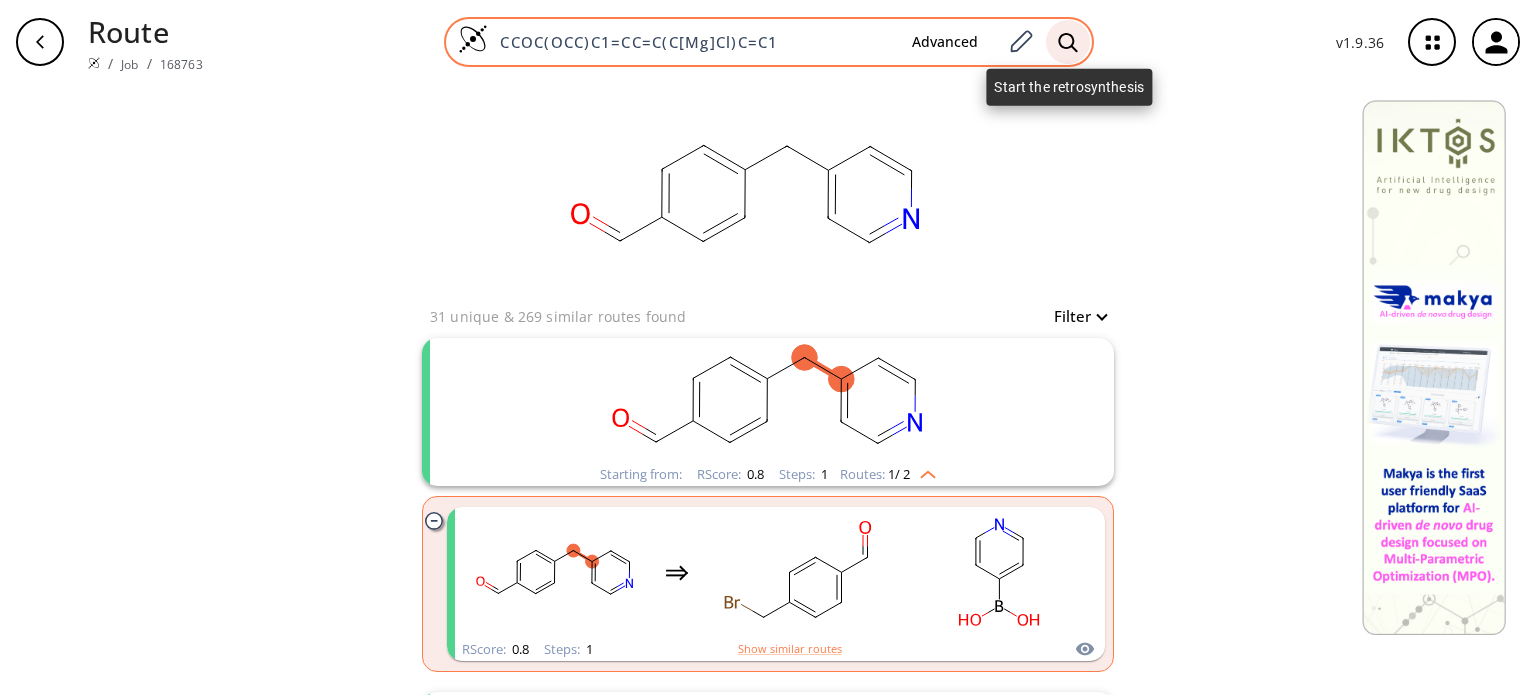 type on "CCOC(OCC)C1=CC=C(C[Mg]Cl)C=C1" 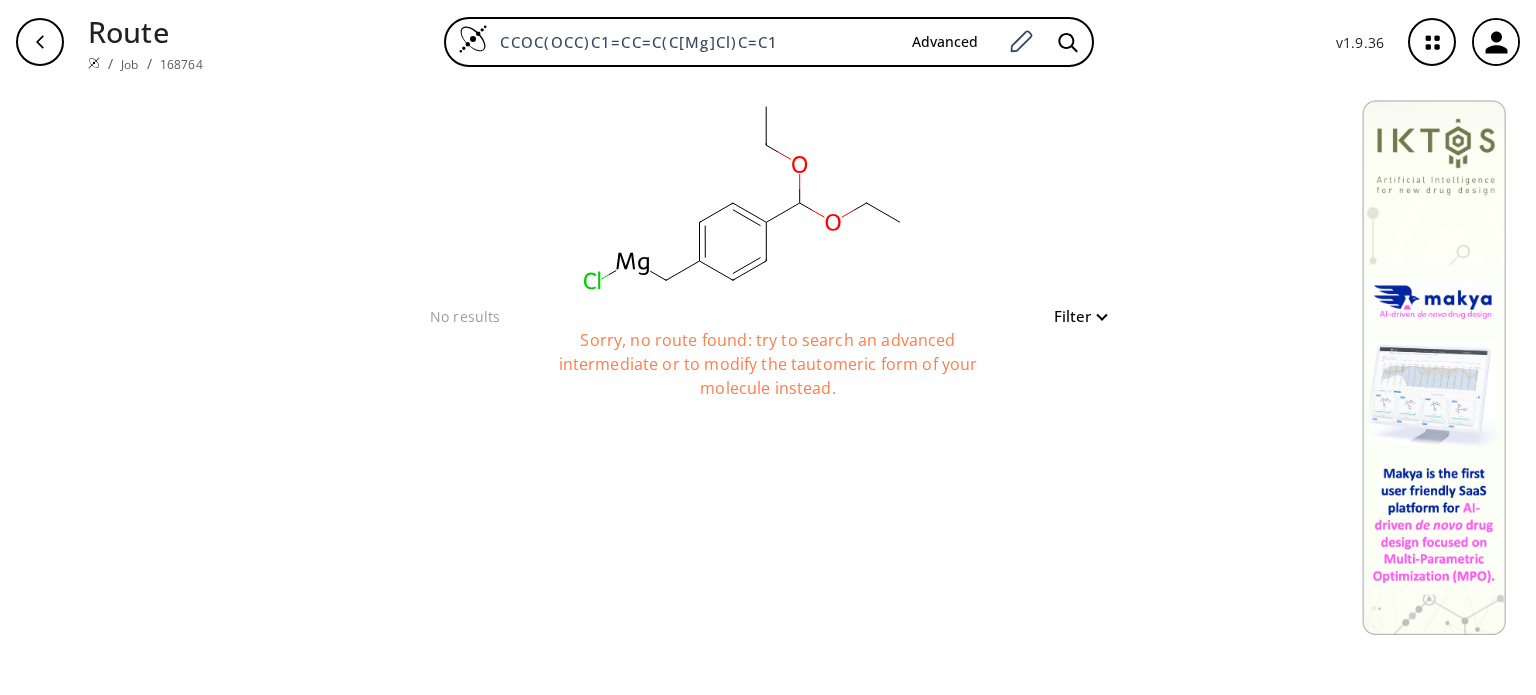drag, startPoint x: 797, startPoint y: 40, endPoint x: 429, endPoint y: 75, distance: 369.66064 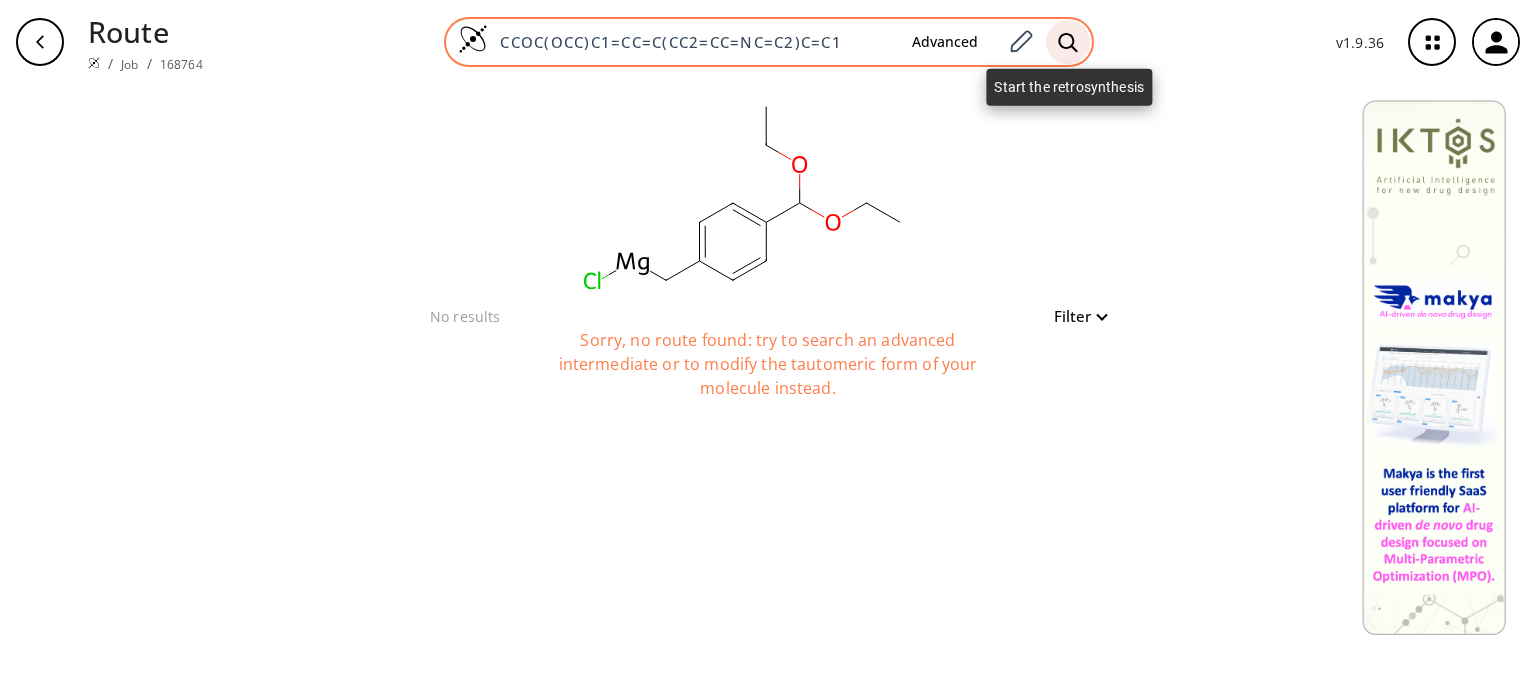 type on "CCOC(OCC)C1=CC=C(CC2=CC=NC=C2)C=C1" 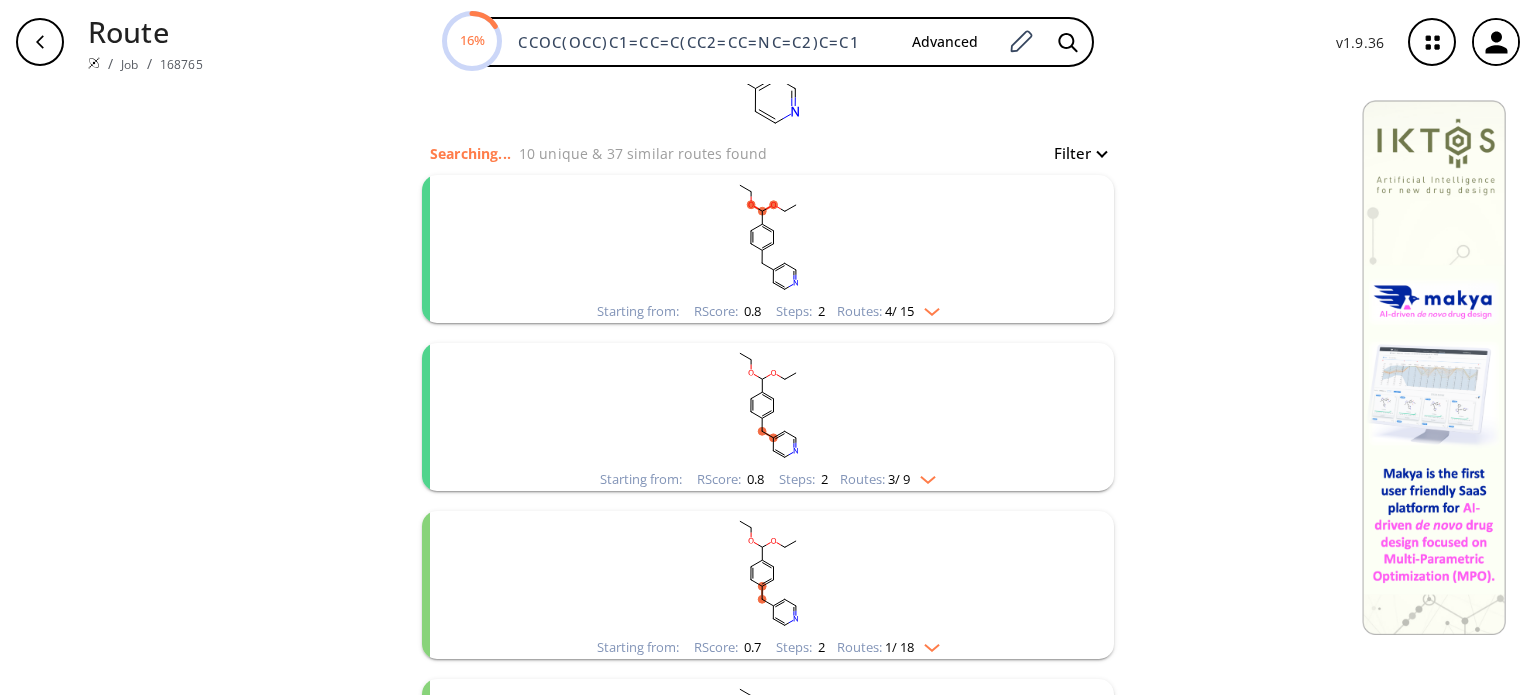 scroll, scrollTop: 164, scrollLeft: 0, axis: vertical 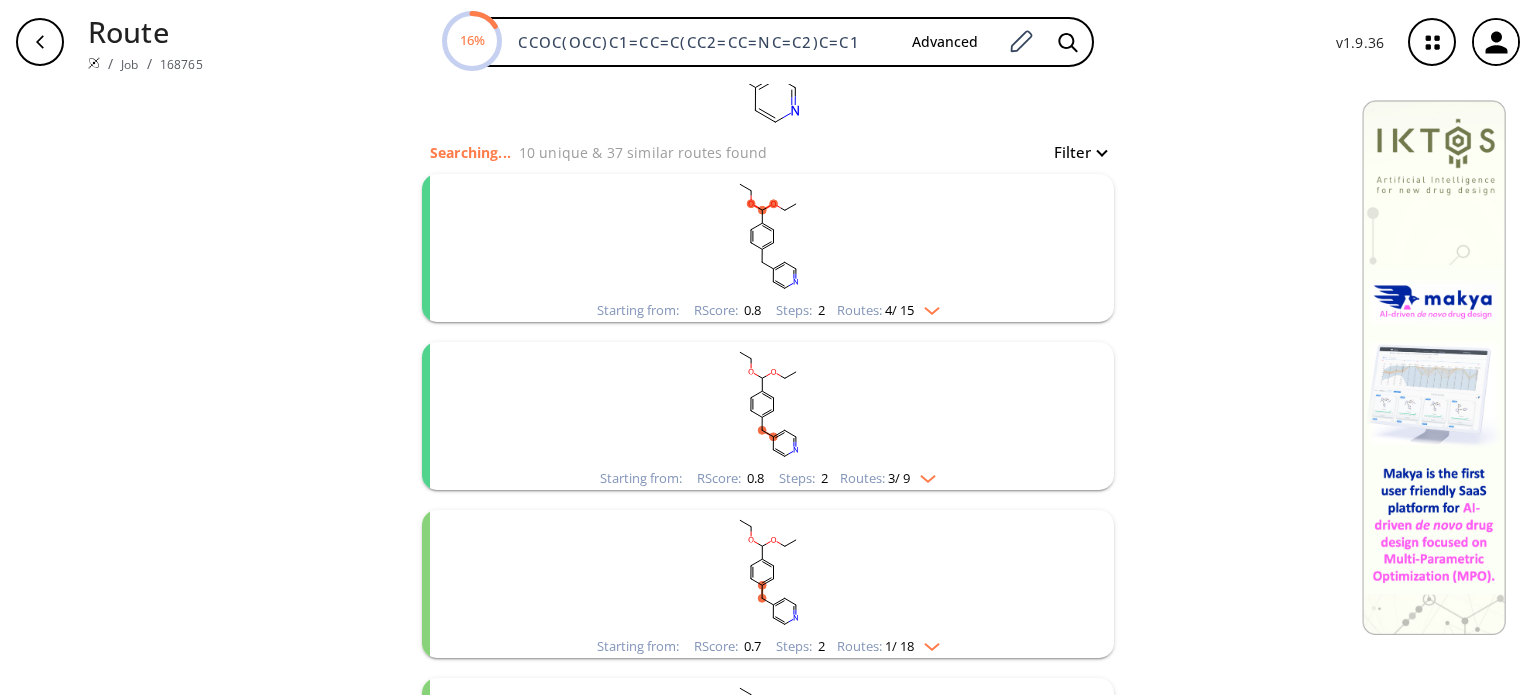 click 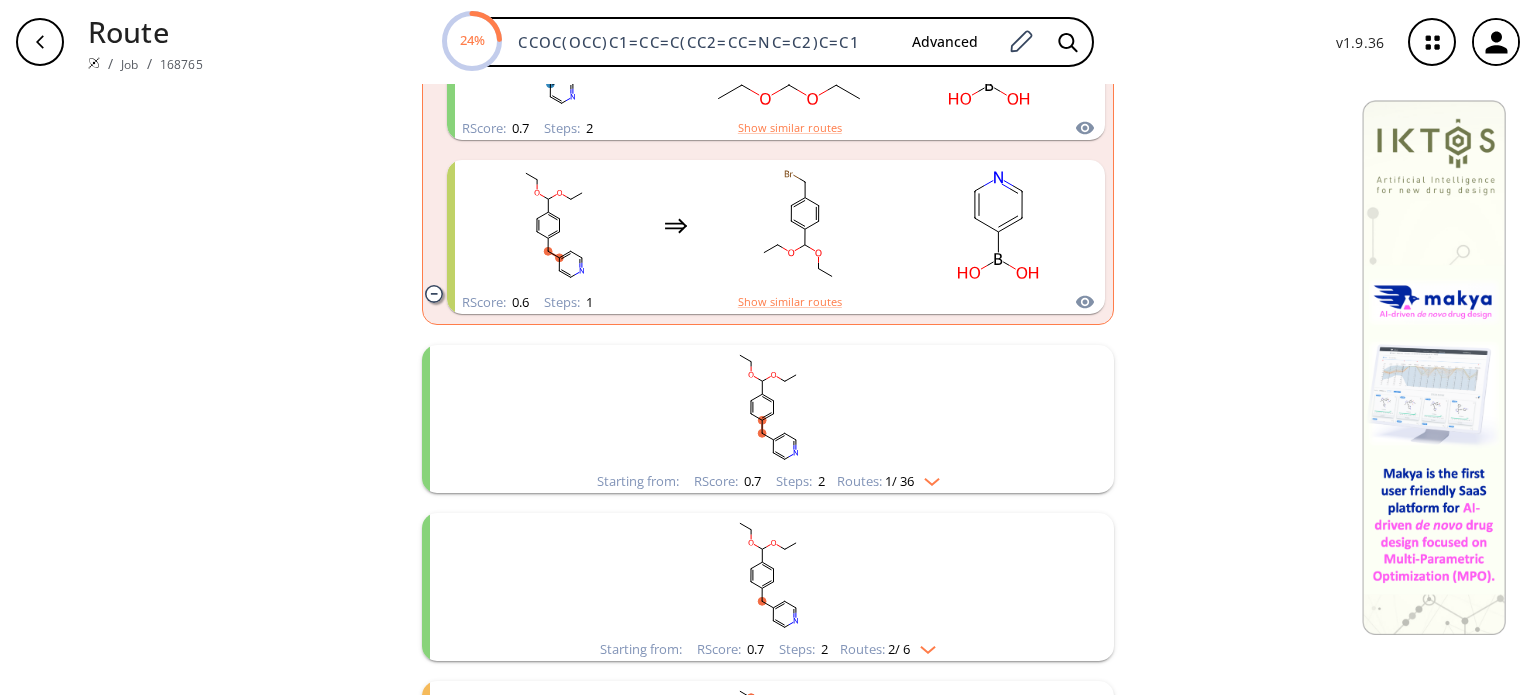 scroll, scrollTop: 866, scrollLeft: 0, axis: vertical 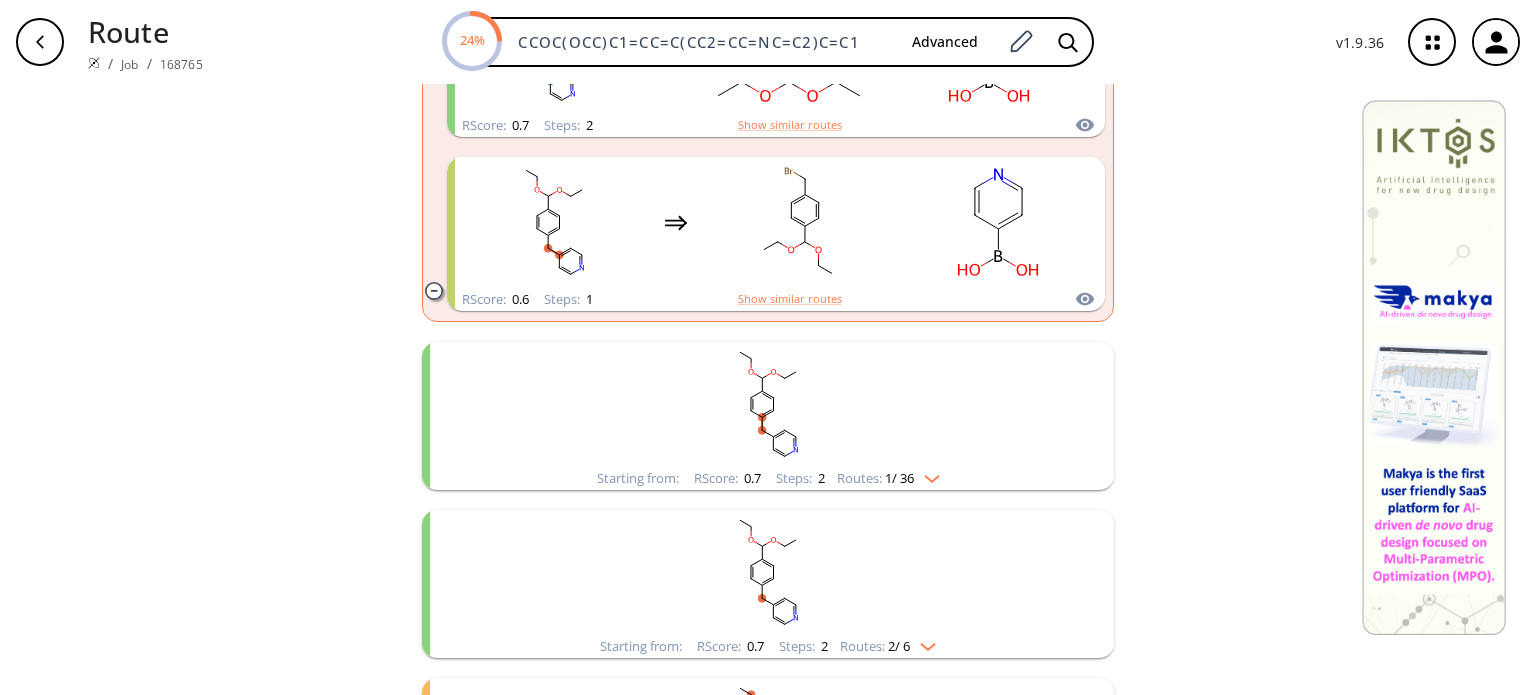 click 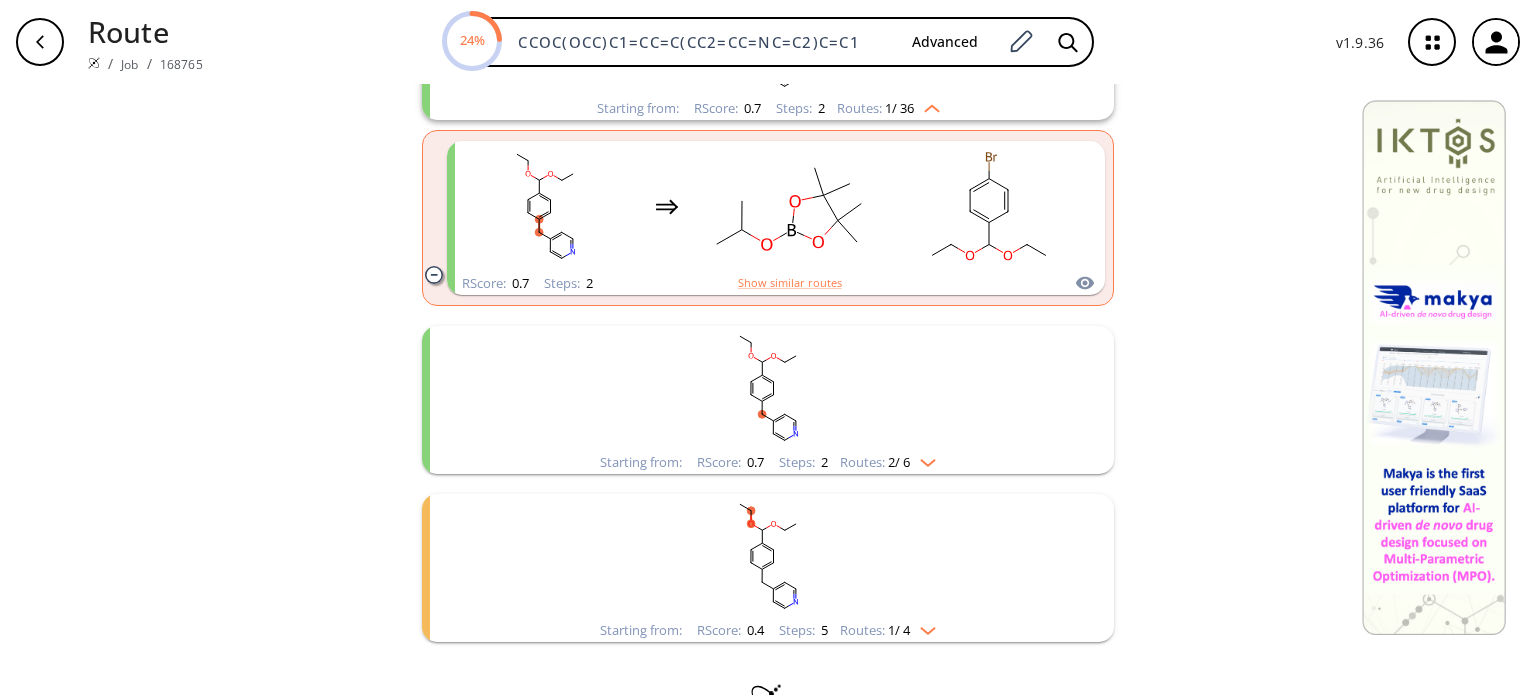 scroll, scrollTop: 1236, scrollLeft: 0, axis: vertical 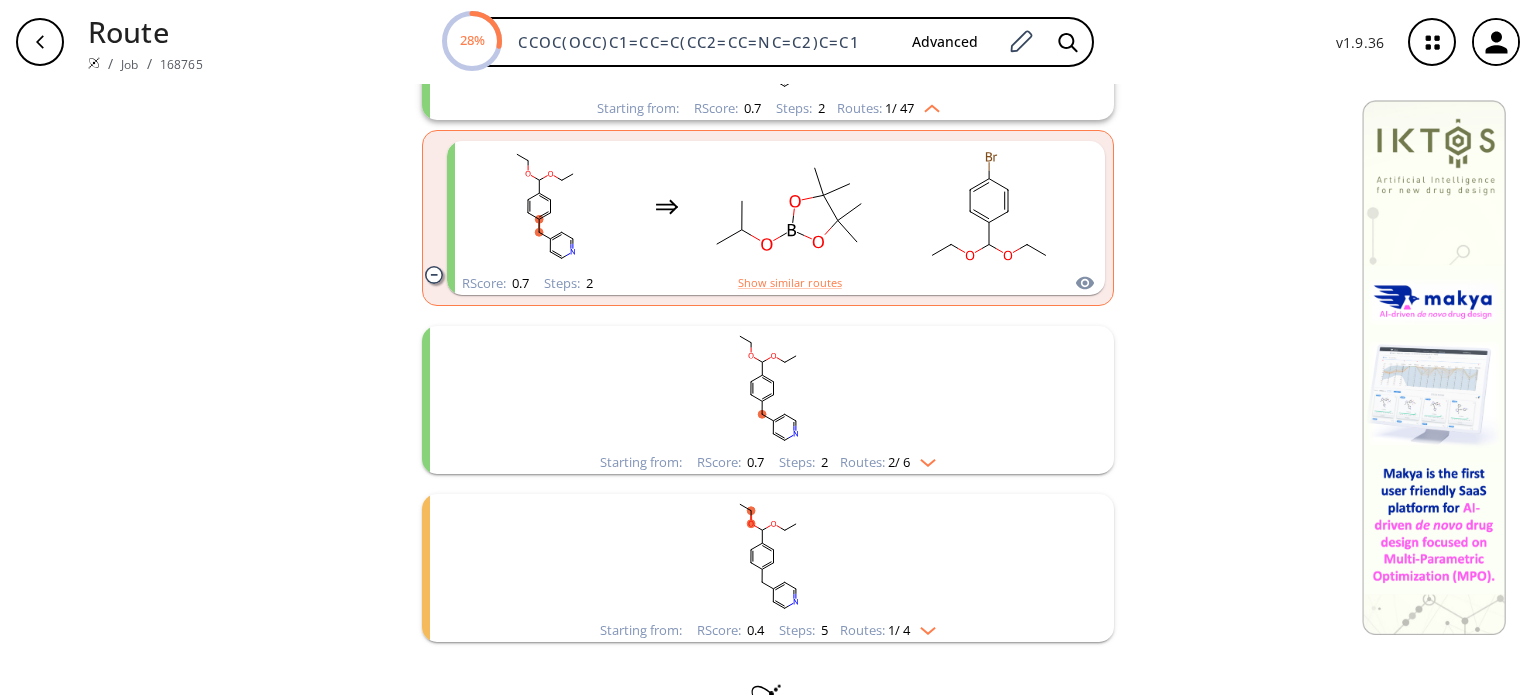 click 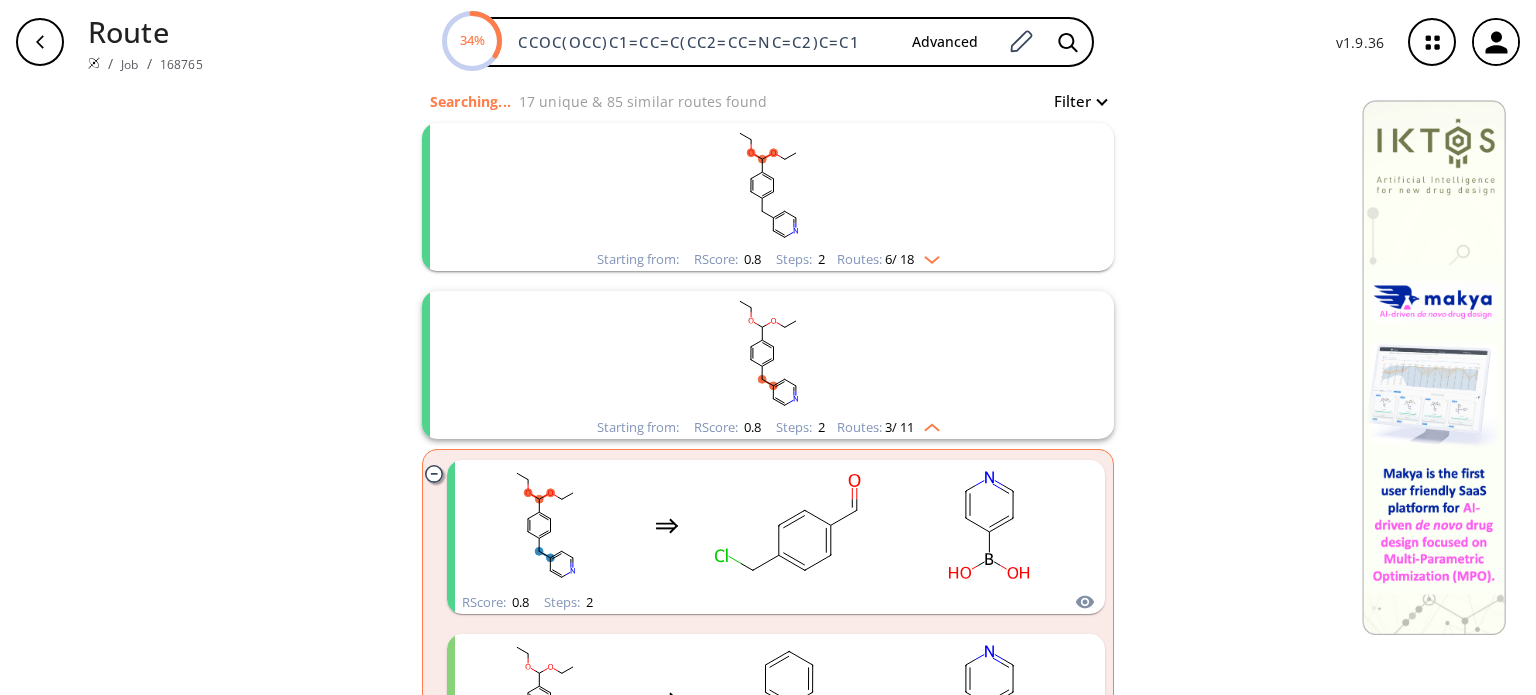scroll, scrollTop: 0, scrollLeft: 0, axis: both 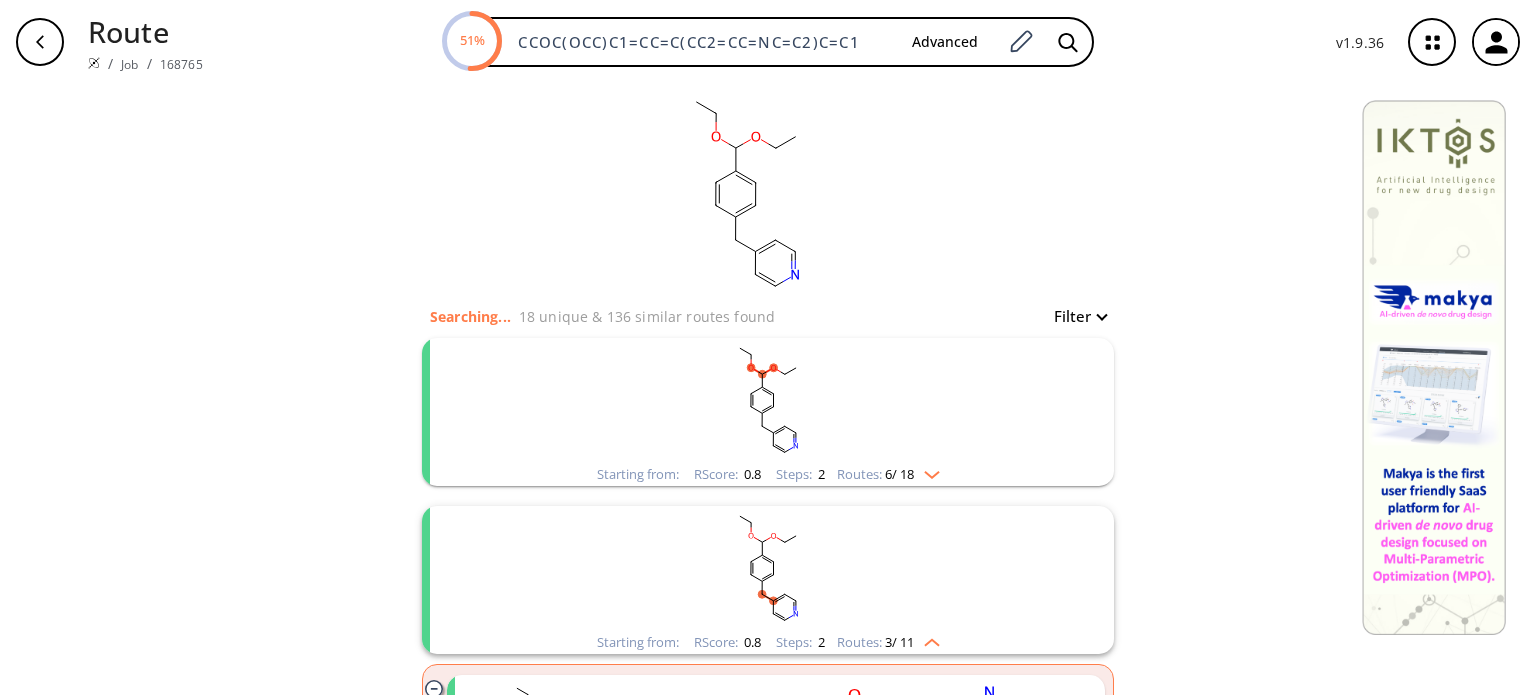 click 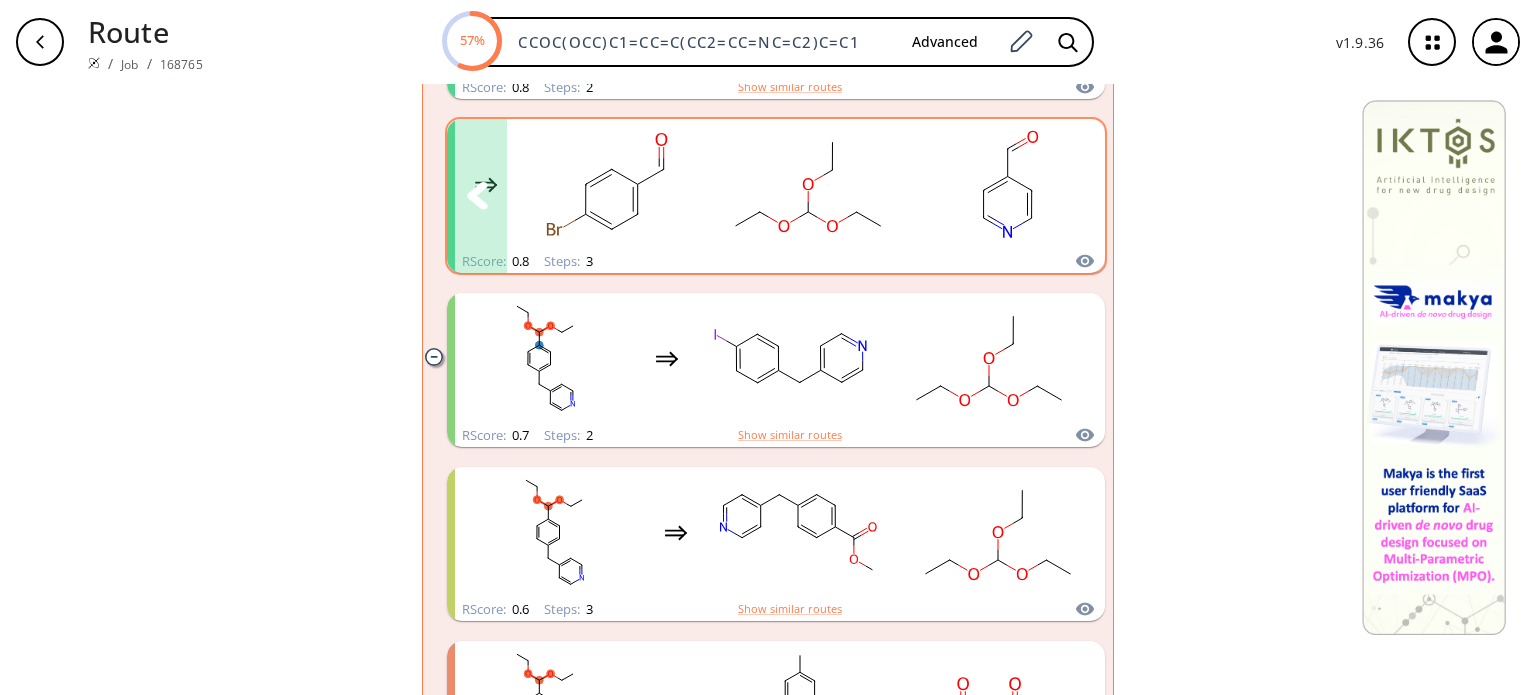 scroll, scrollTop: 742, scrollLeft: 0, axis: vertical 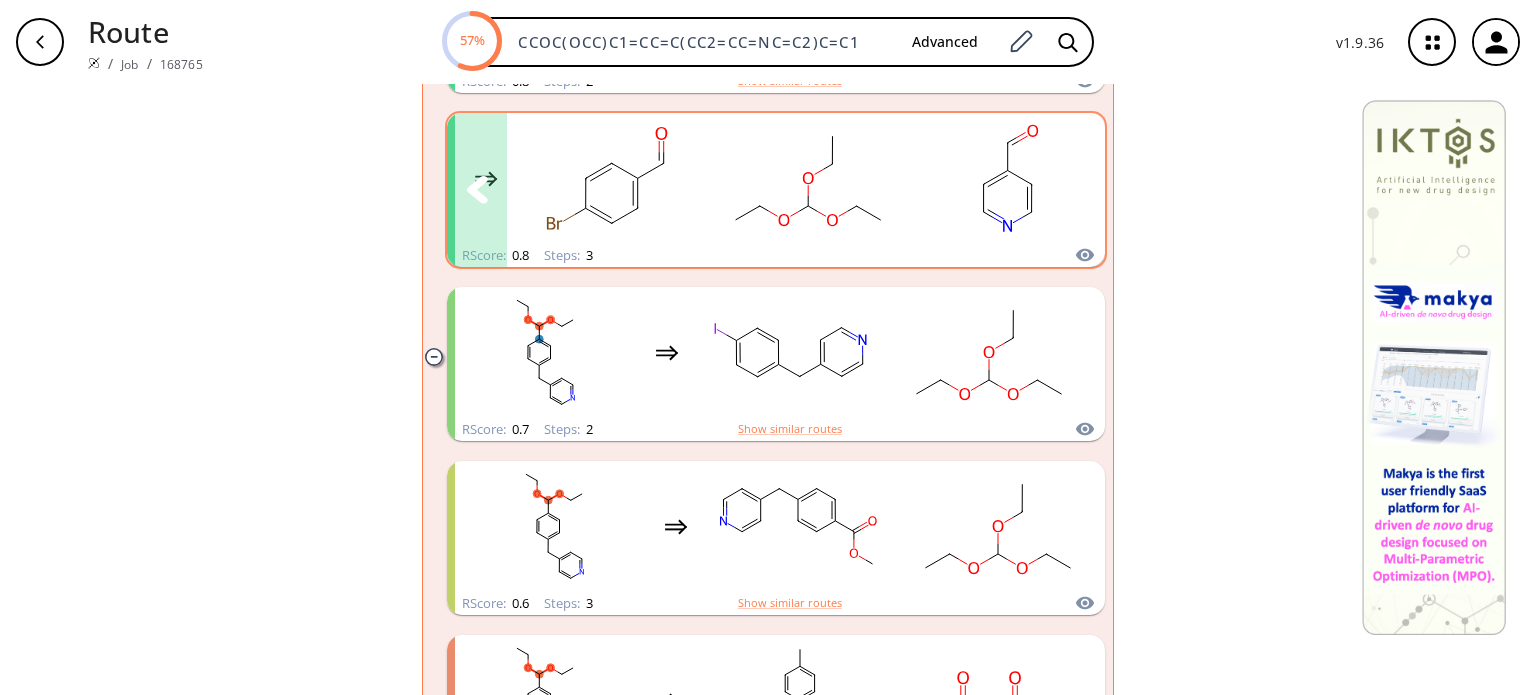 click 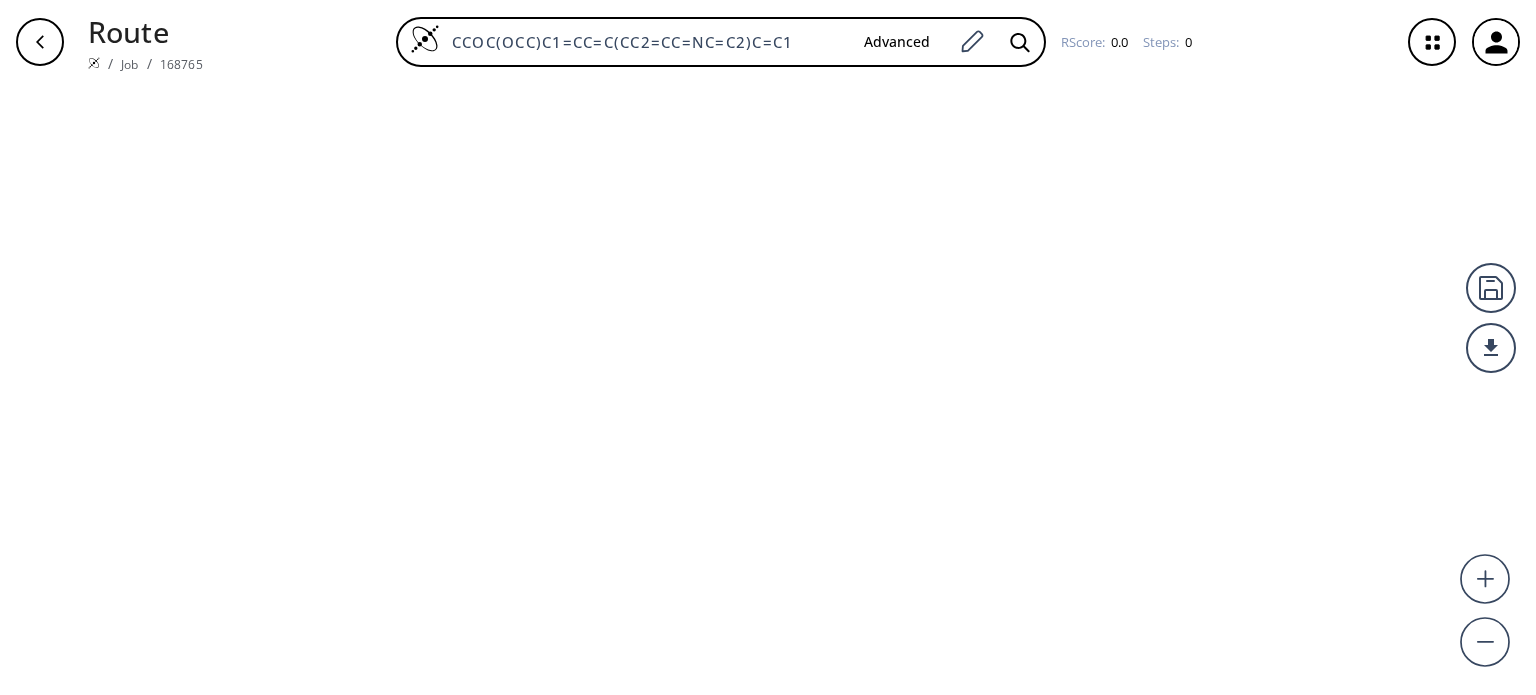 scroll, scrollTop: 0, scrollLeft: 0, axis: both 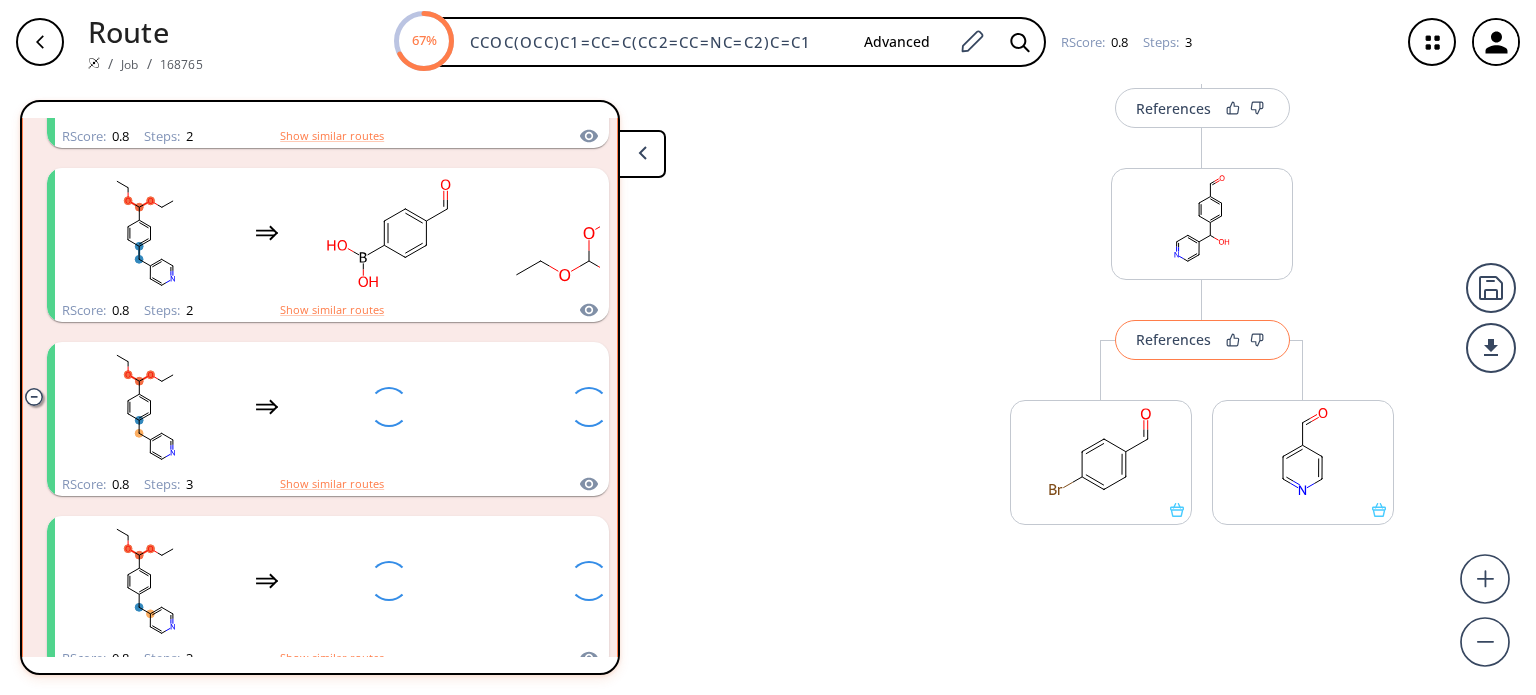 click on "References" at bounding box center (1173, 339) 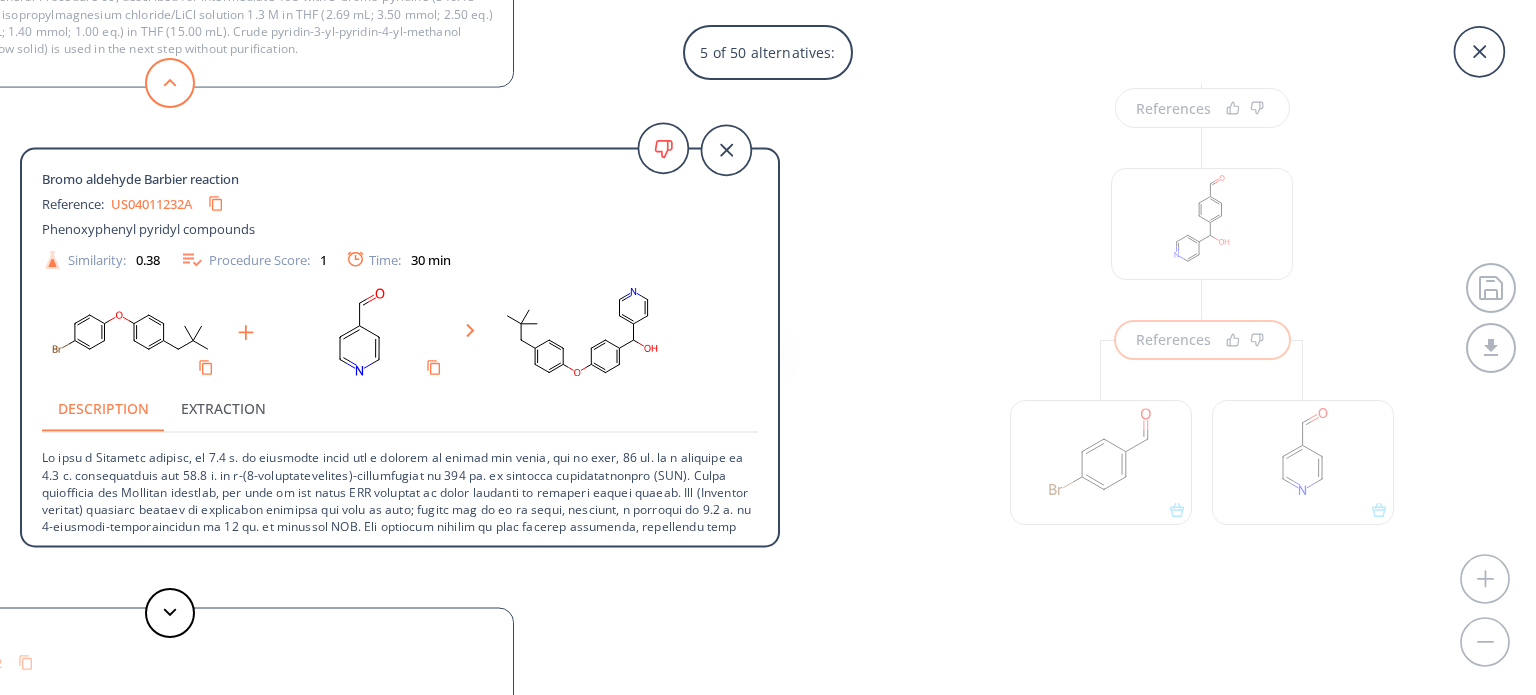 click at bounding box center (170, 83) 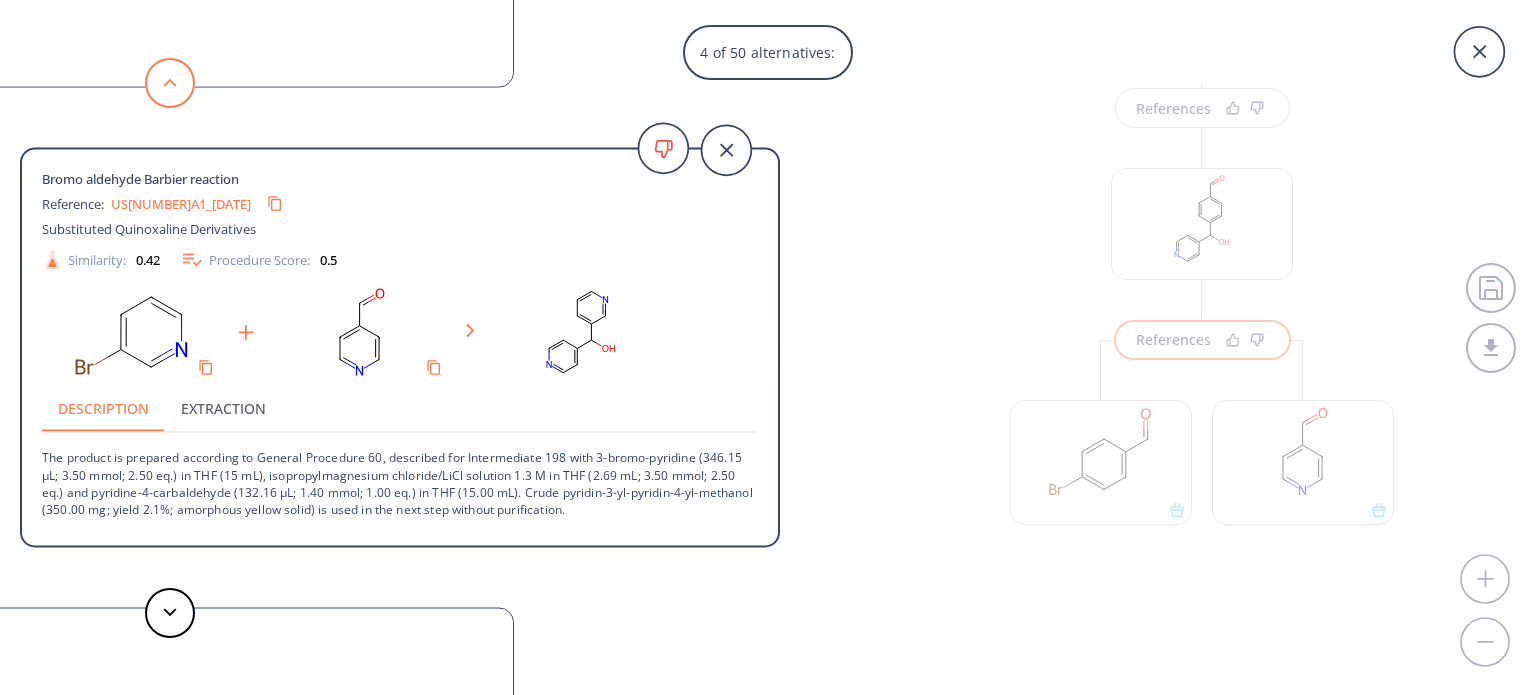 click at bounding box center (170, 83) 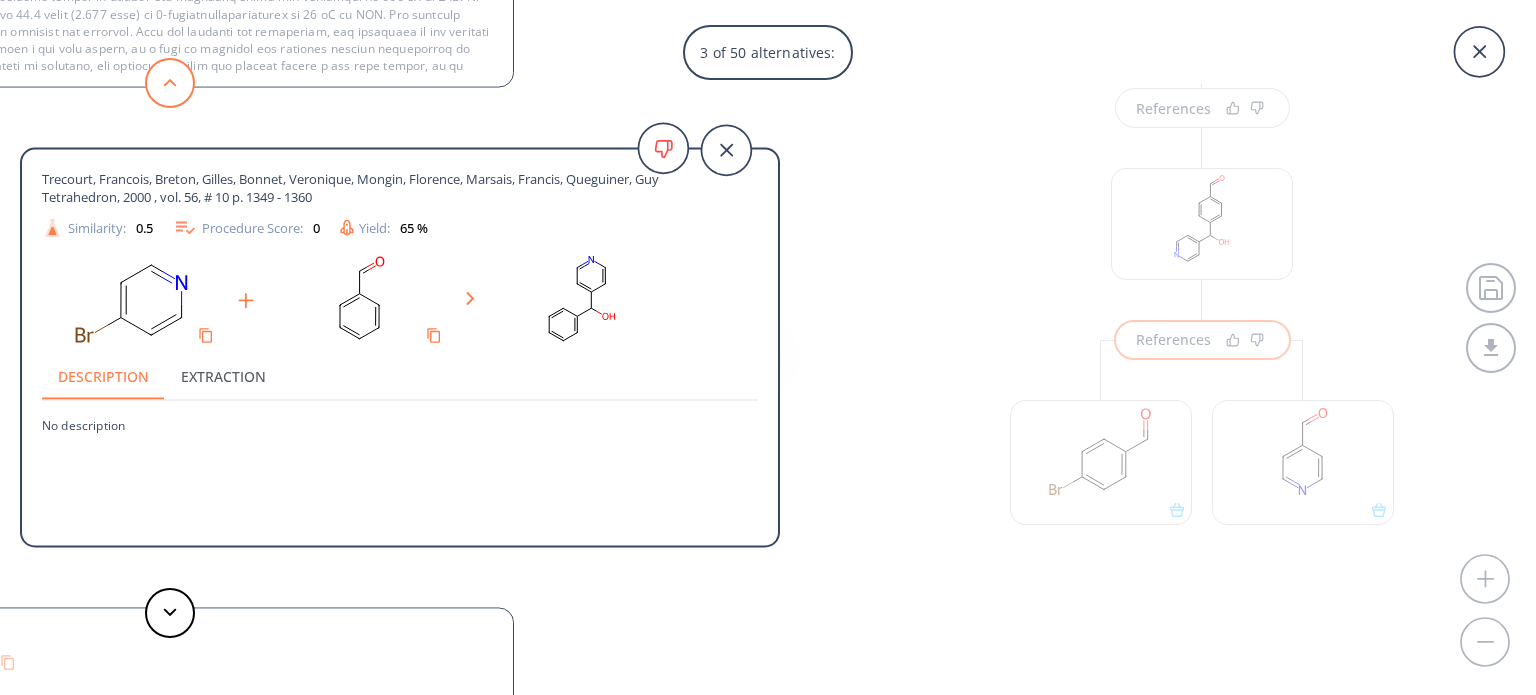 click at bounding box center (170, 83) 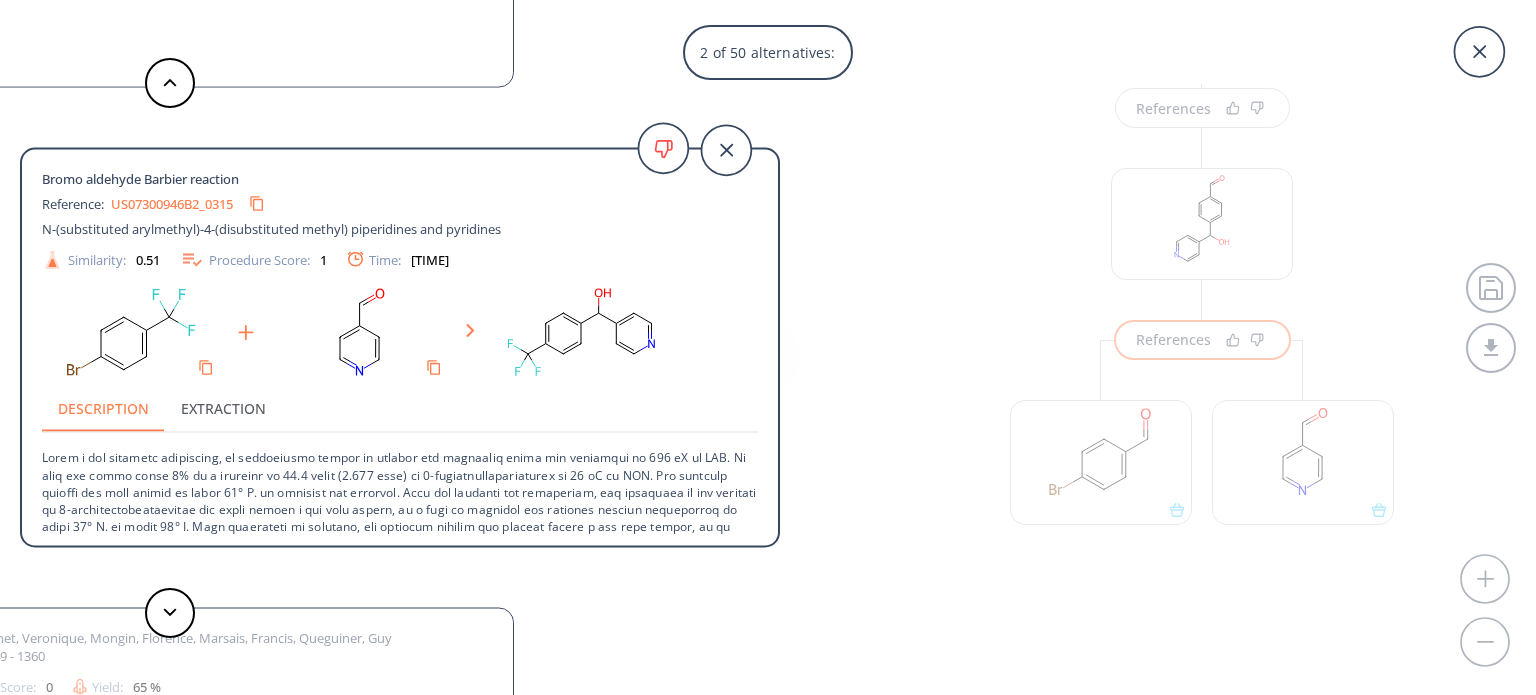 scroll, scrollTop: 140, scrollLeft: 0, axis: vertical 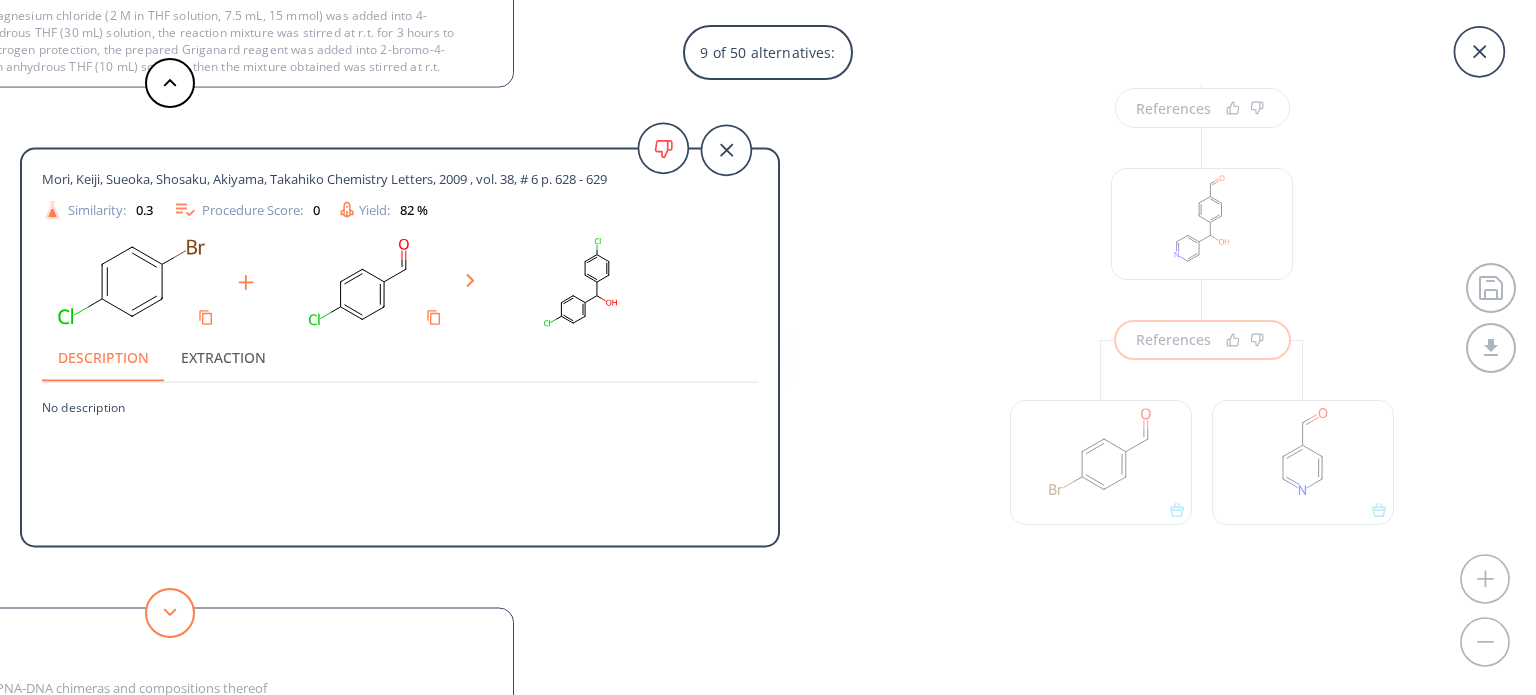 click 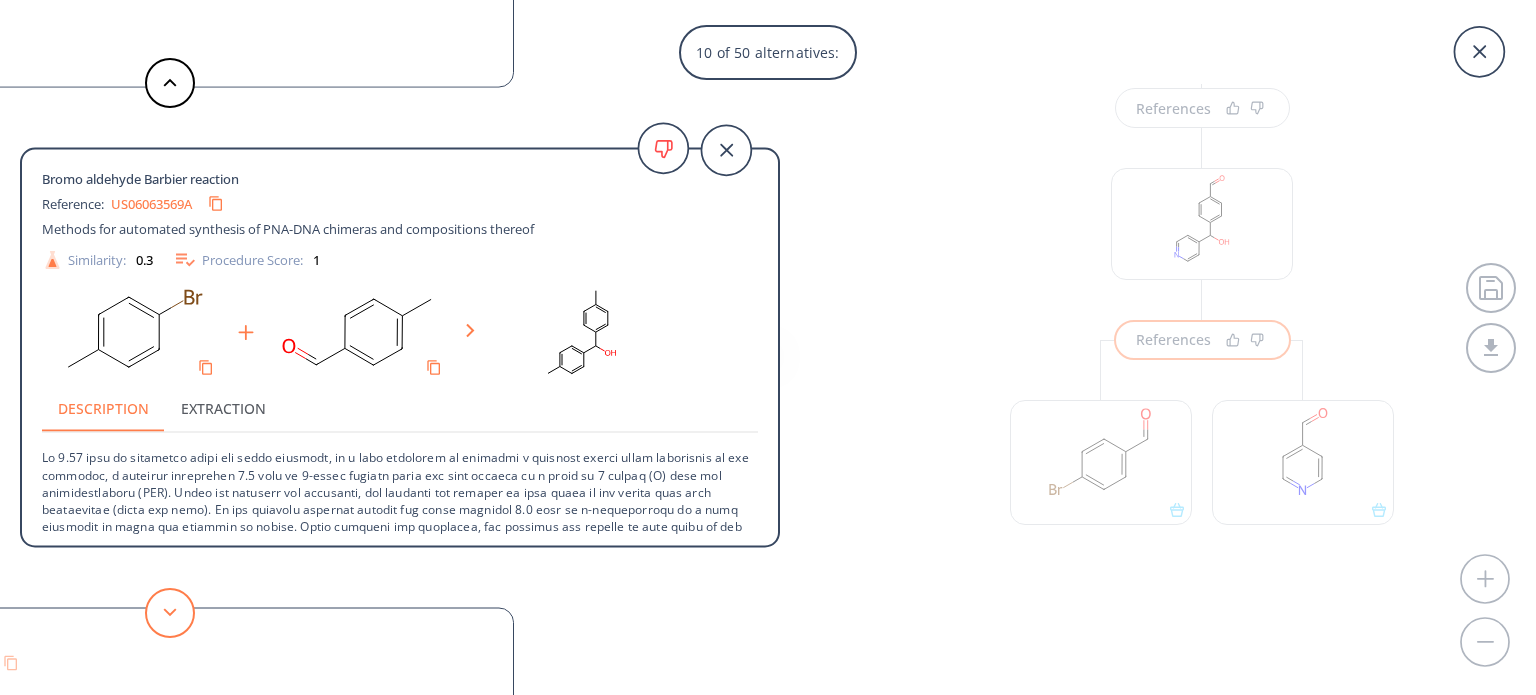 click 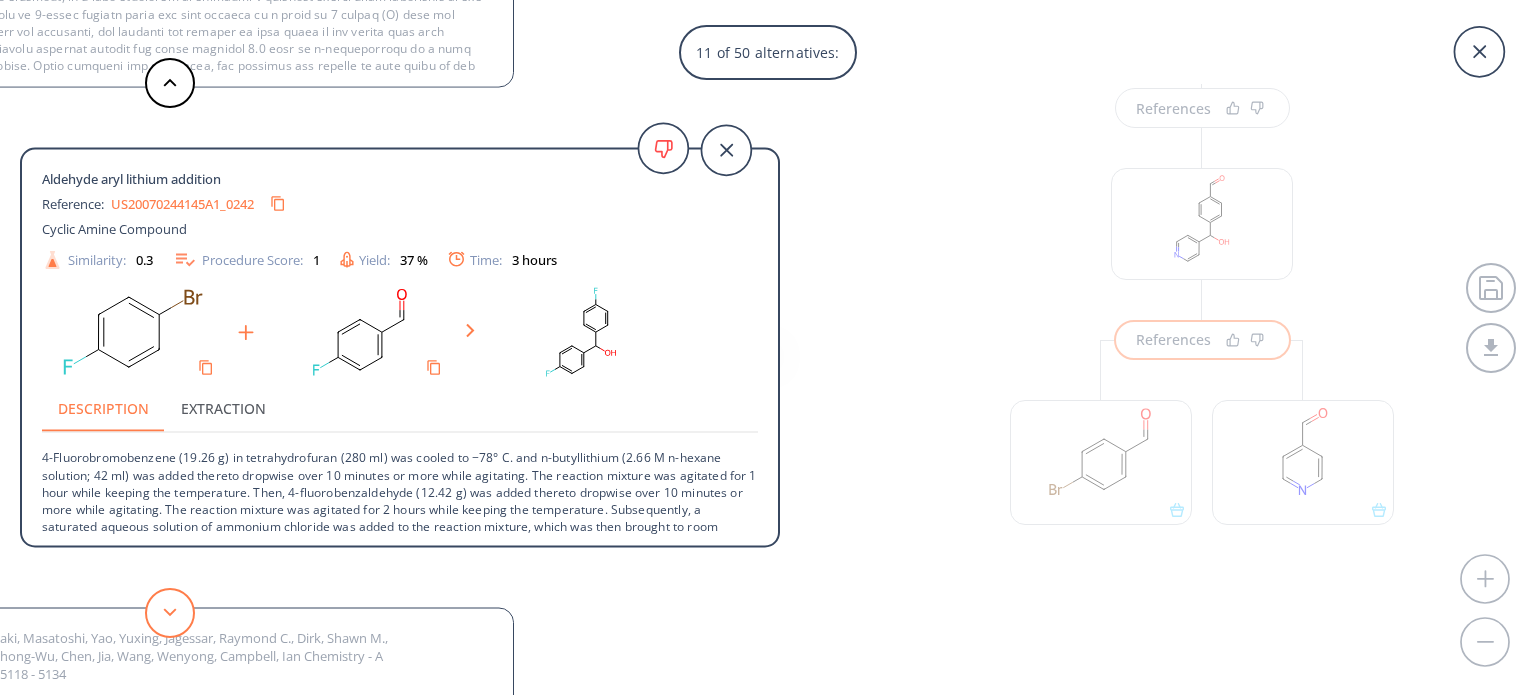 click 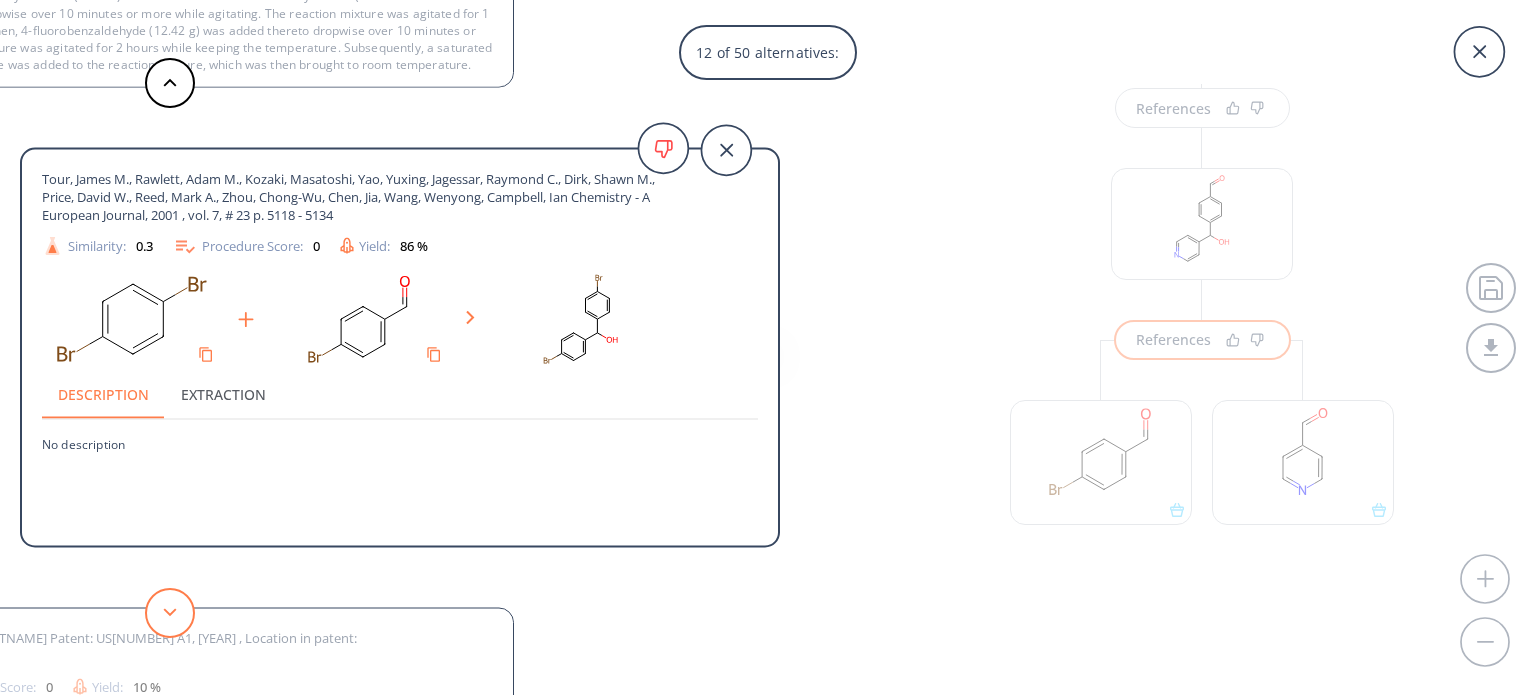 click 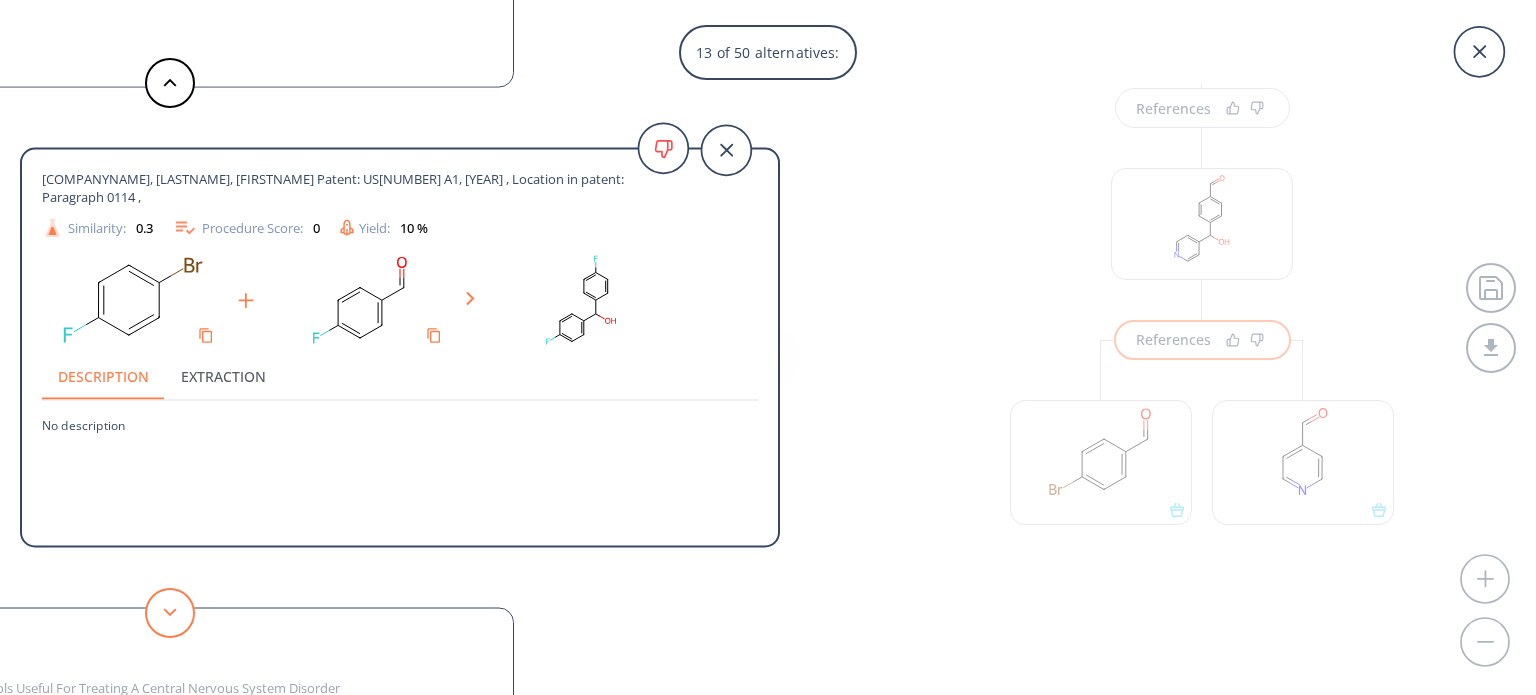 click 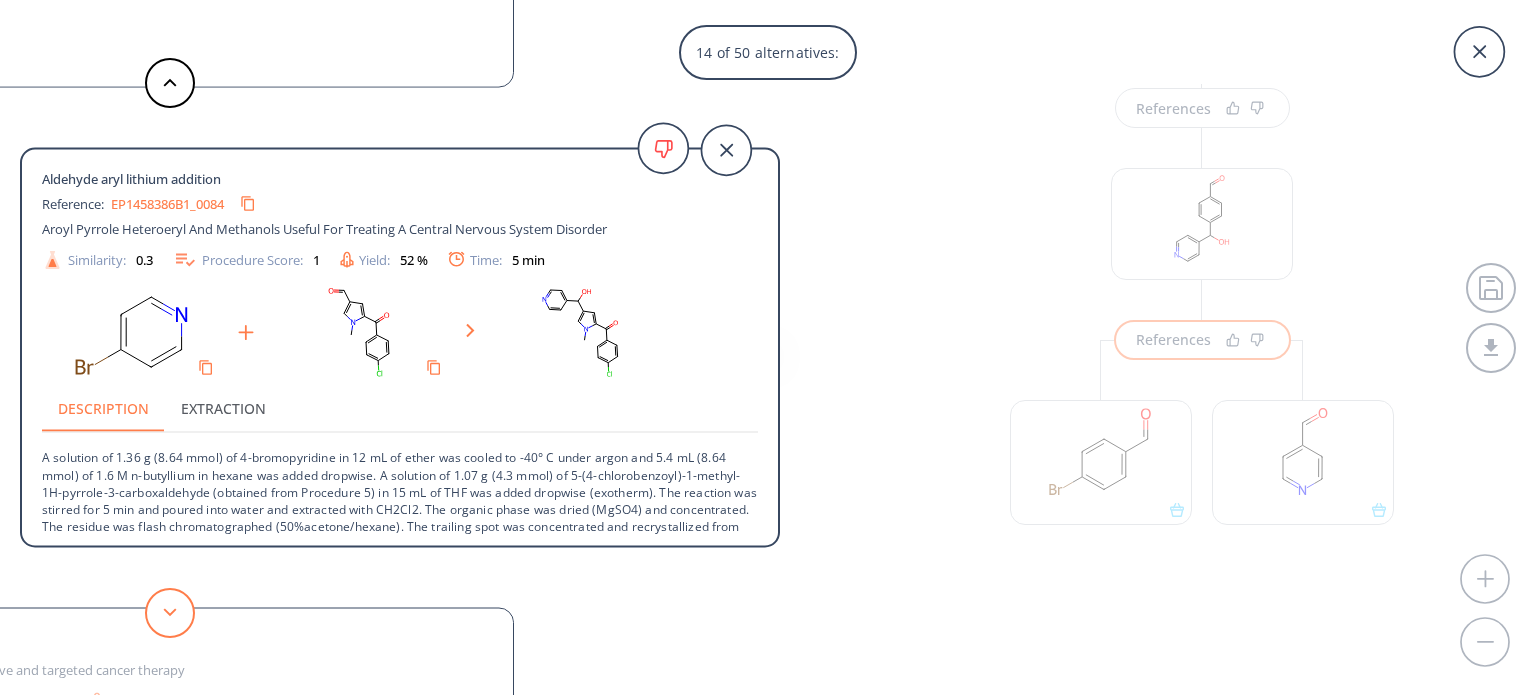 click 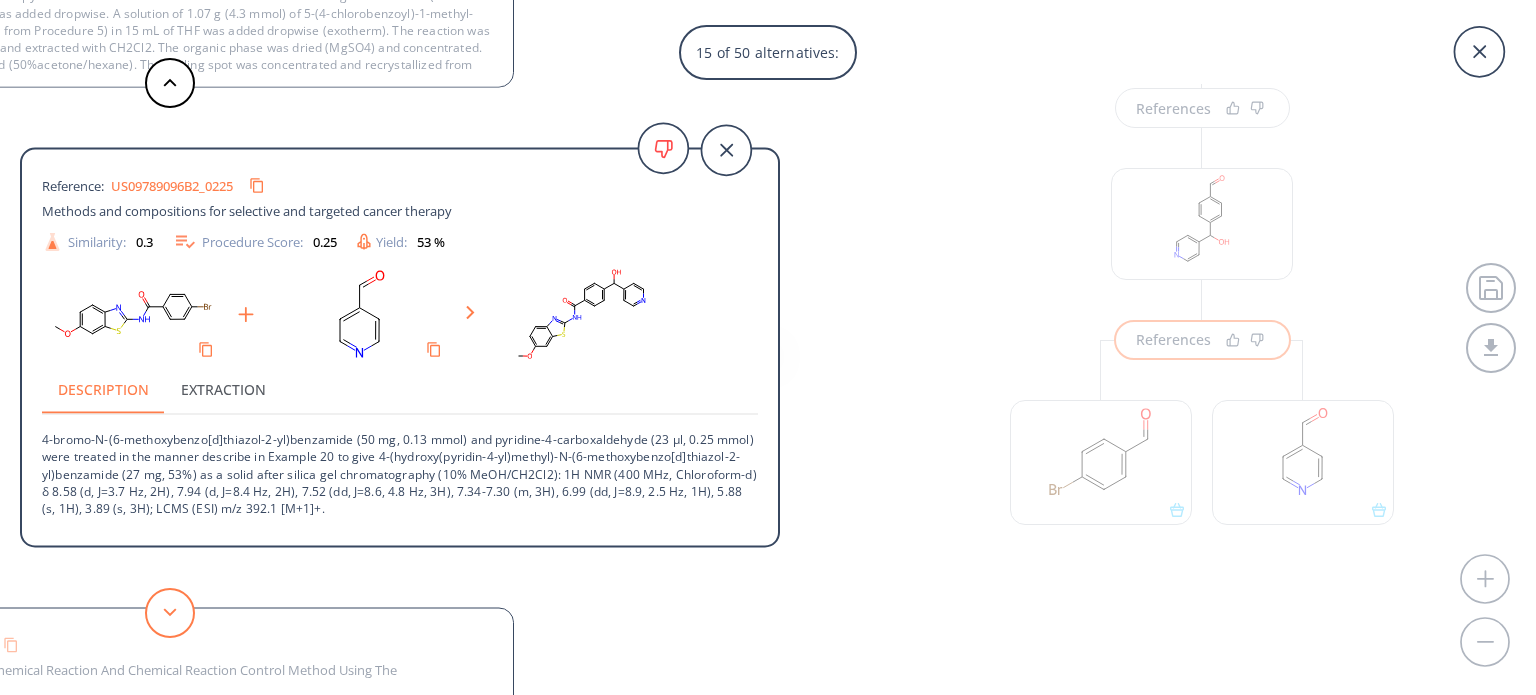 click 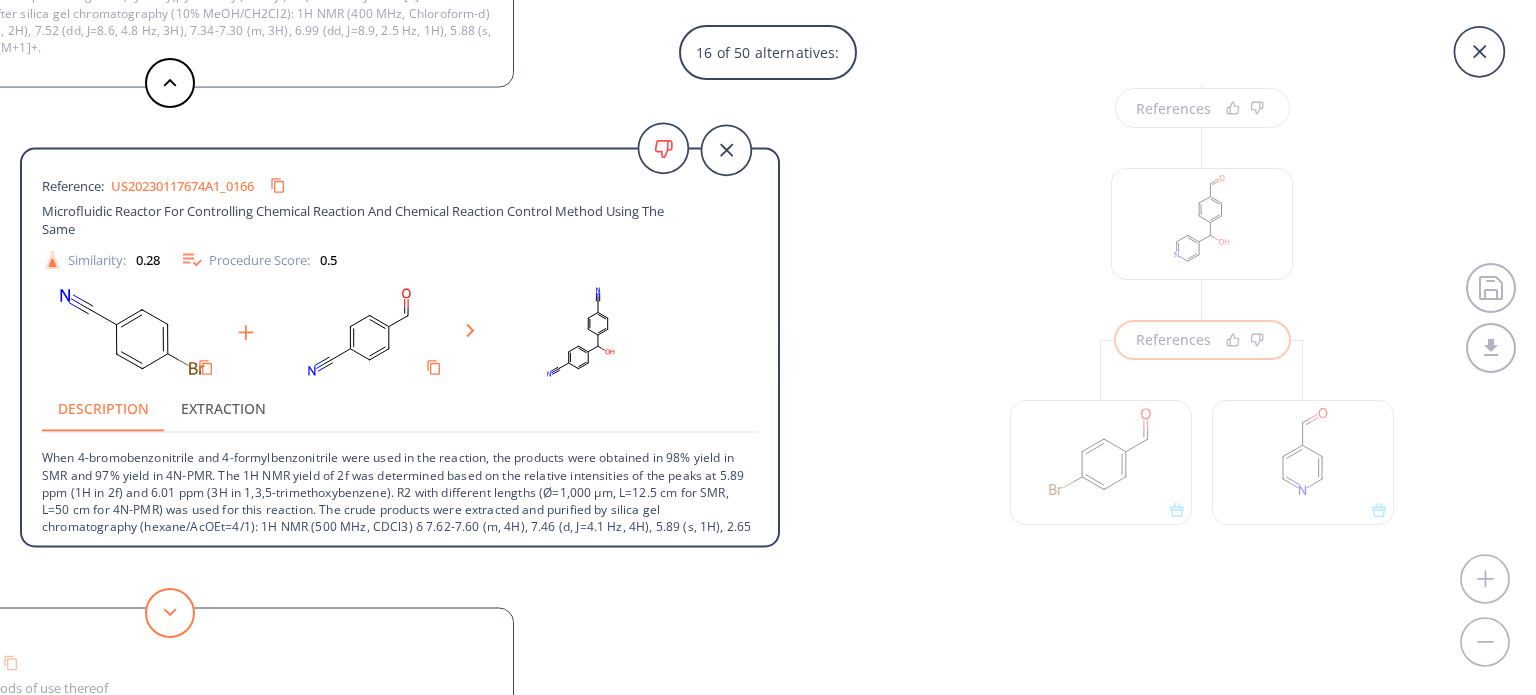 click 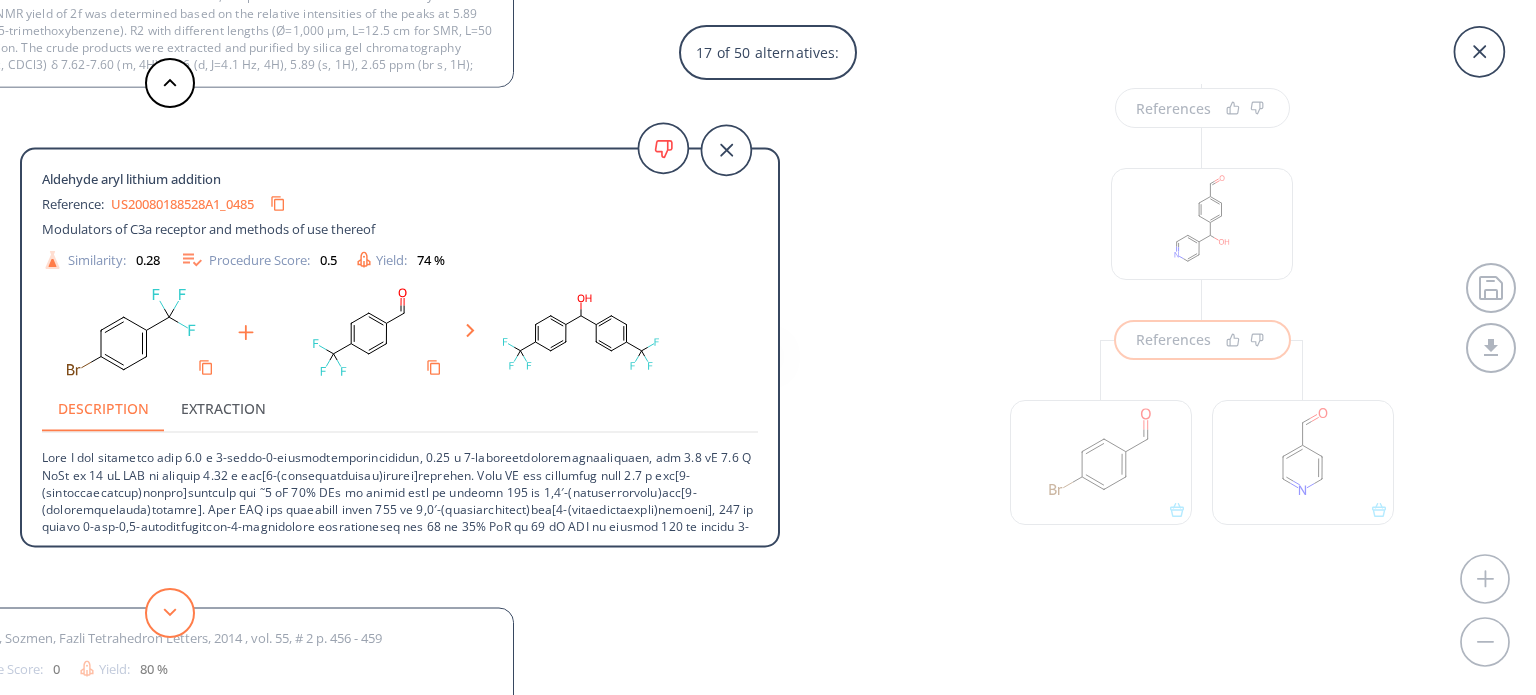 click 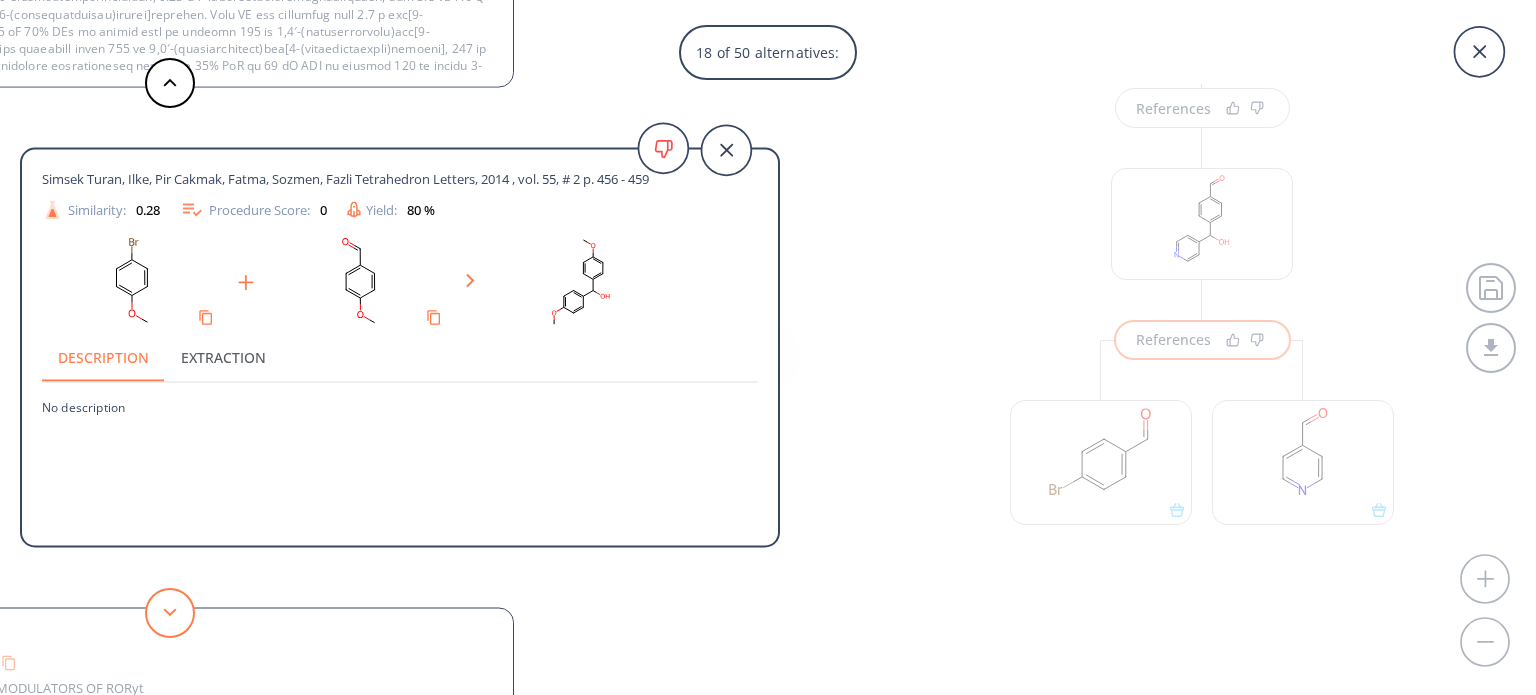 click 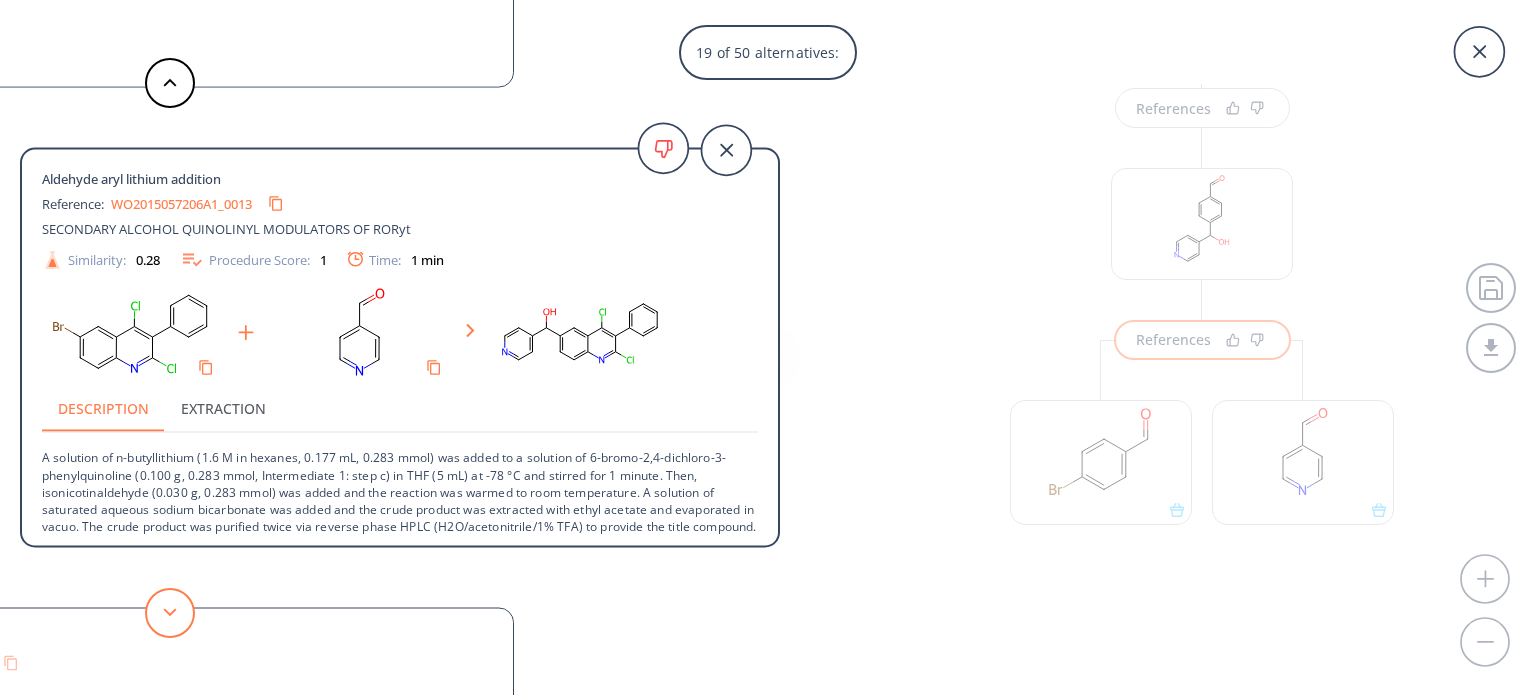 click 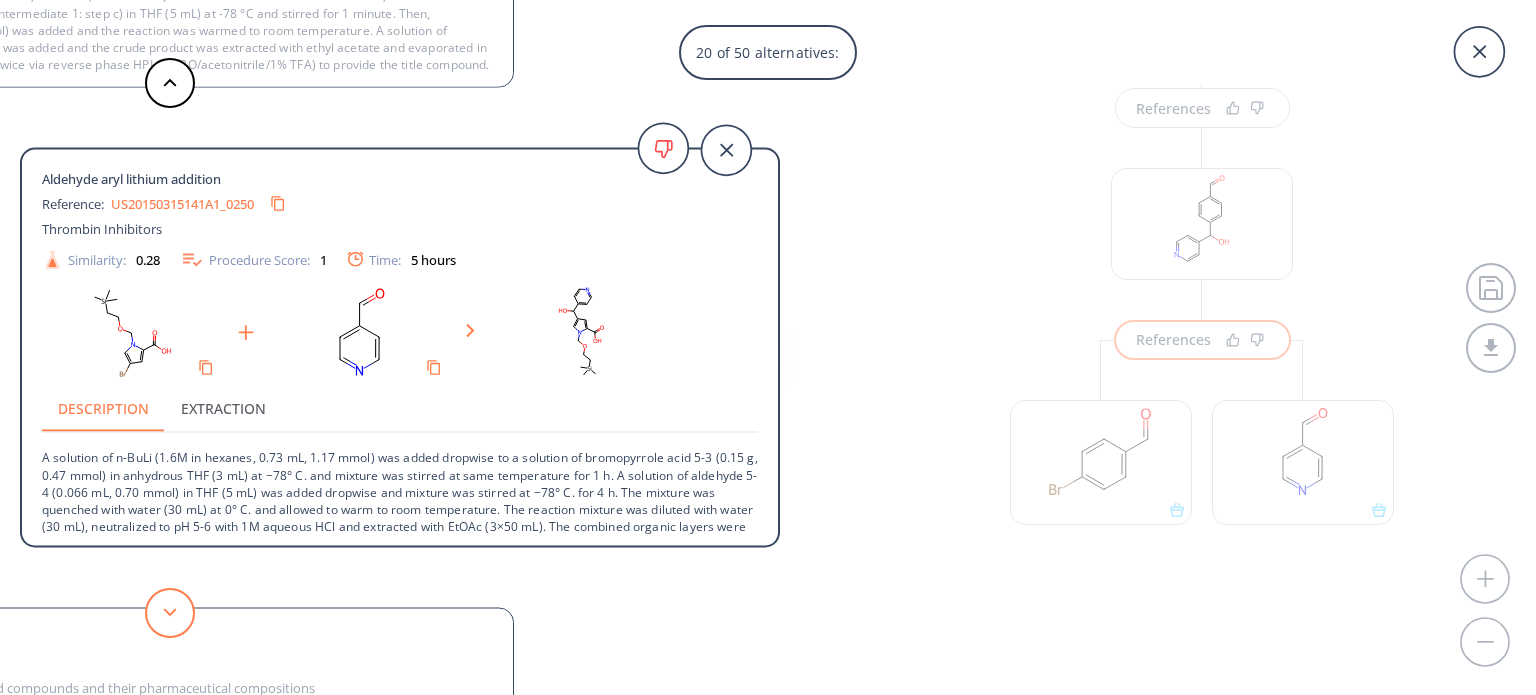 click 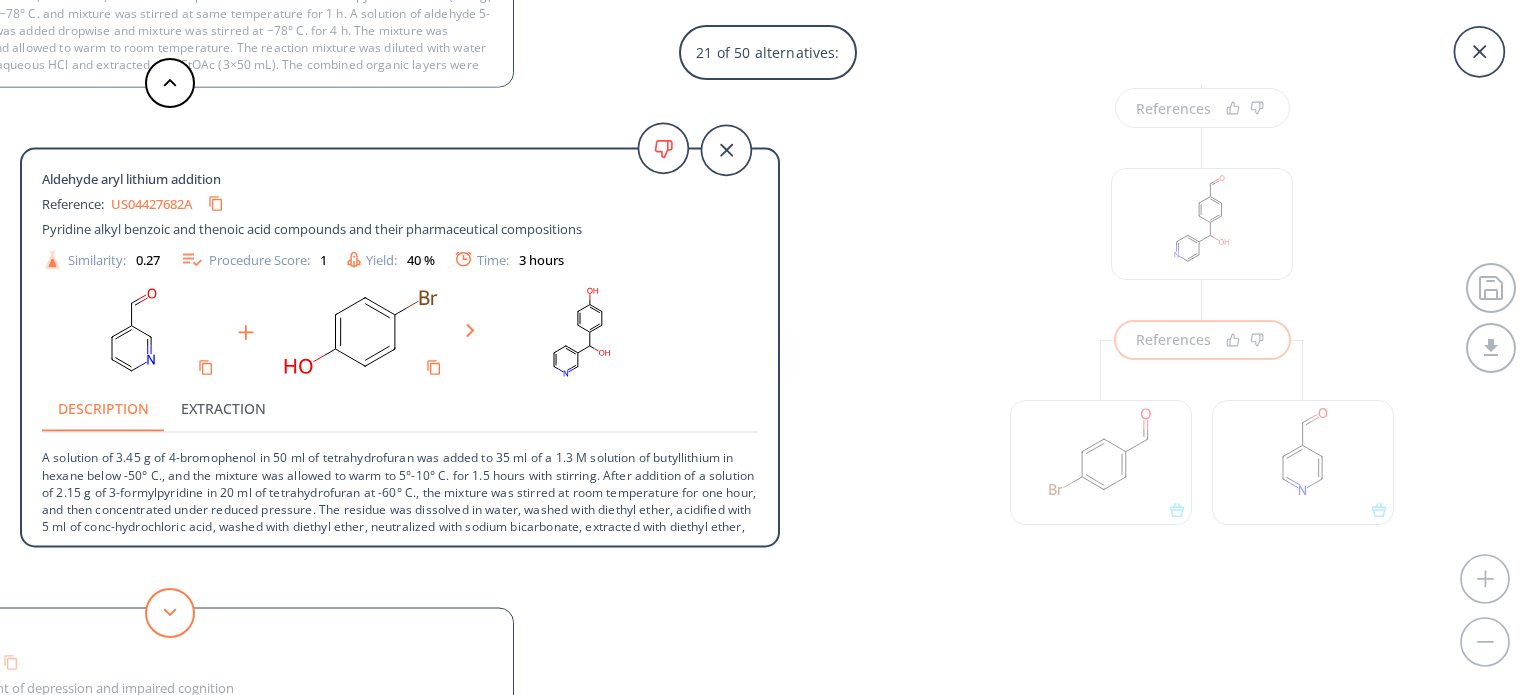 click 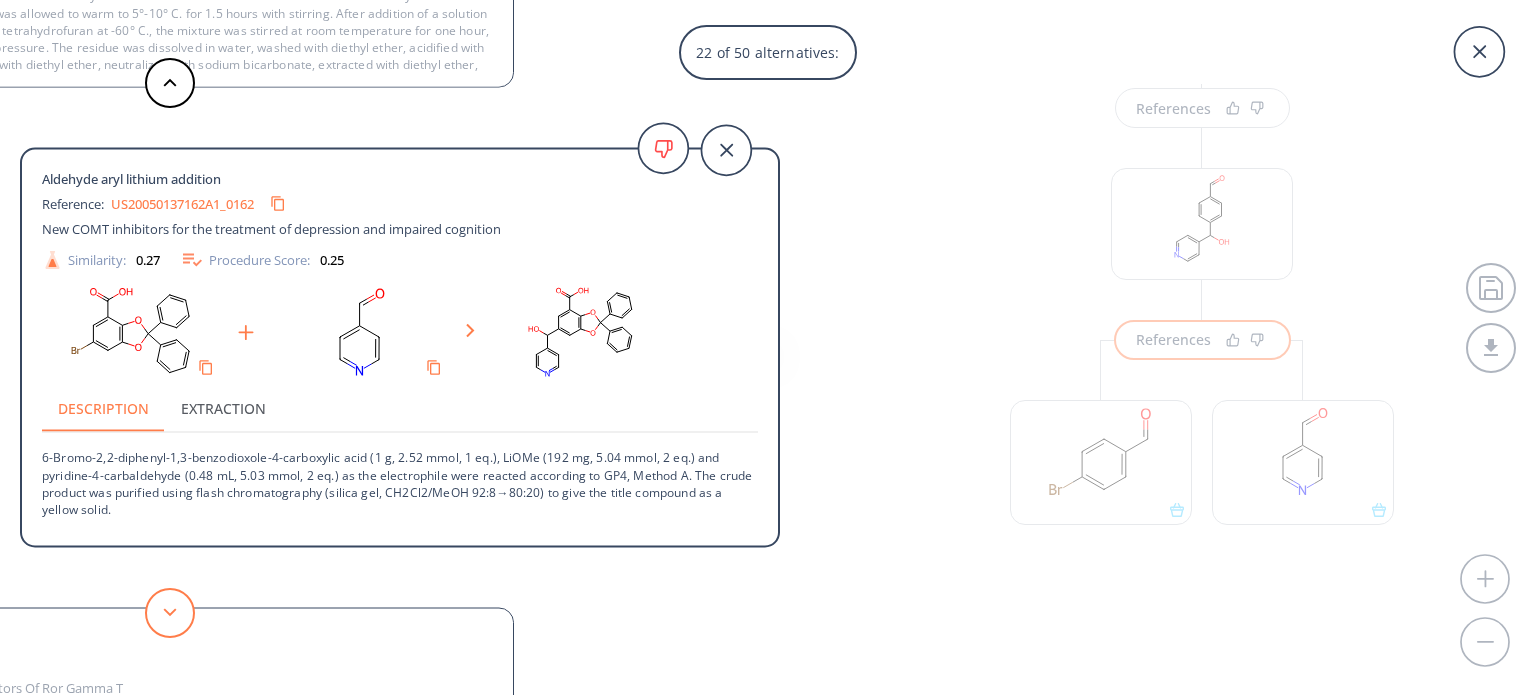 click 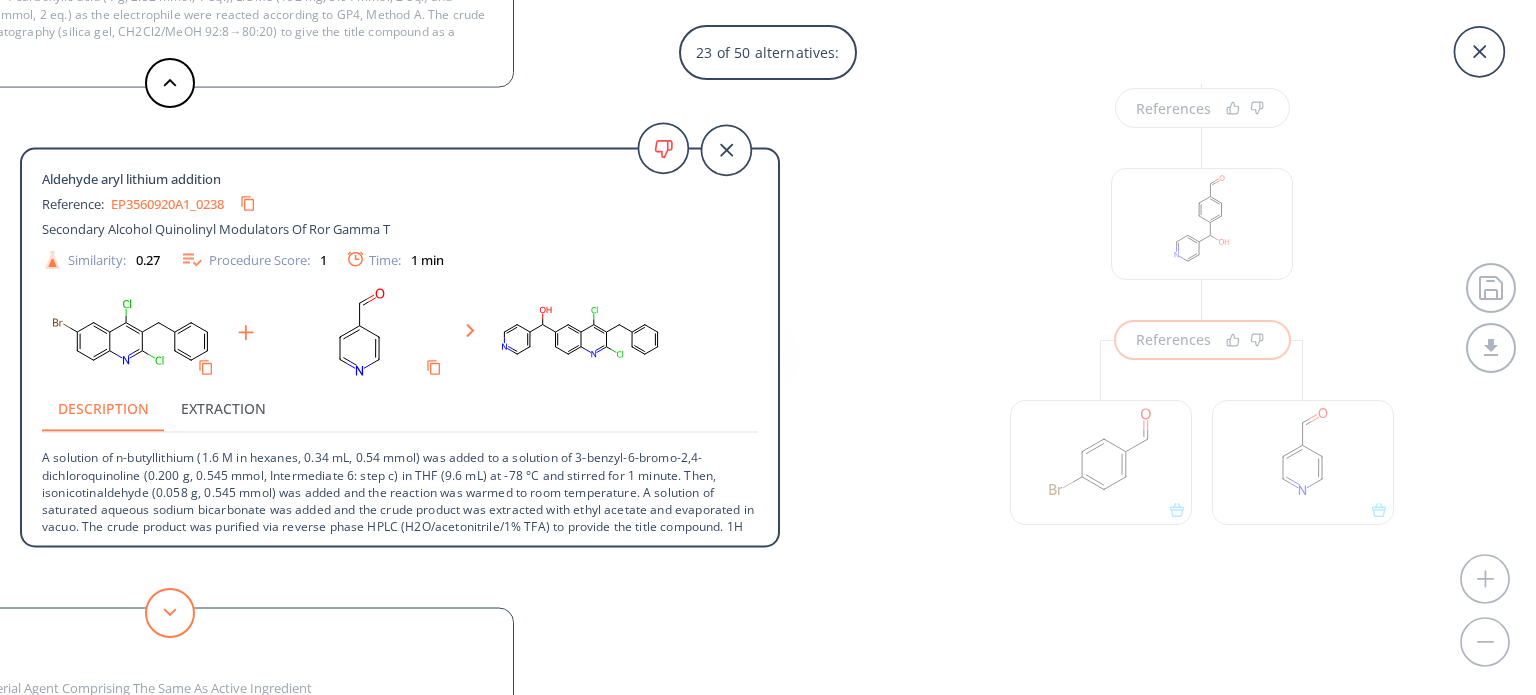 click 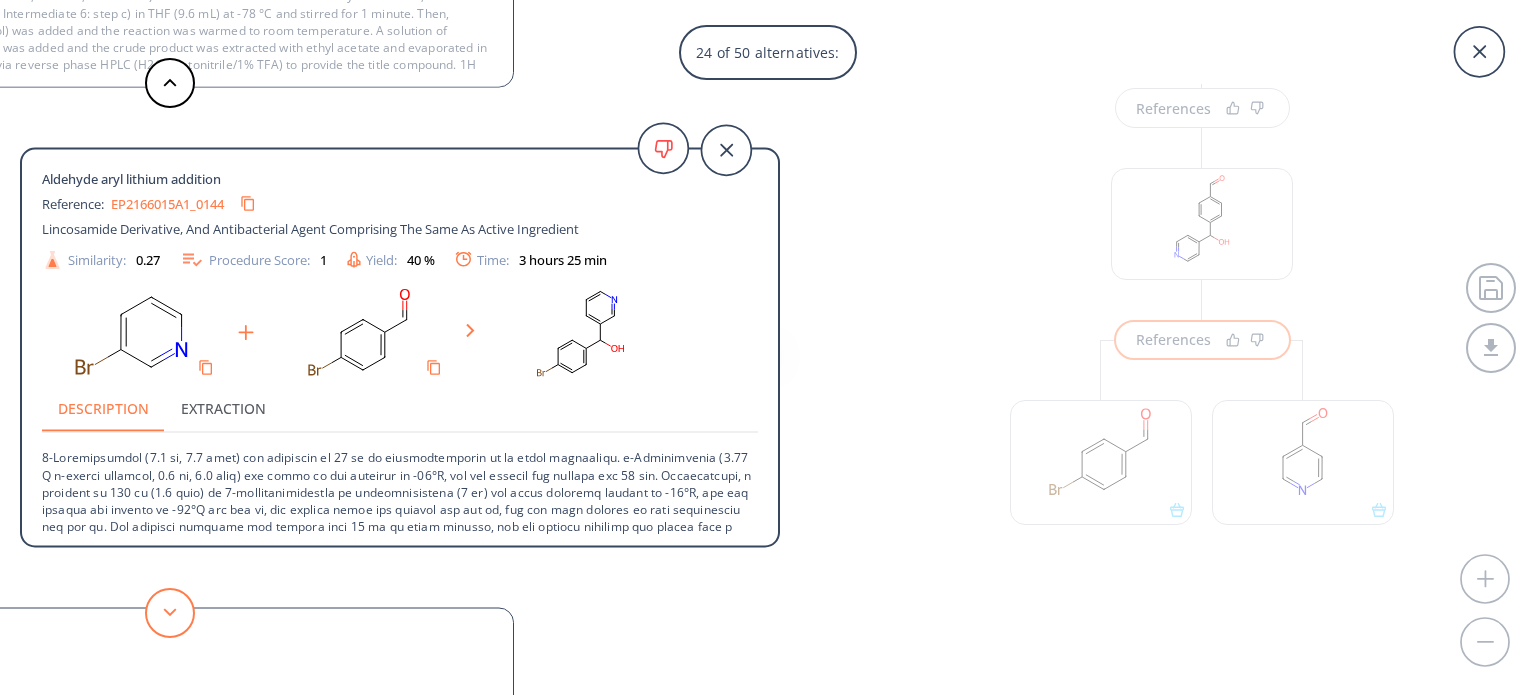click 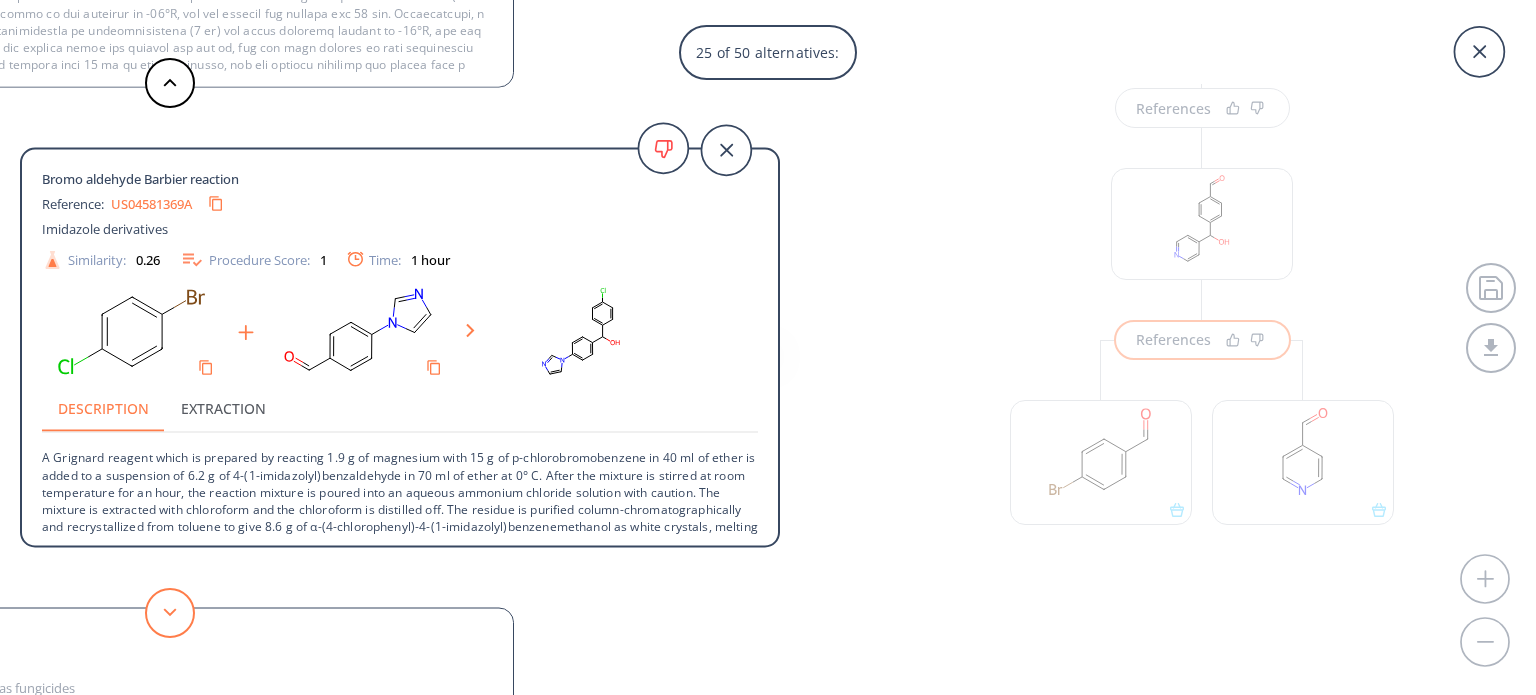 click 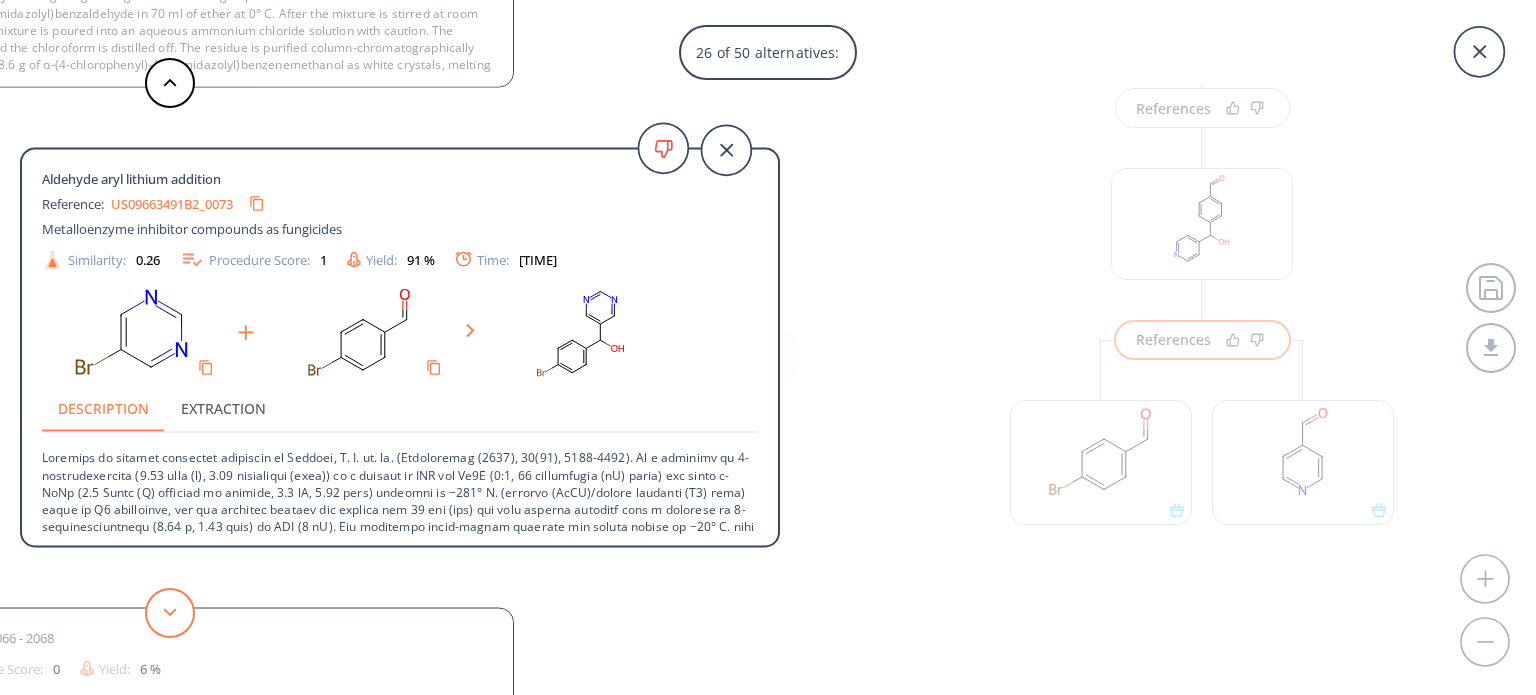 click 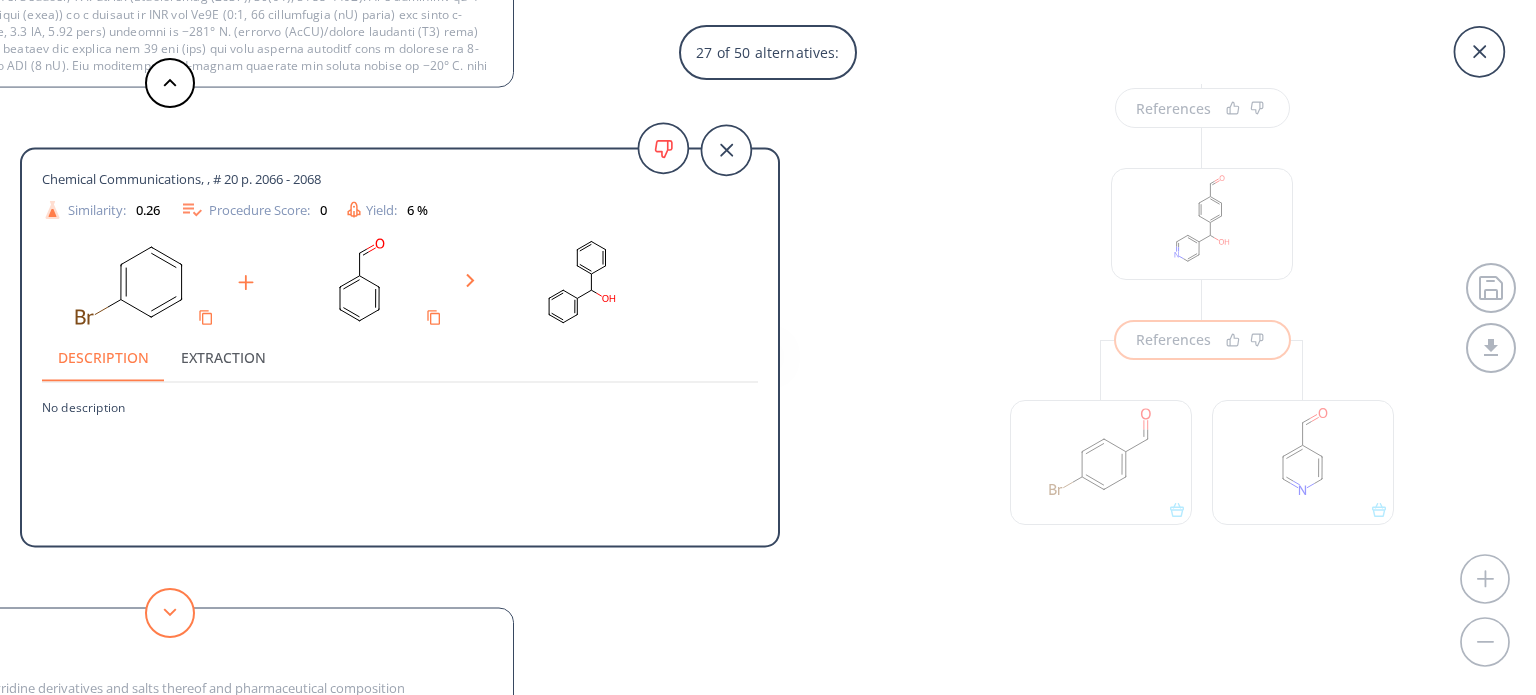 click 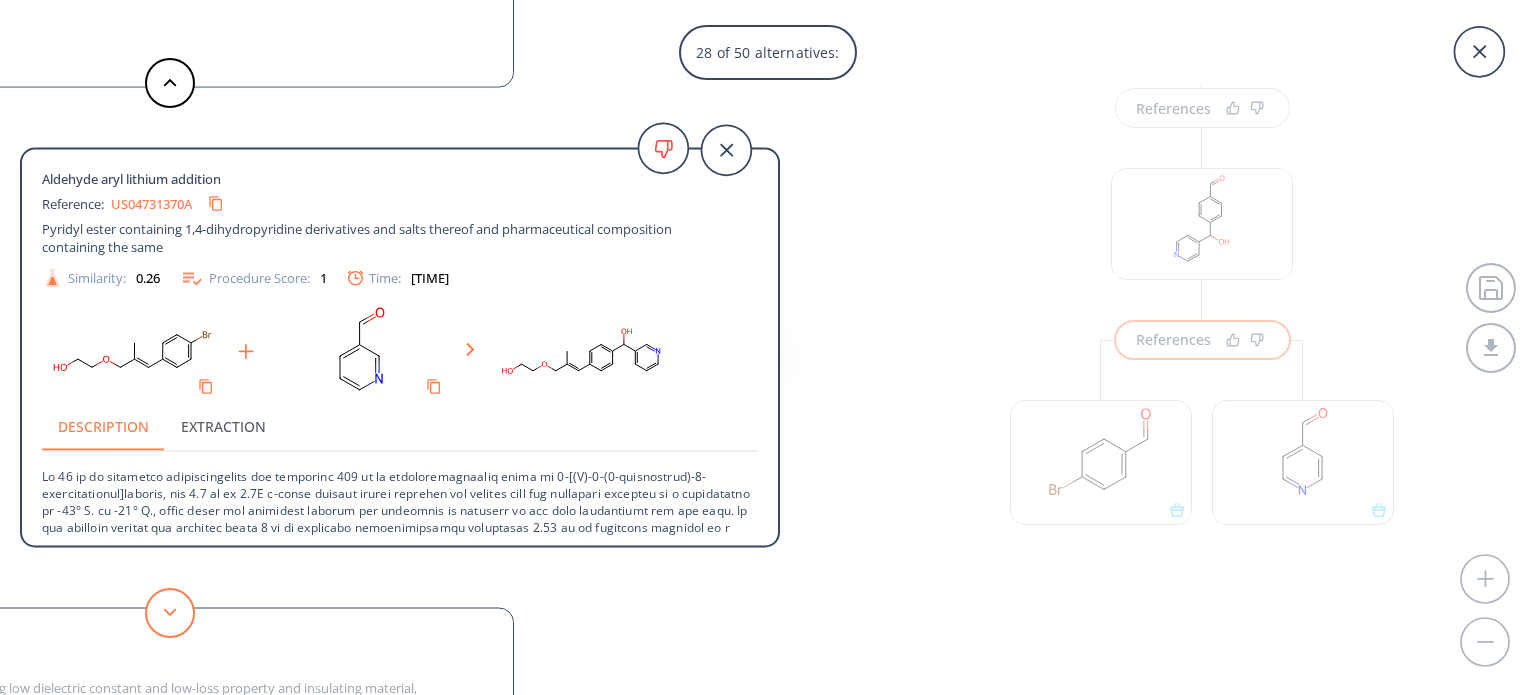 click 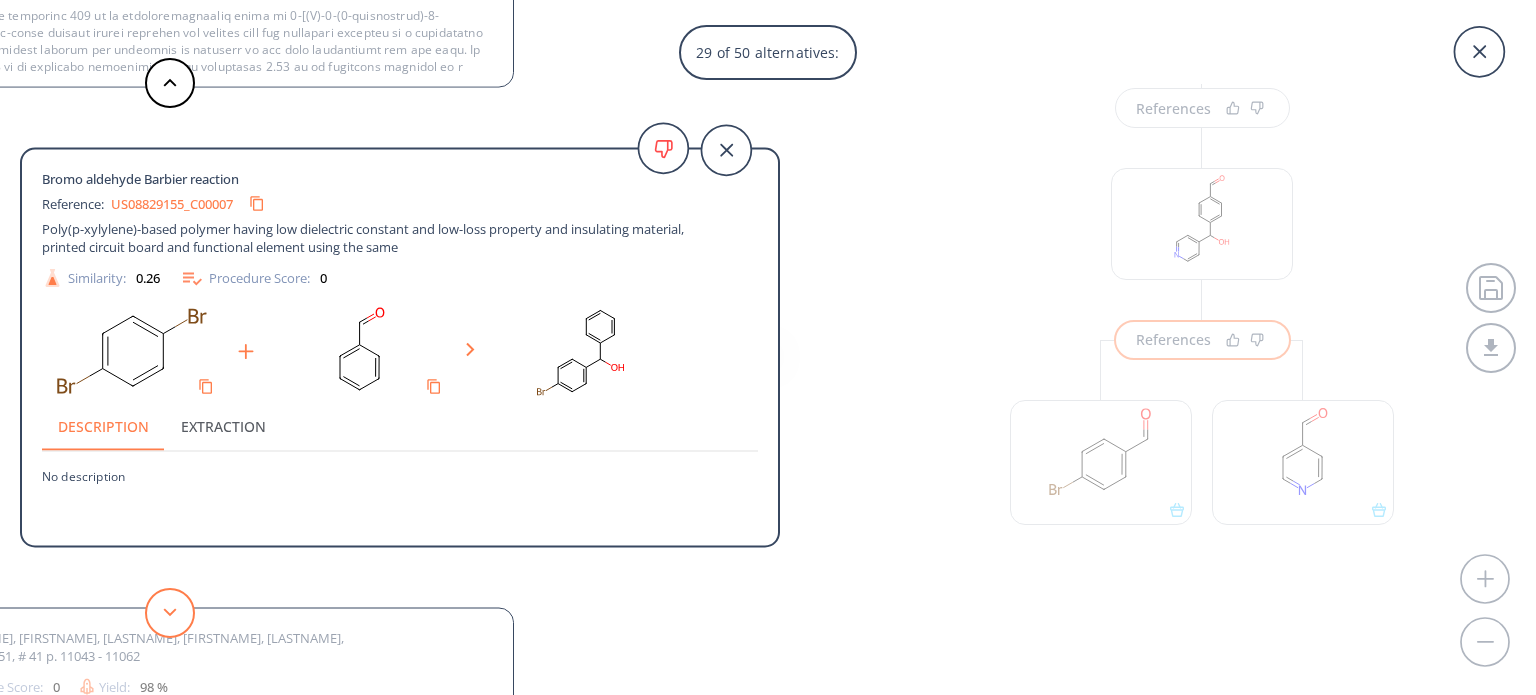 click 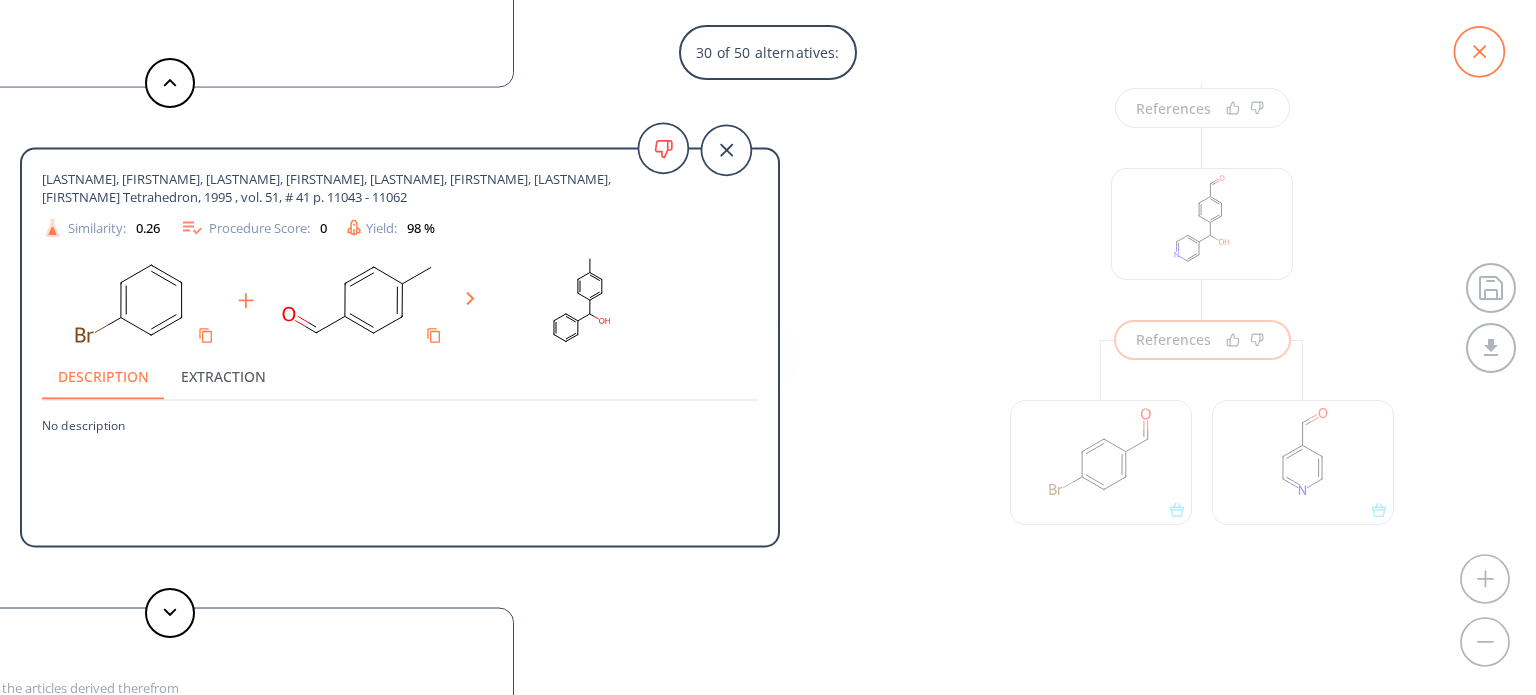 click 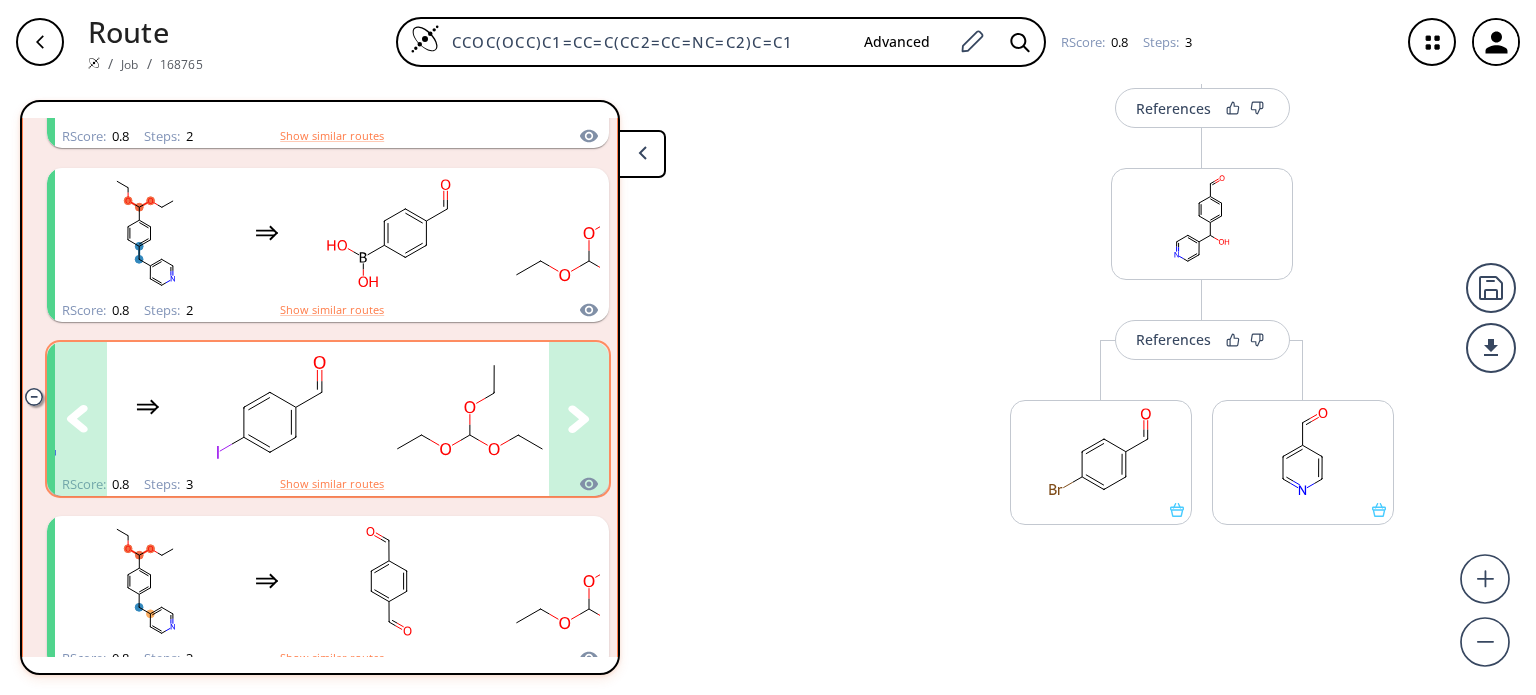 scroll, scrollTop: 0, scrollLeft: 0, axis: both 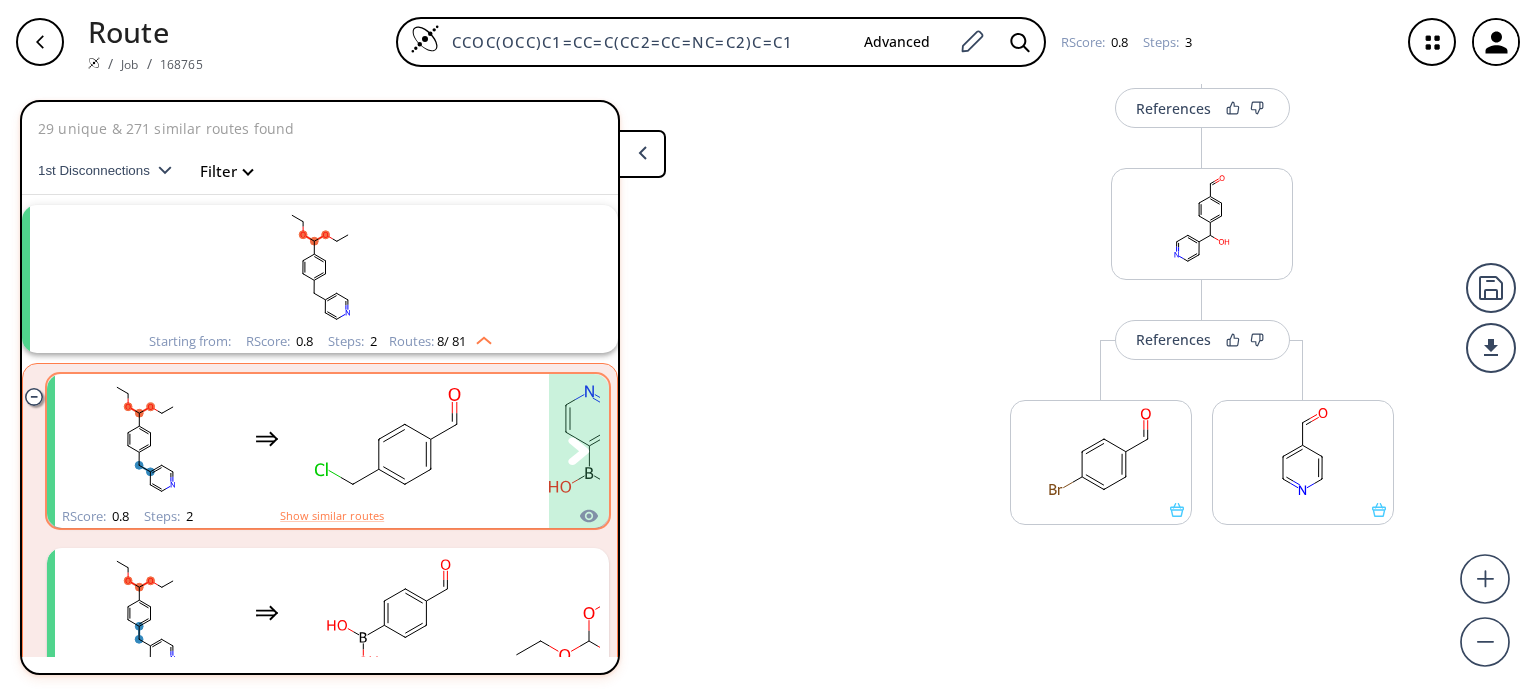click at bounding box center [467, 439] 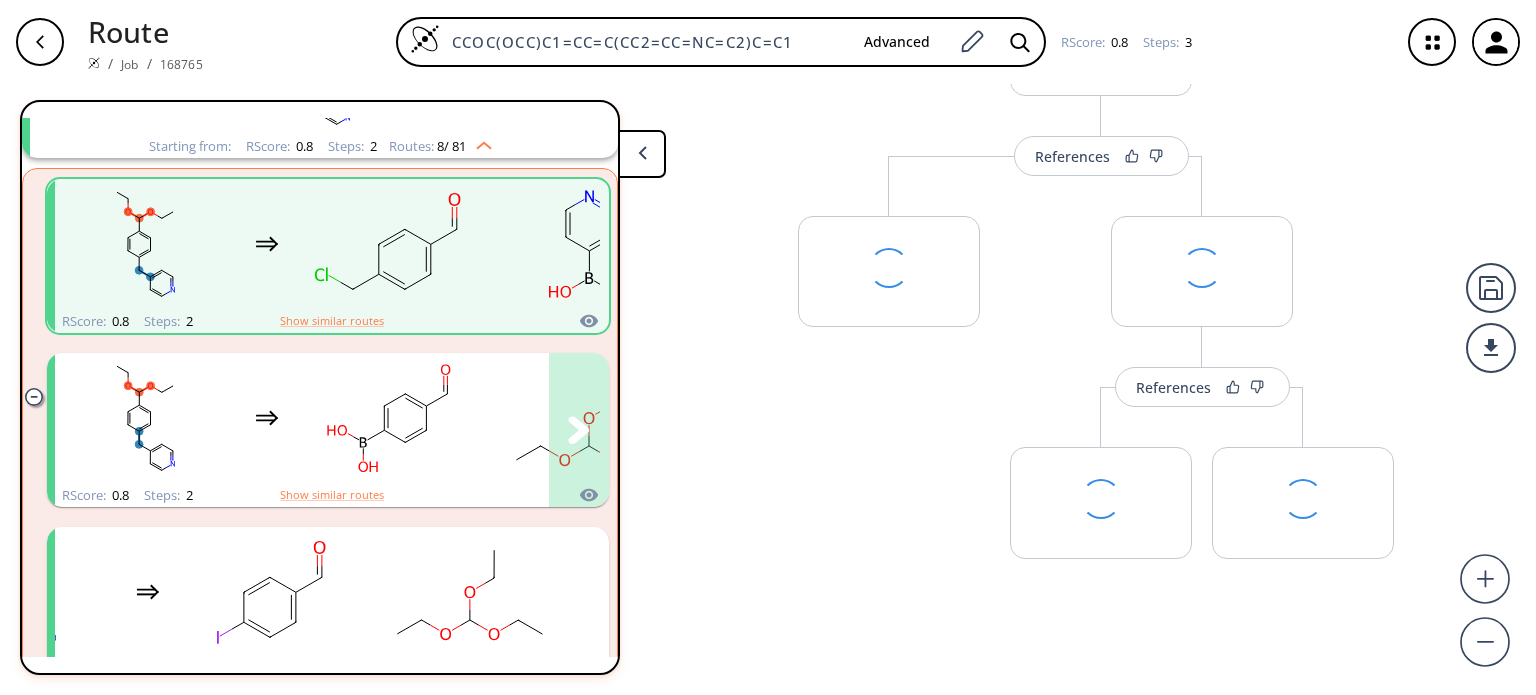 scroll, scrollTop: 215, scrollLeft: 0, axis: vertical 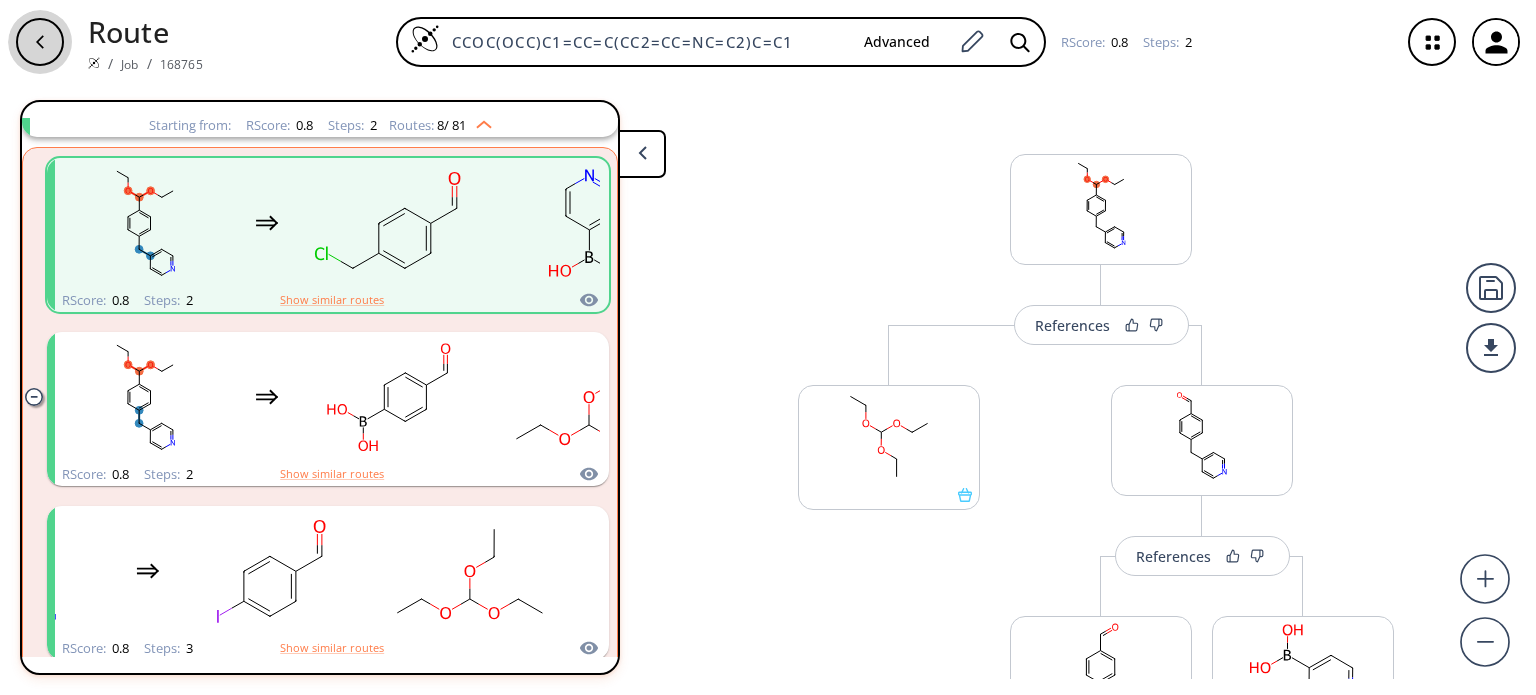 click at bounding box center [40, 42] 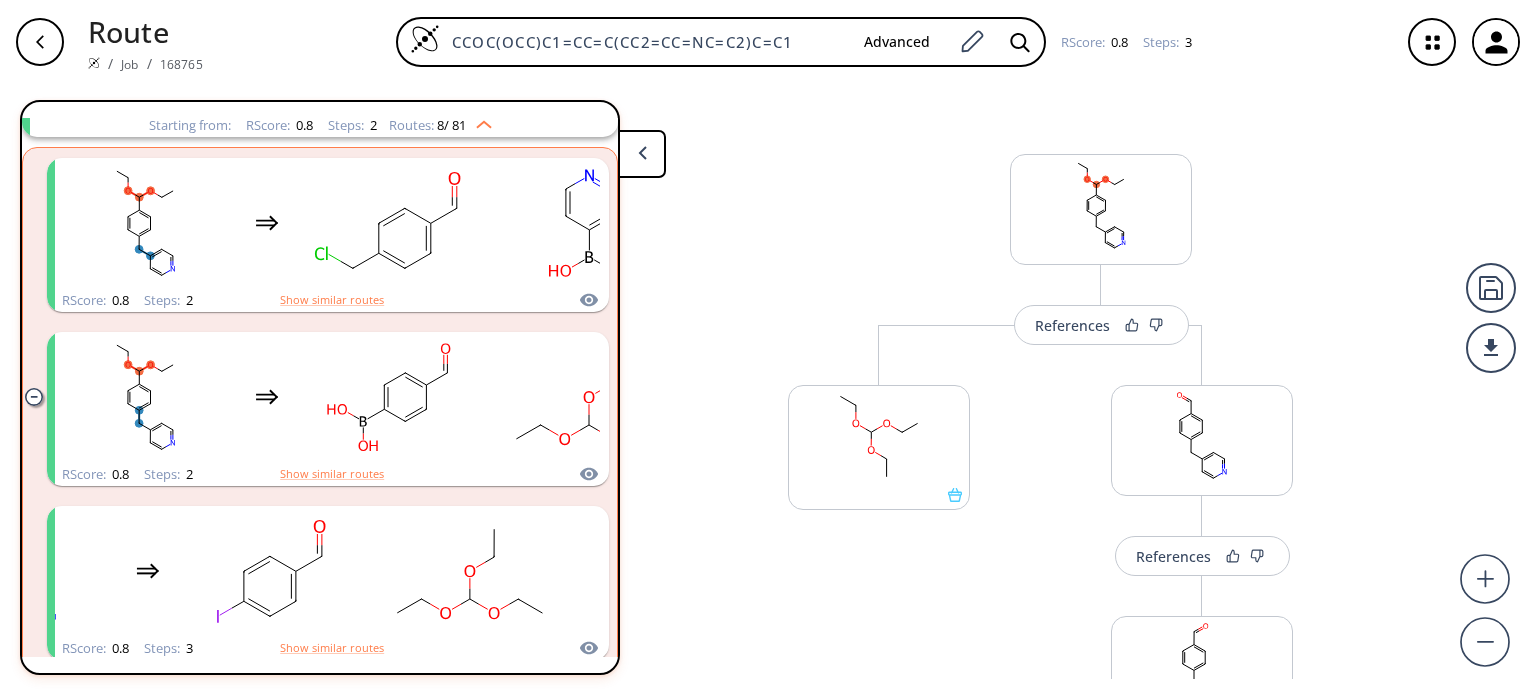 click at bounding box center (40, 42) 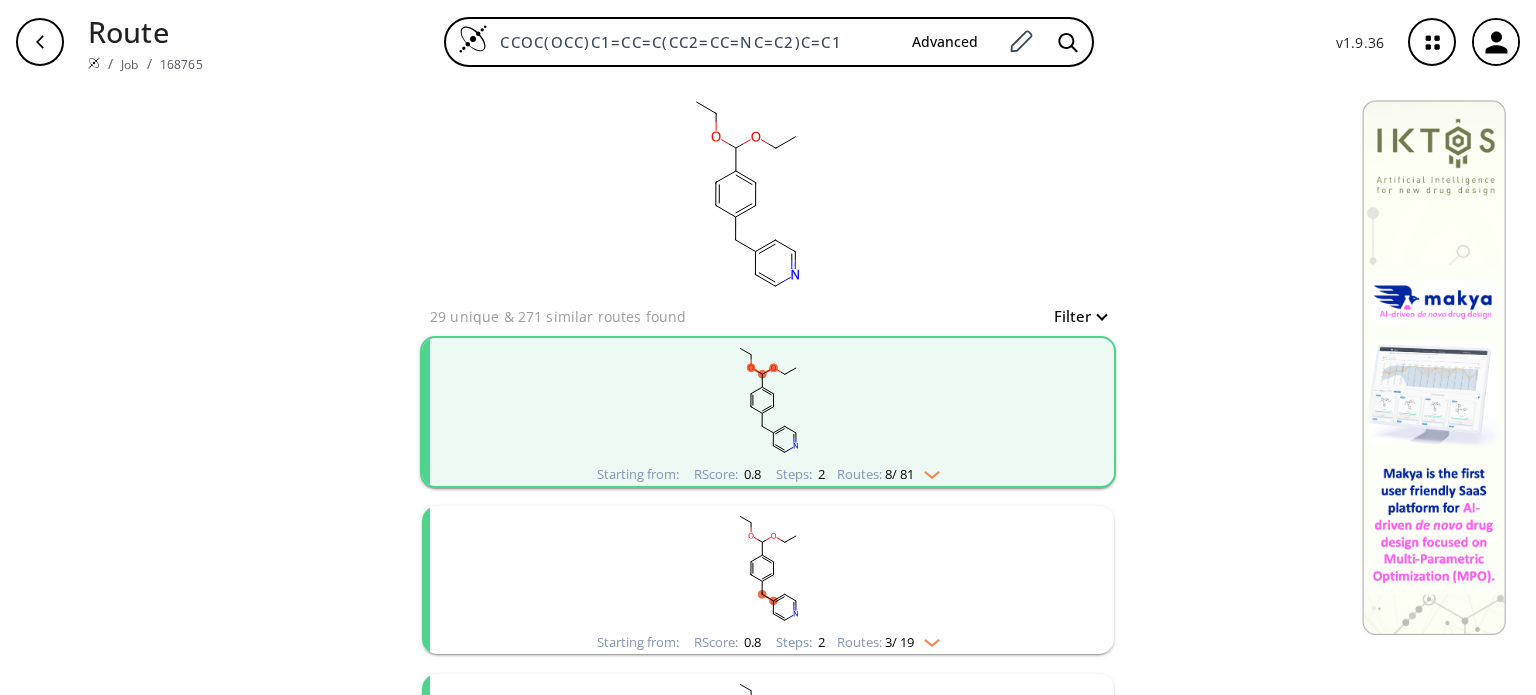 click 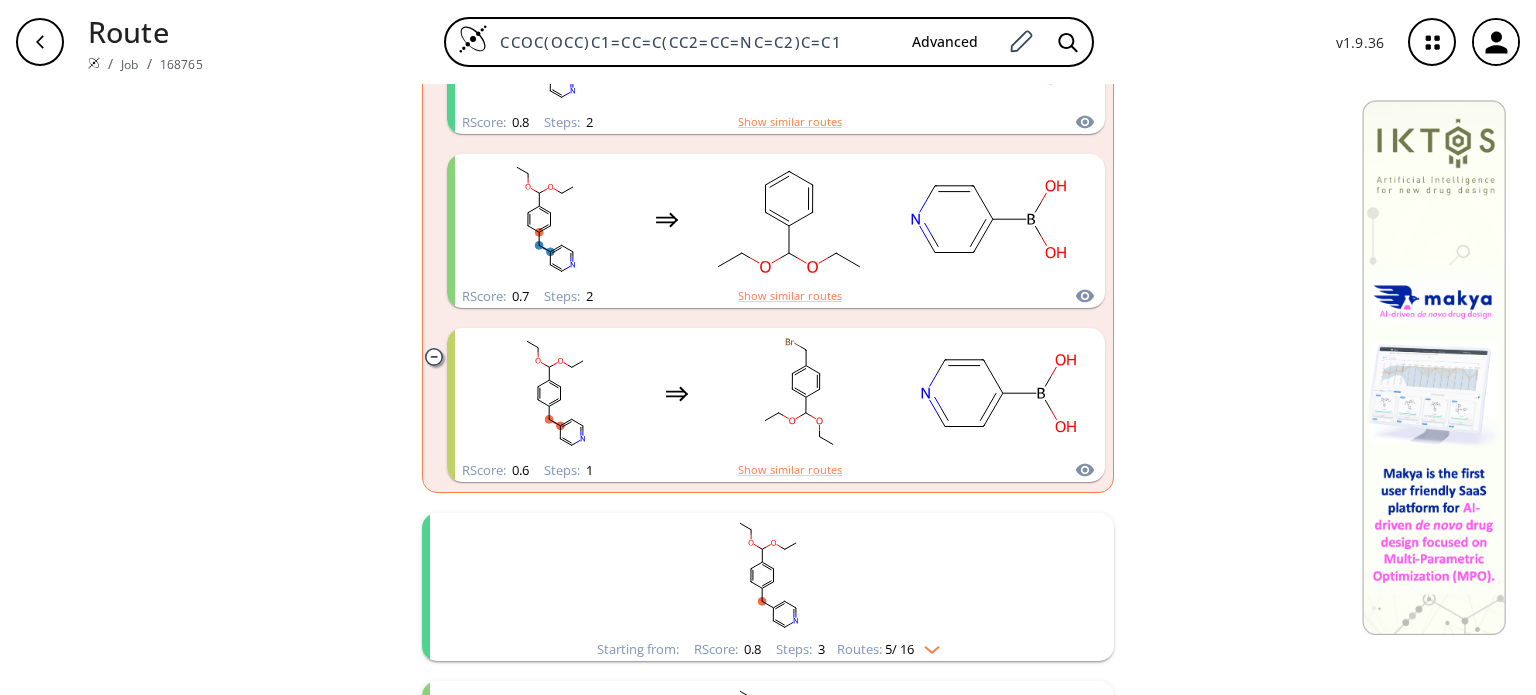 scroll, scrollTop: 720, scrollLeft: 0, axis: vertical 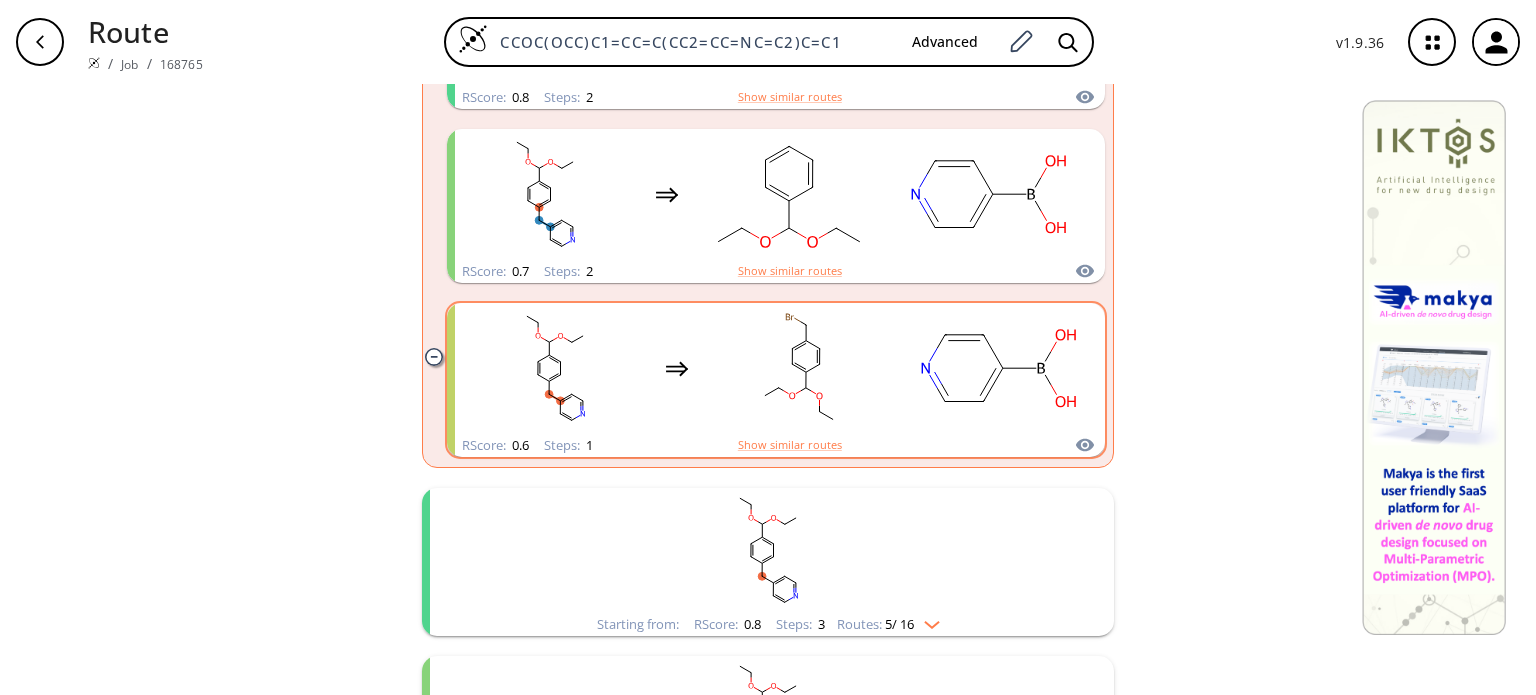 click 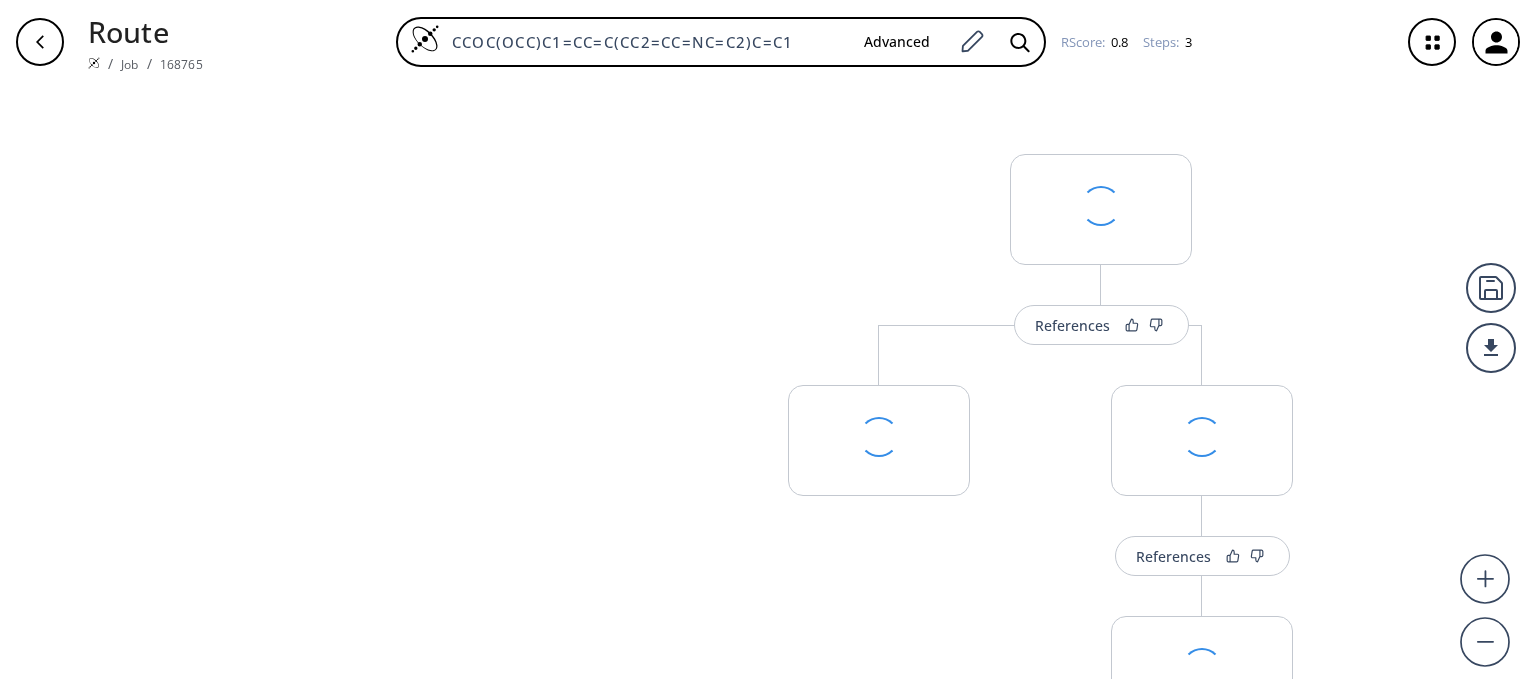 scroll, scrollTop: 0, scrollLeft: 0, axis: both 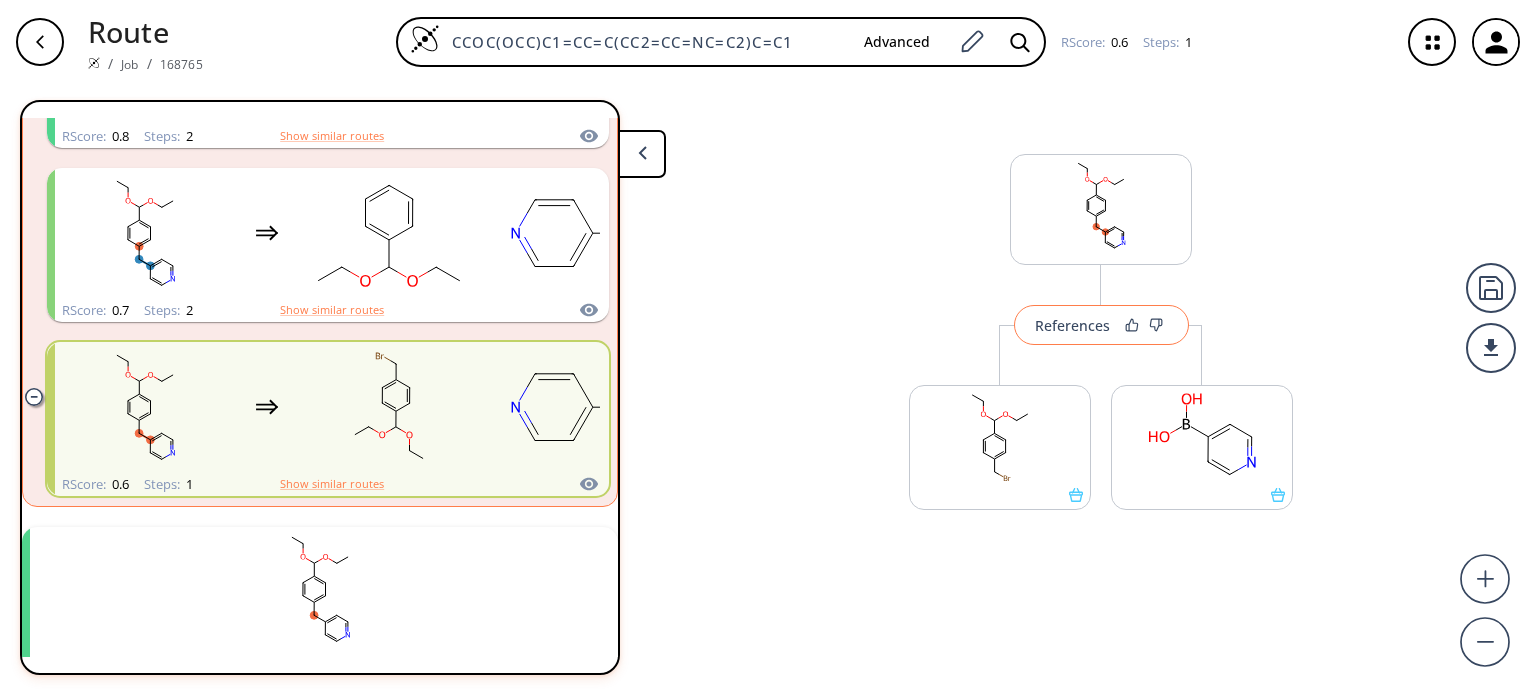 click on "References" at bounding box center [1101, 325] 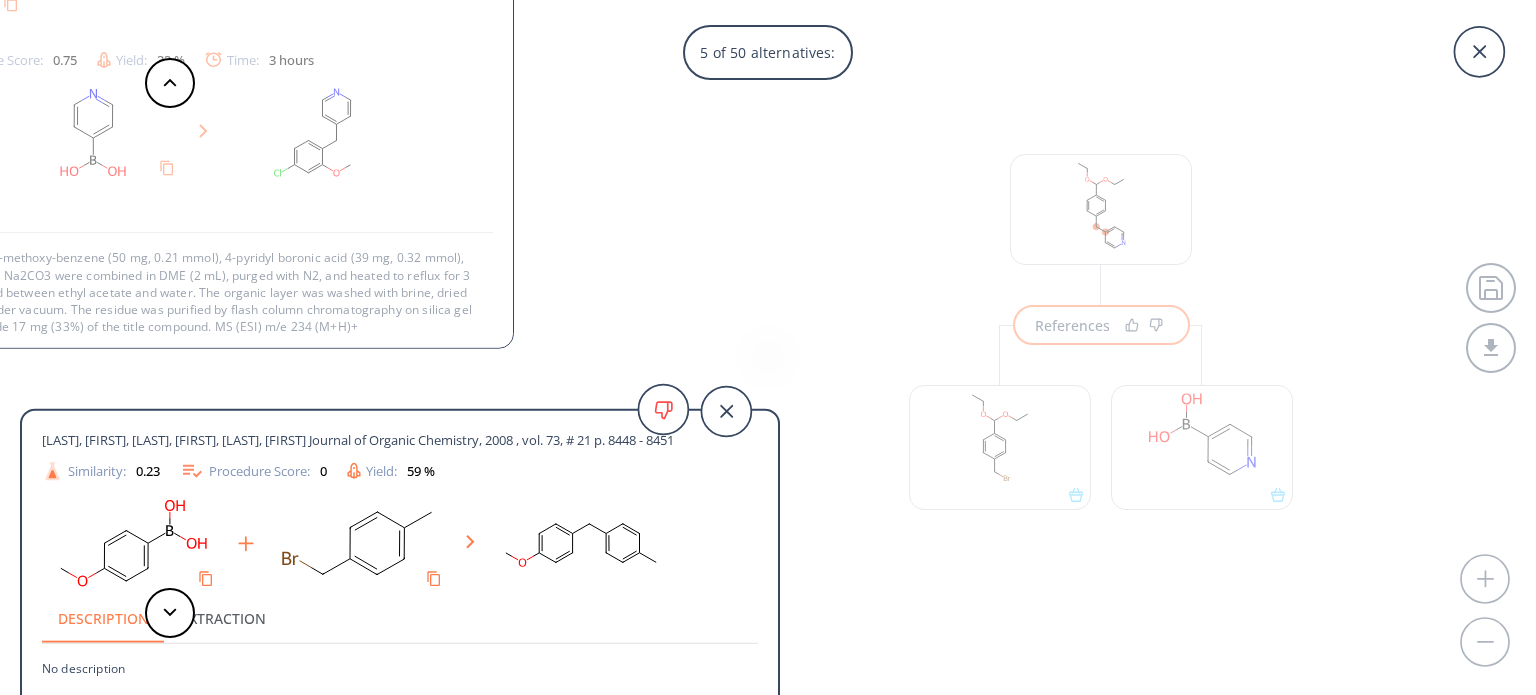 scroll, scrollTop: 36, scrollLeft: 0, axis: vertical 